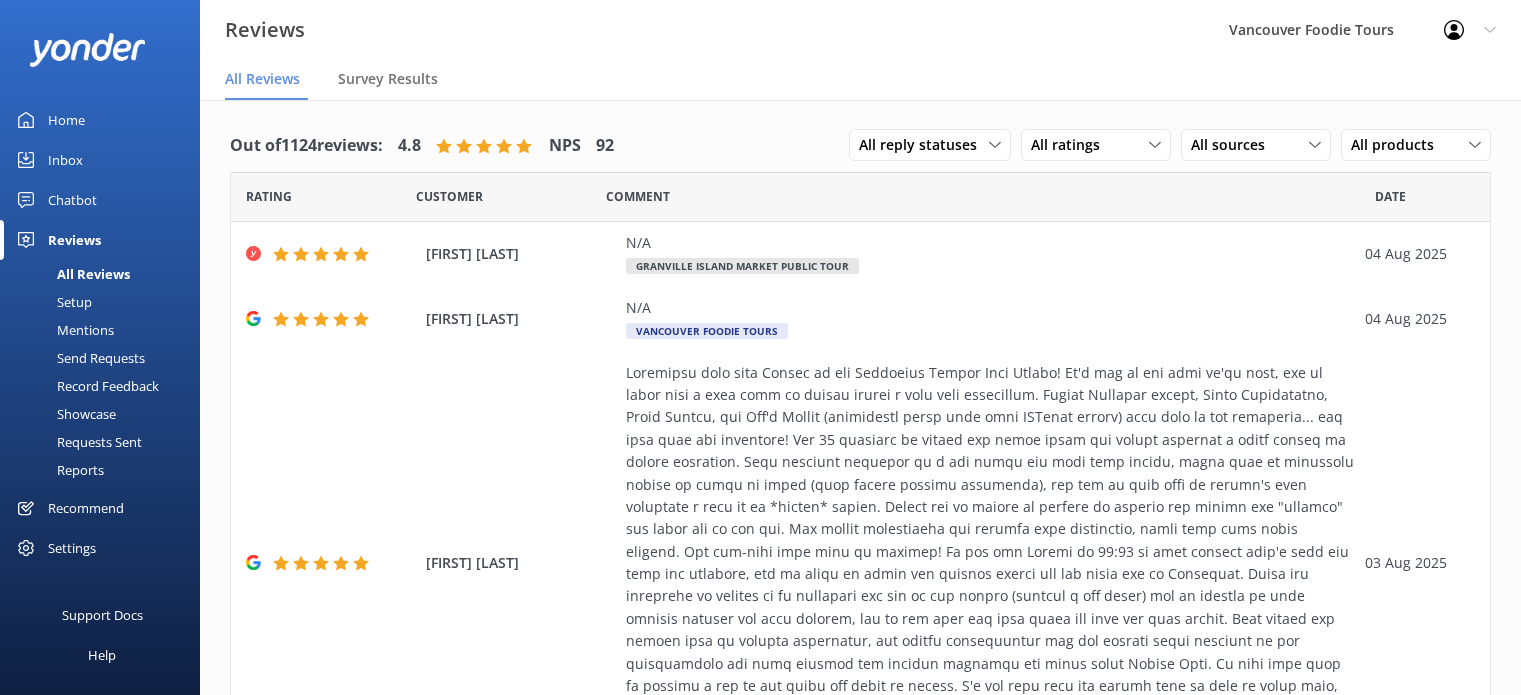 scroll, scrollTop: 0, scrollLeft: 0, axis: both 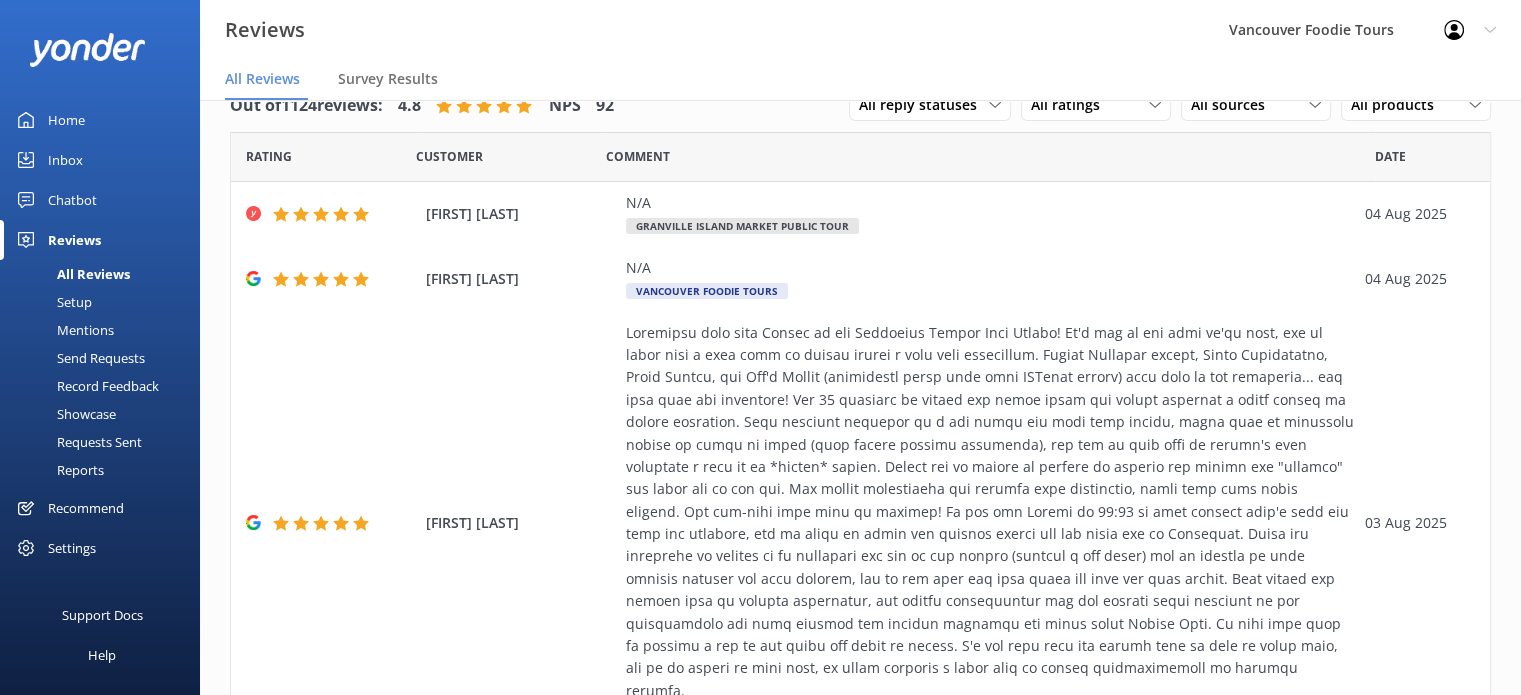 click on "Out of 1124 reviews: 4.8 NPS 92 All reply statuses All reply statuses Needs a reply Does not need reply All ratings All ratings Promoters Passives Detractors All sources All sources Yonder survey Heard by staff Google reviews All products All products Granville Island Market Public Tour Granville Island Market Private Tour Gastronomic Gastown Public Tour Downtown Asian Eats Tour Taste of Chinatown – Richmond Edition Granville Island Uncorked Public Tour Gastronomic Gastown Private Tour Granville Island Uncorked Private Tour Granville Island Market - Dine with a Local Authentic Asian Eats - Dine with a Local Gastronomic Gastown - Dine with a Local Granville Island Uncorked - Dine with a Local Rating Customer Comment Date [FIRST] [LAST] N/A Granville Island Market Public Tour 04 Aug 2025 [FIRST] [LAST] N/A Vancouver Foodie Tours 04 Aug 2025 [FIRST] [LAST] Reply Vancouver Foodie Tours 03 Aug 2025 [FIRST] [LAST] Reply Vancouver Foodie Tours 03 Aug 2025 [FIRST] [LAST] Reply Vancouver Foodie Tours 02 Aug 2025 N/A" at bounding box center [860, 801] 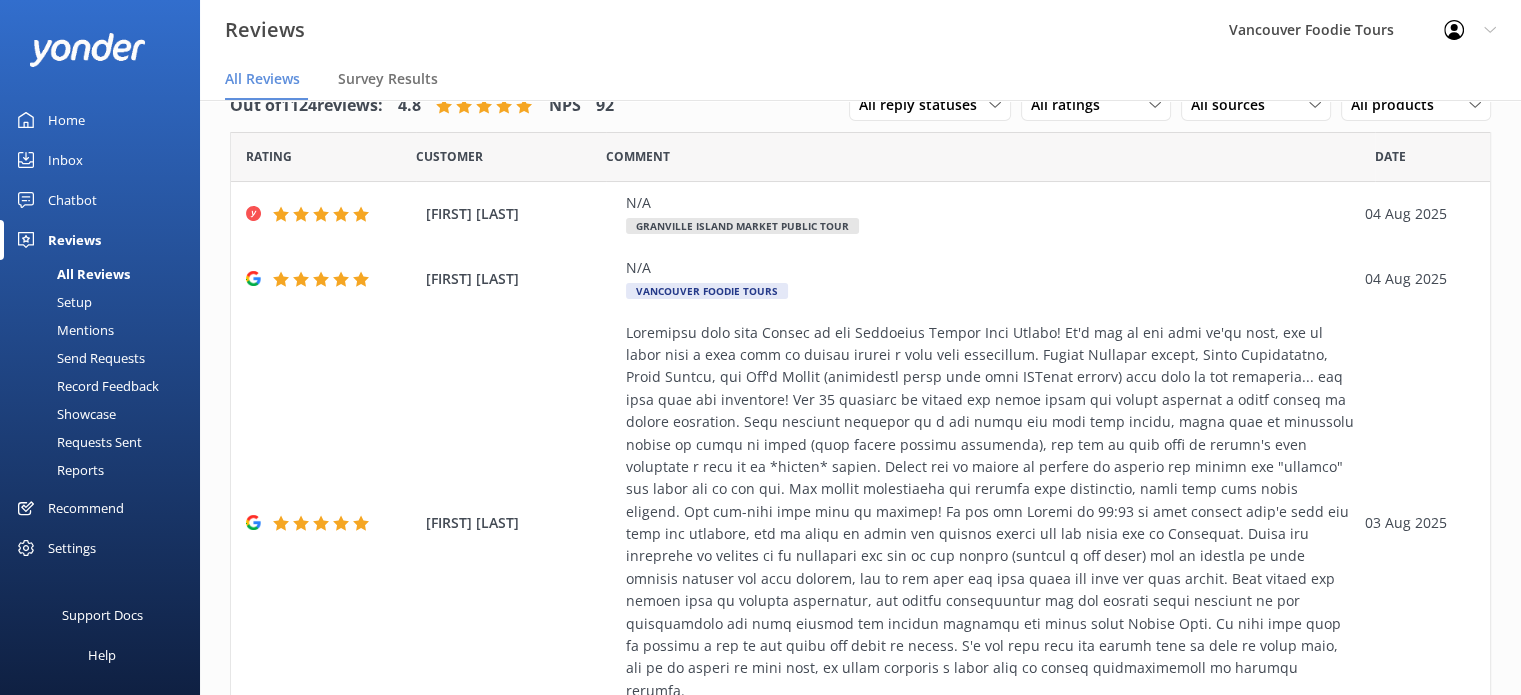 scroll, scrollTop: 8, scrollLeft: 0, axis: vertical 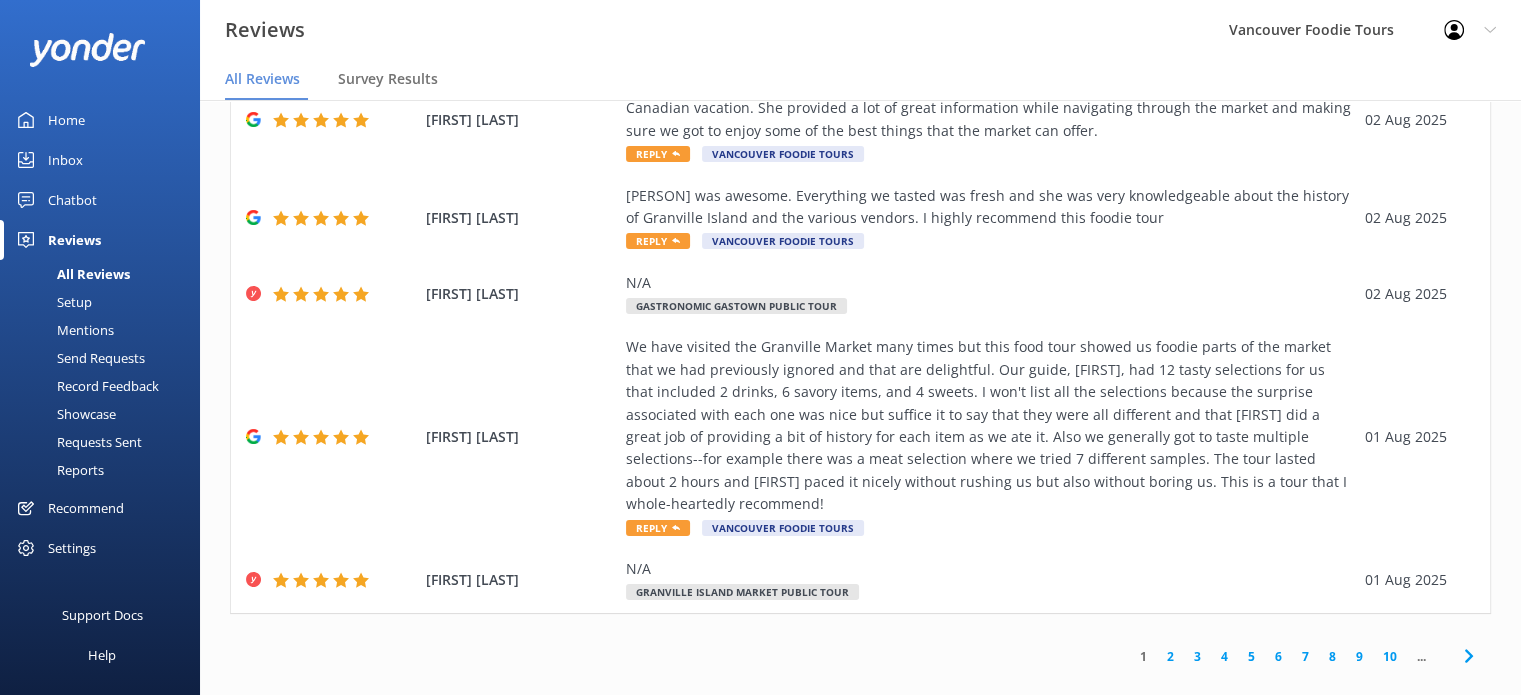 click on "2" at bounding box center [1170, 656] 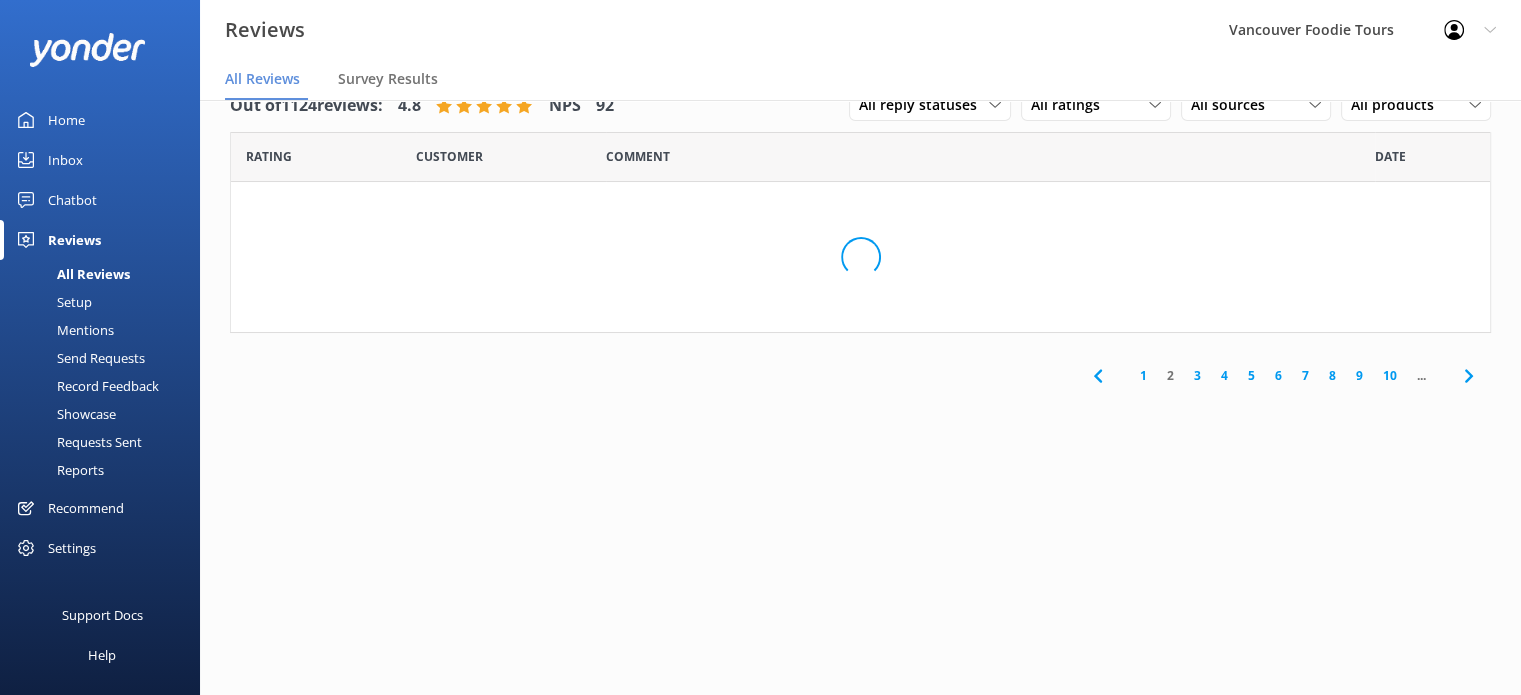 scroll, scrollTop: 0, scrollLeft: 0, axis: both 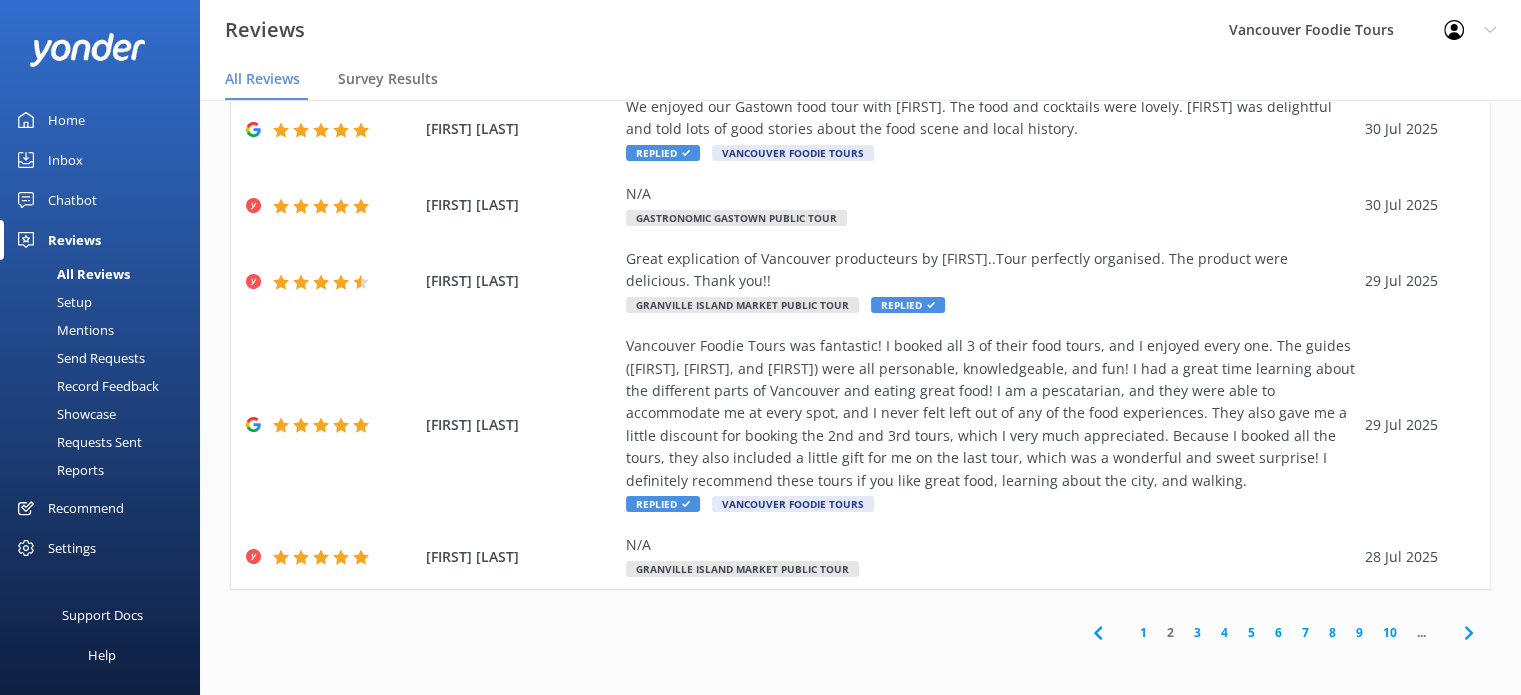 click on "1" at bounding box center (1143, 632) 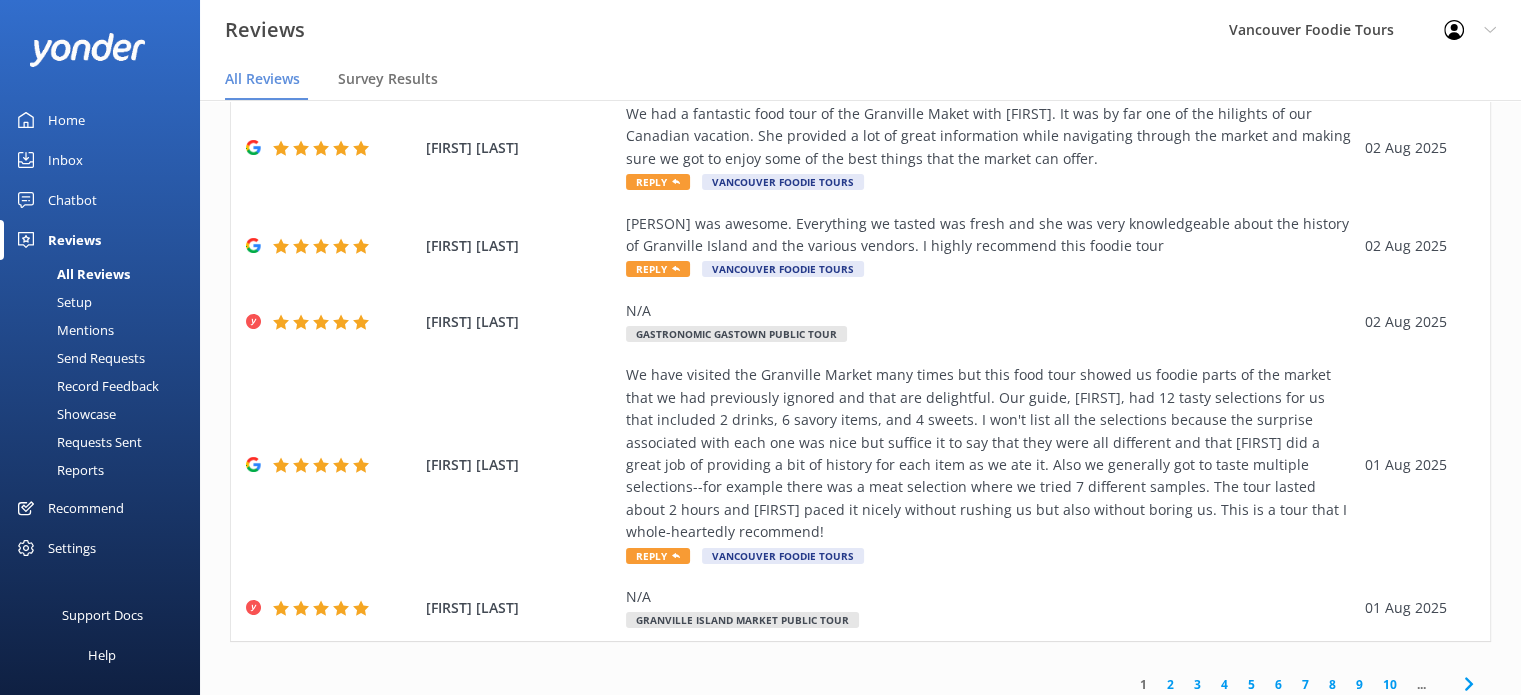 scroll, scrollTop: 845, scrollLeft: 0, axis: vertical 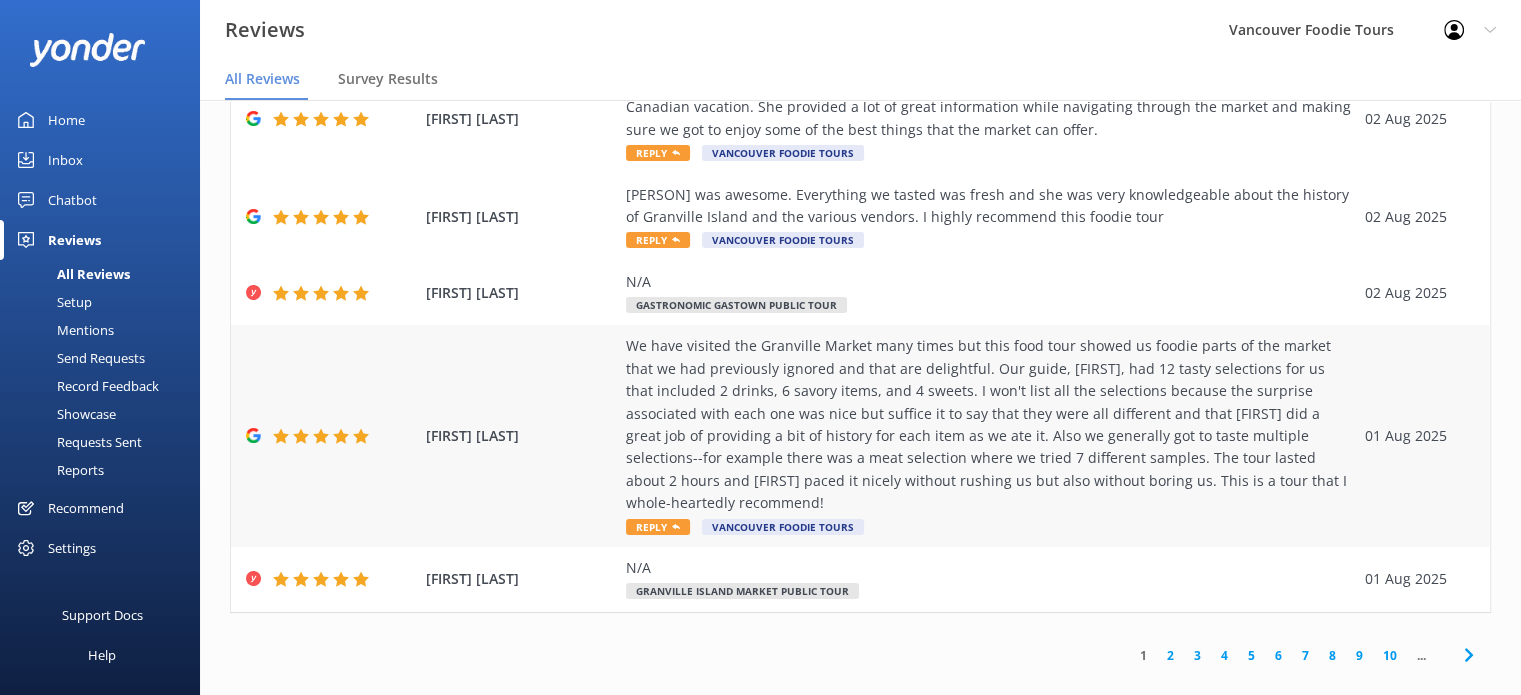 click on "We have visited the Granville Market many times but this food tour showed us foodie parts of the market that we had previously ignored and that are delightful. Our guide, [FIRST], had 12 tasty selections for us that included 2 drinks, 6 savory items, and 4 sweets. I won't list all the selections because the surprise associated with each one was nice but suffice it to say that they were all different and that [FIRST] did a great job of providing a bit of history for each item as we ate it. Also we generally got to taste multiple selections--for example there was a meat selection where we tried 7 different samples. The tour lasted about 2 hours and [FIRST] paced it nicely without rushing us but also without boring us. This is a tour that I whole-heartedly recommend!" at bounding box center [990, 424] 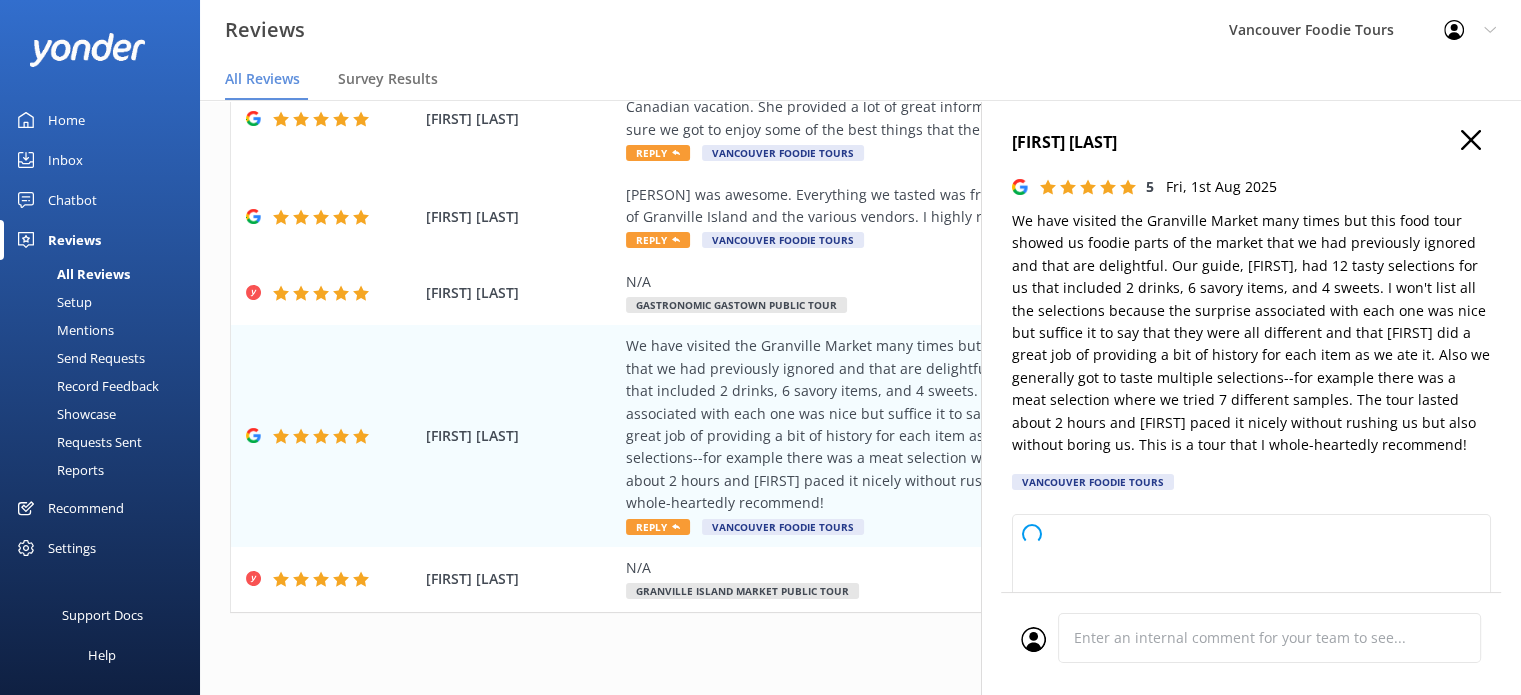 type on "Thank you so much for your wonderful review! We're thrilled to hear you enjoyed discovering new foodie gems at Granville Market with [FIRST] as your guide. Your kind words mean a lot to us, and we’re delighted you had such a memorable and delicious experience. We hope to welcome you back for another tour soon!" 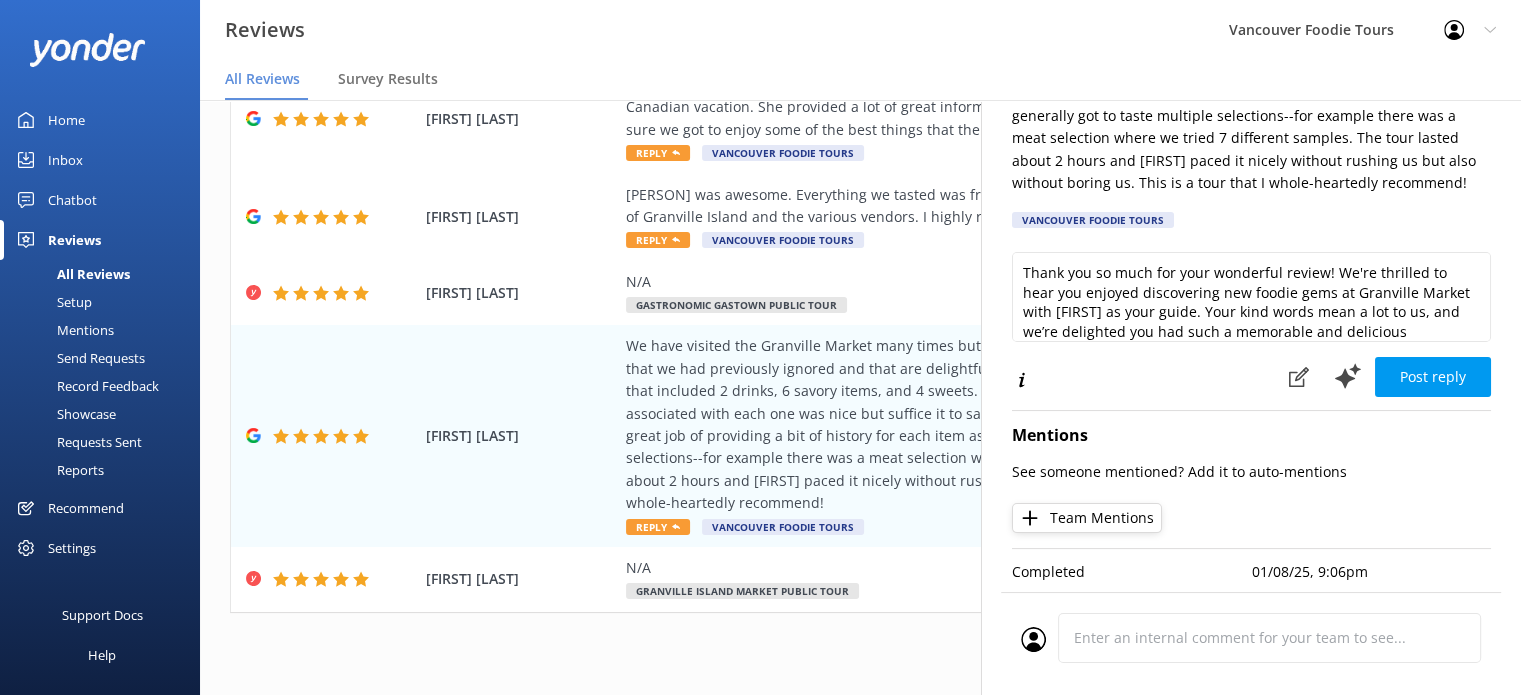 scroll, scrollTop: 277, scrollLeft: 0, axis: vertical 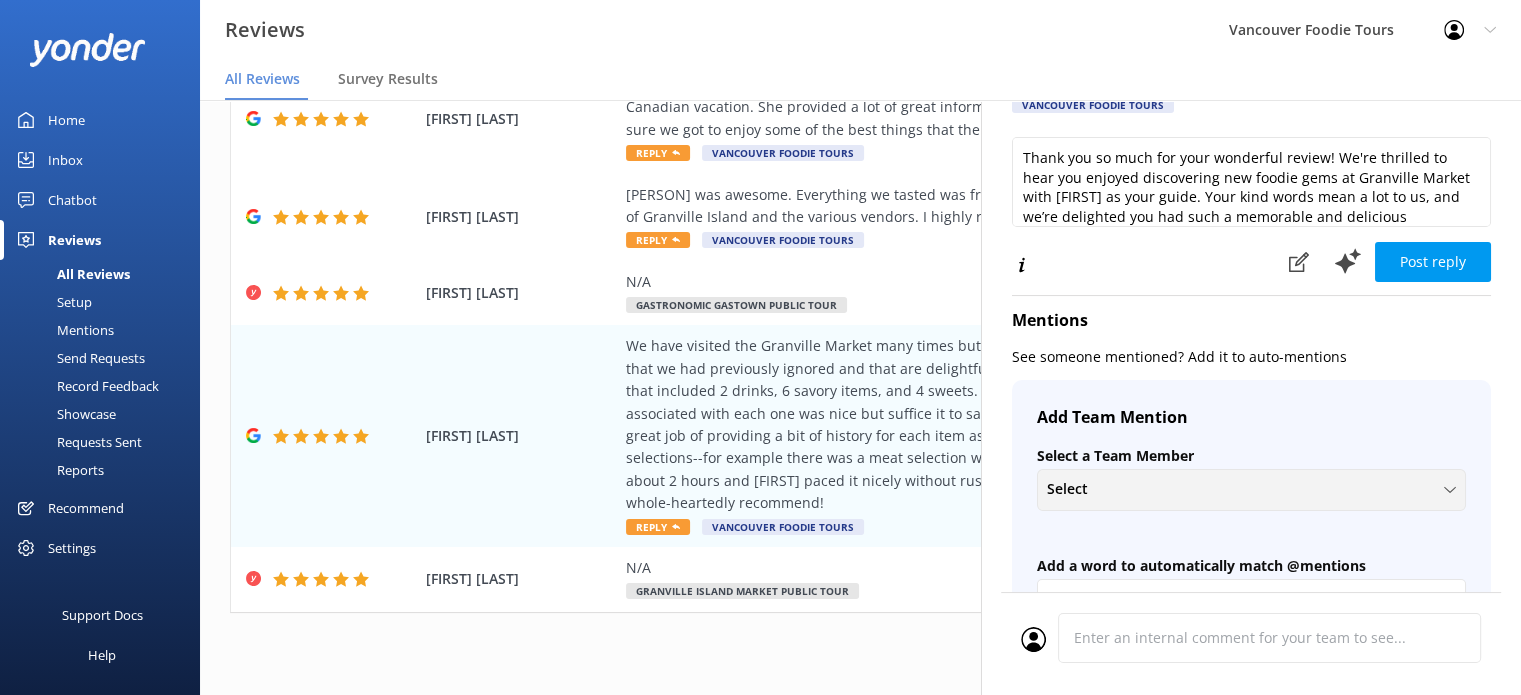 click on "Select" at bounding box center (1251, 489) 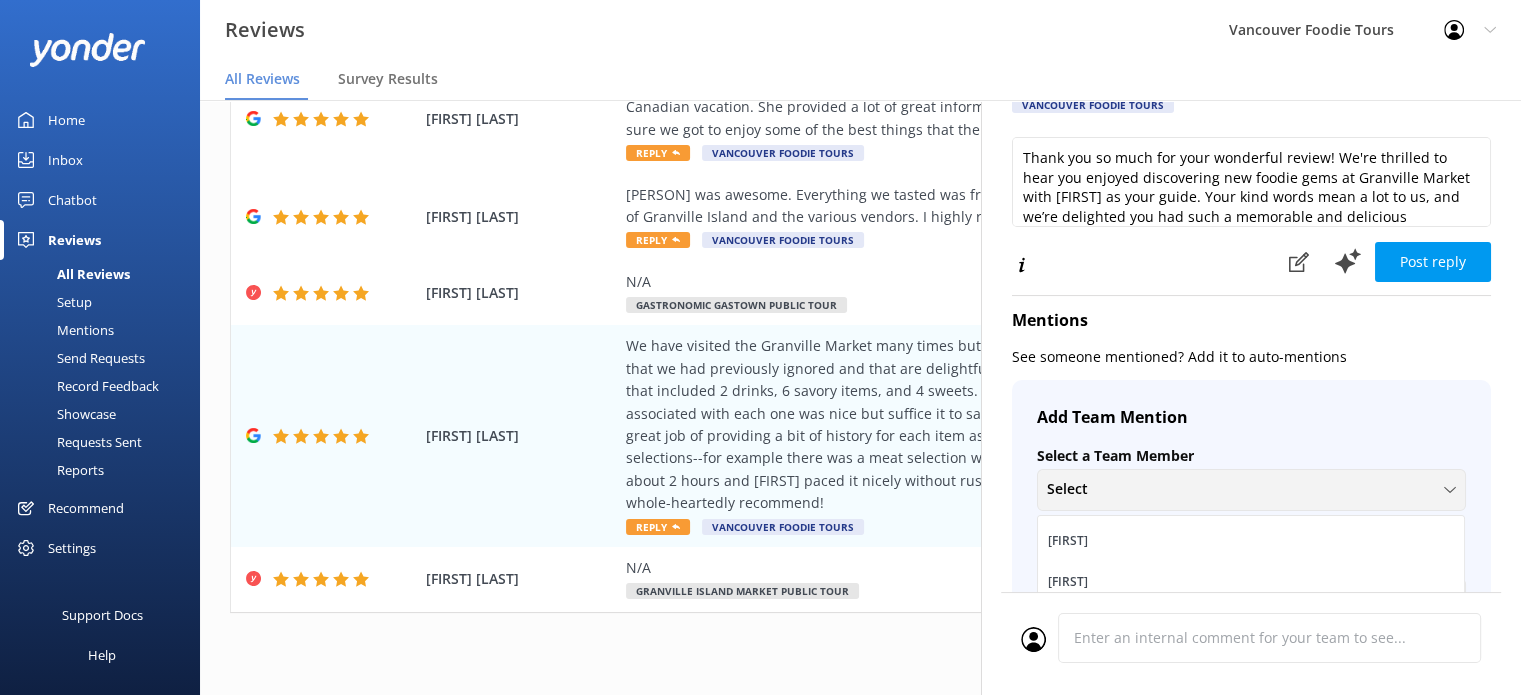 scroll, scrollTop: 380, scrollLeft: 0, axis: vertical 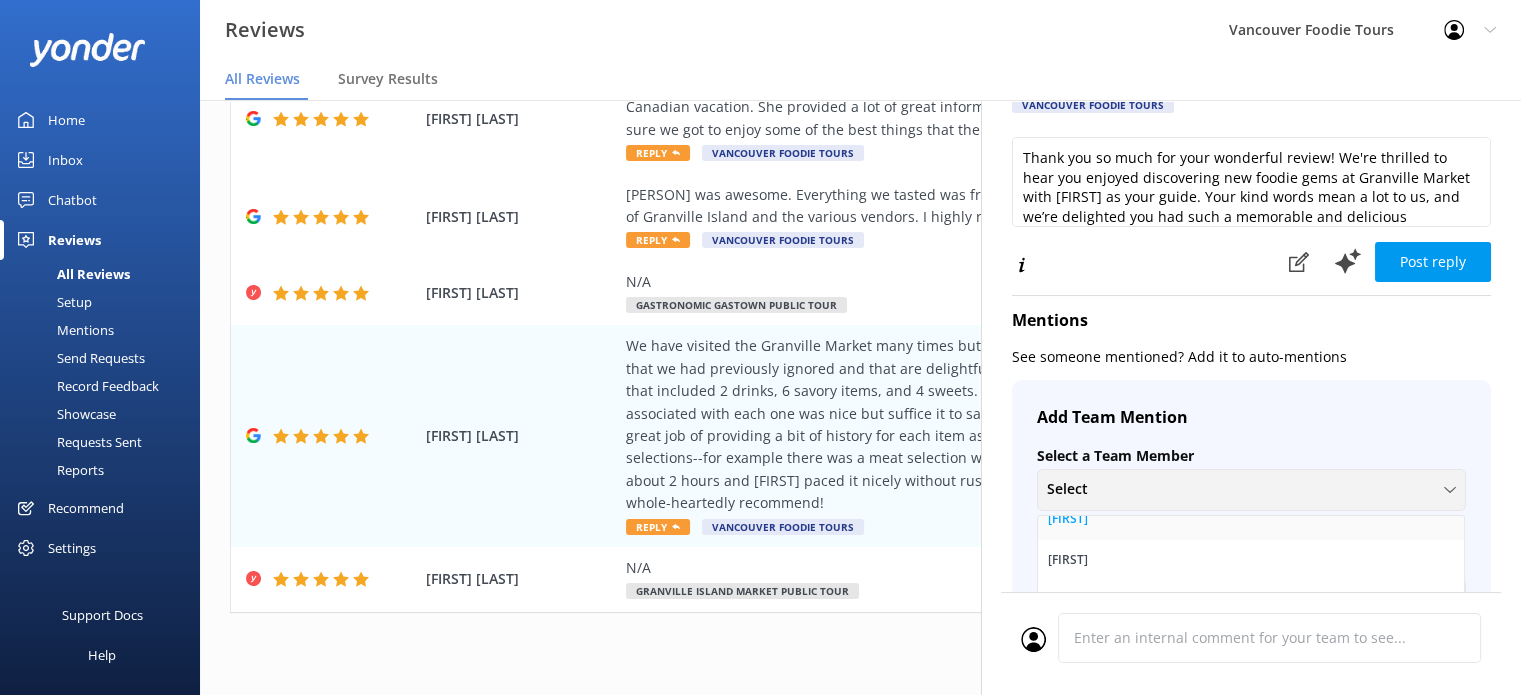 click on "[FIRST]" at bounding box center [1251, 519] 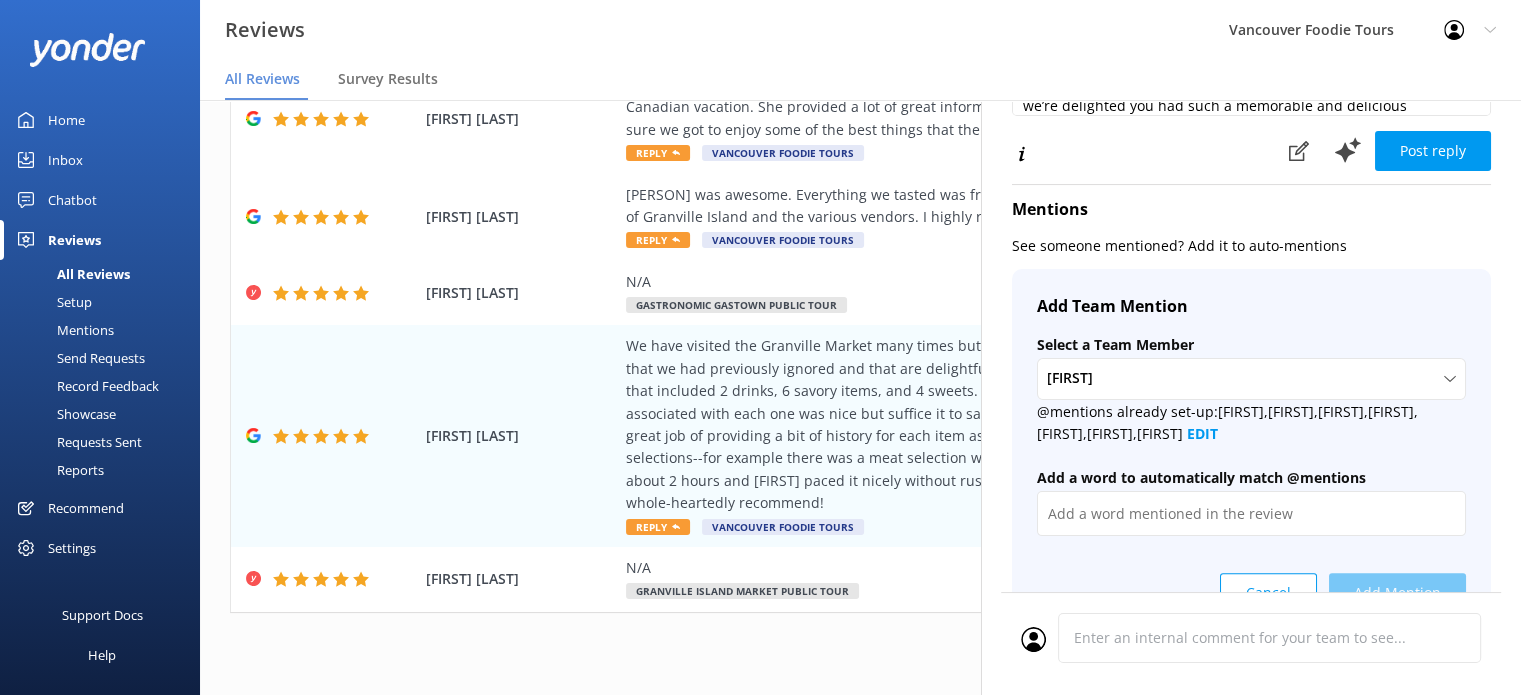 scroll, scrollTop: 577, scrollLeft: 0, axis: vertical 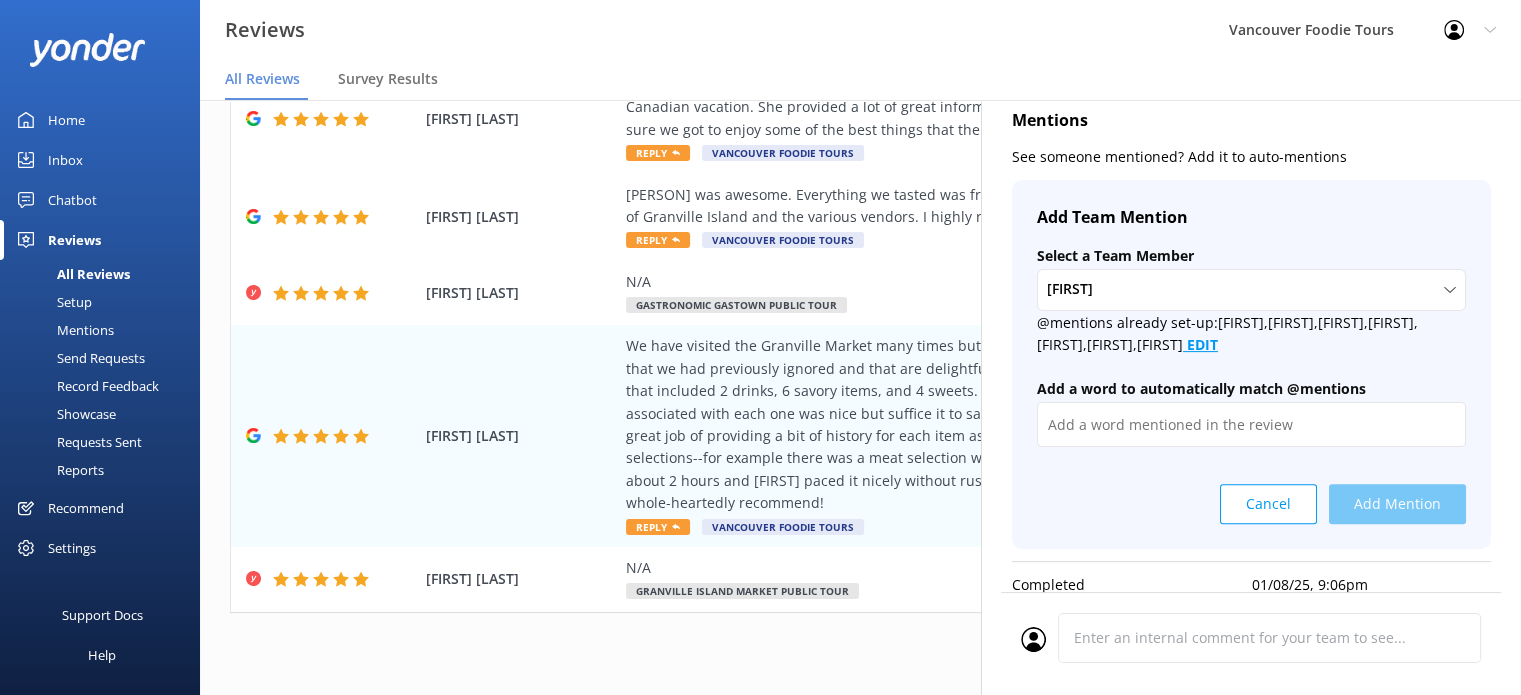 click on "EDIT" at bounding box center (1202, 344) 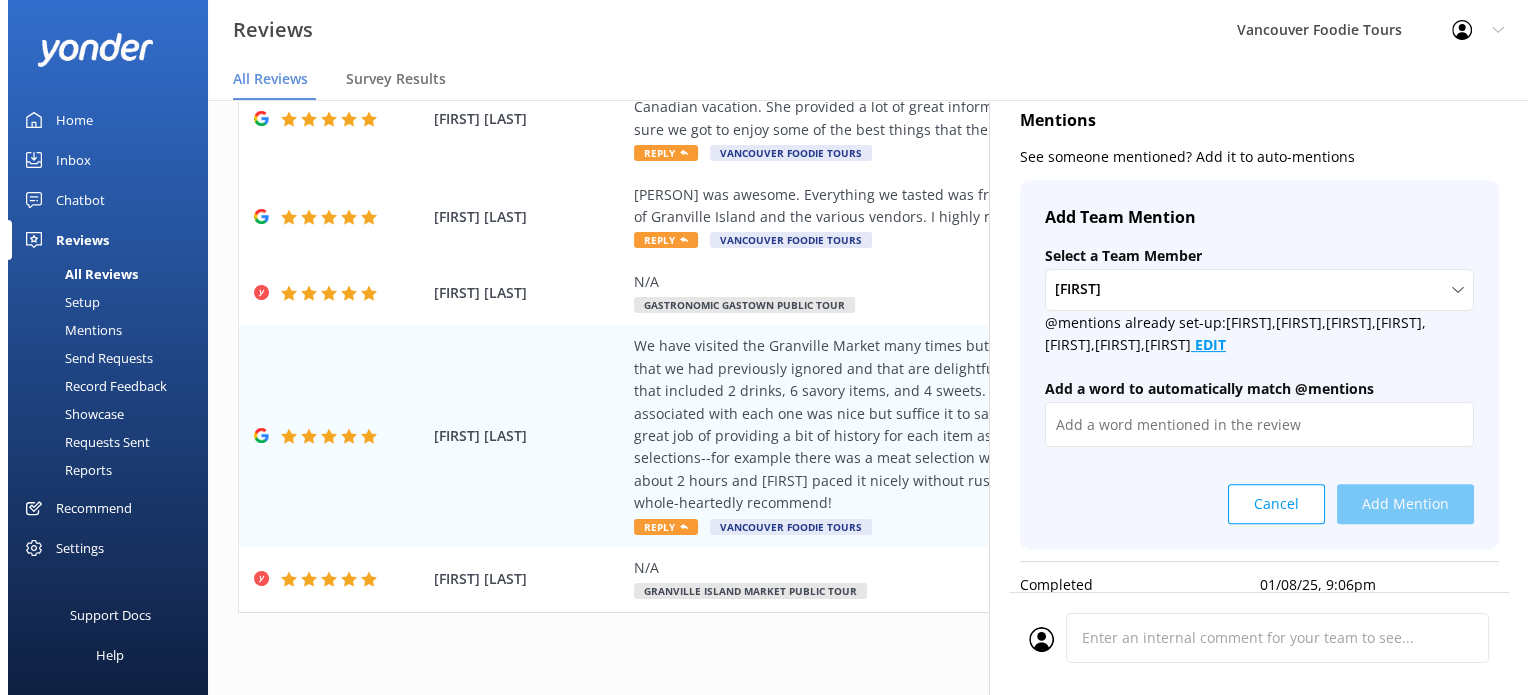 scroll, scrollTop: 0, scrollLeft: 0, axis: both 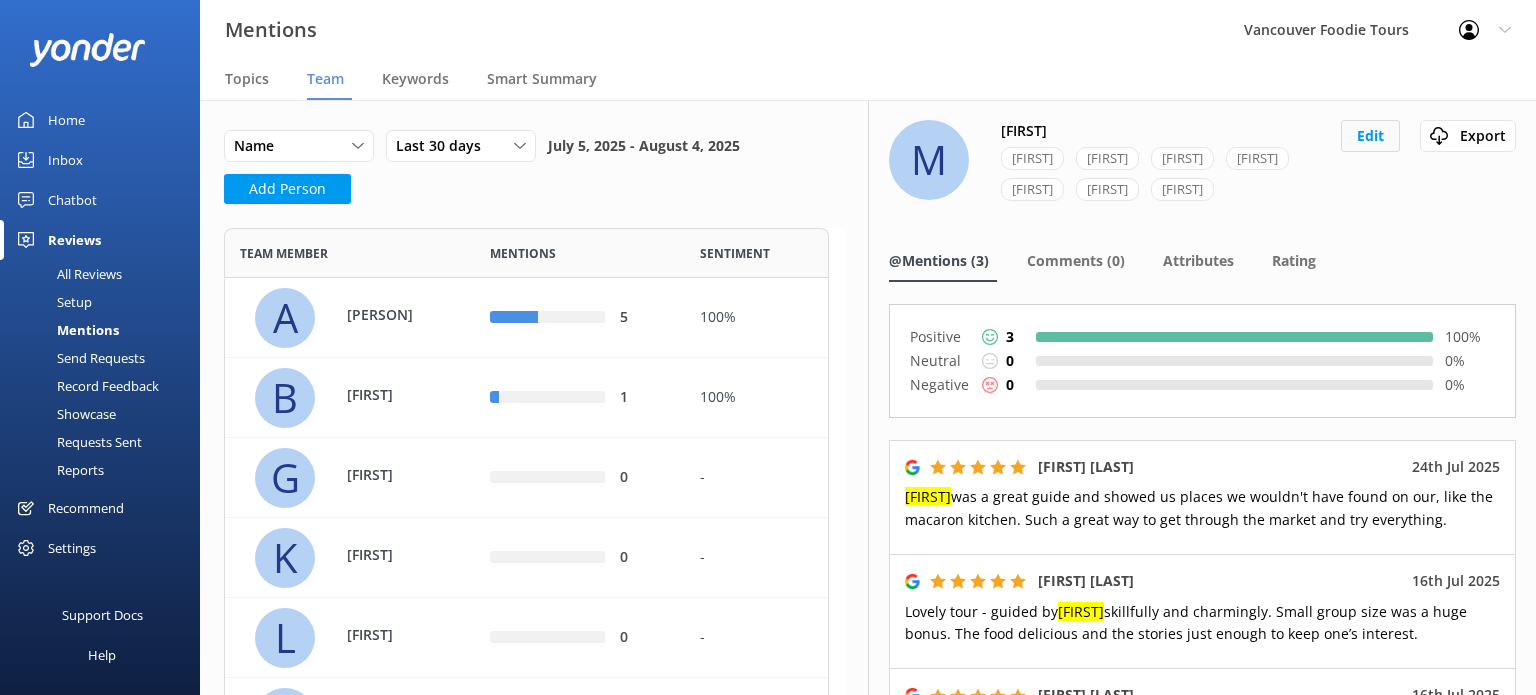 click on "Edit" at bounding box center (1370, 136) 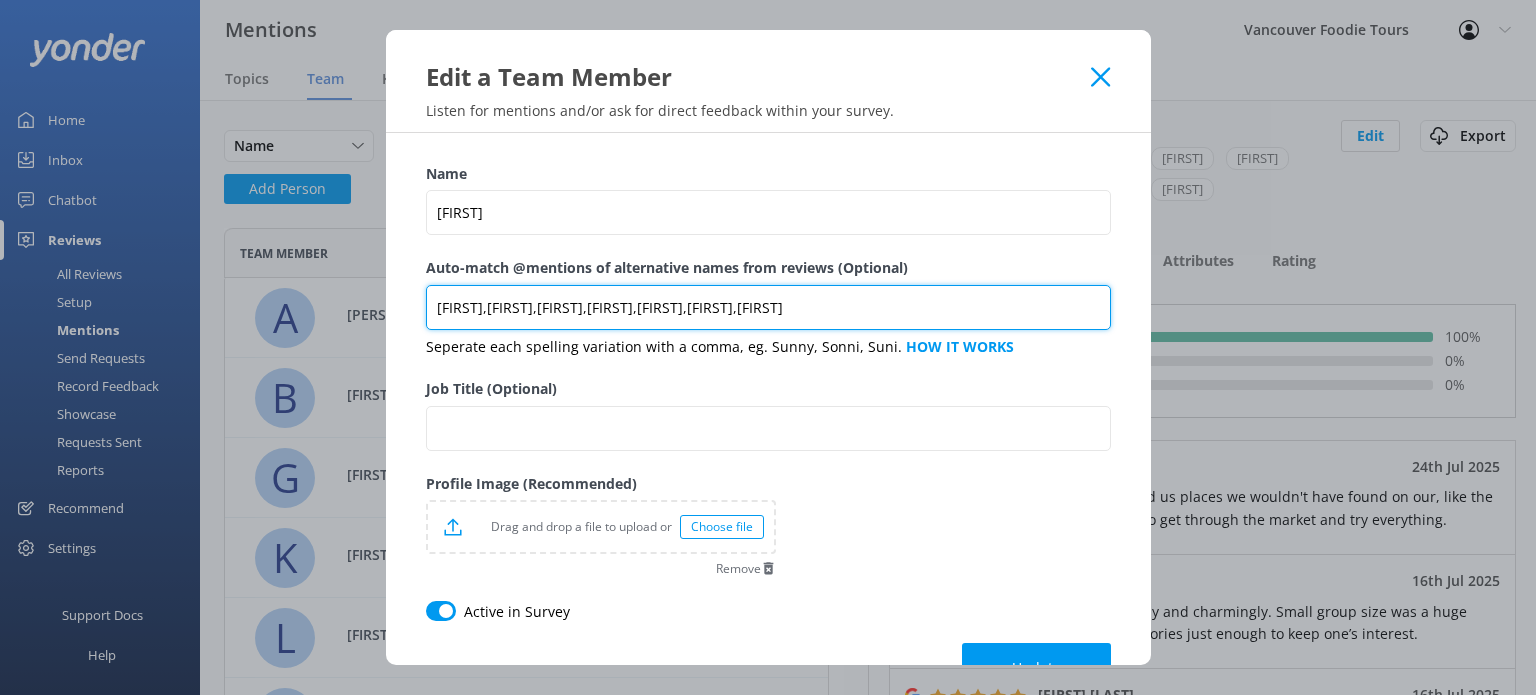 click on "[FIRST],[FIRST],[FIRST],[FIRST],[FIRST],[FIRST],[FIRST]" at bounding box center (768, 307) 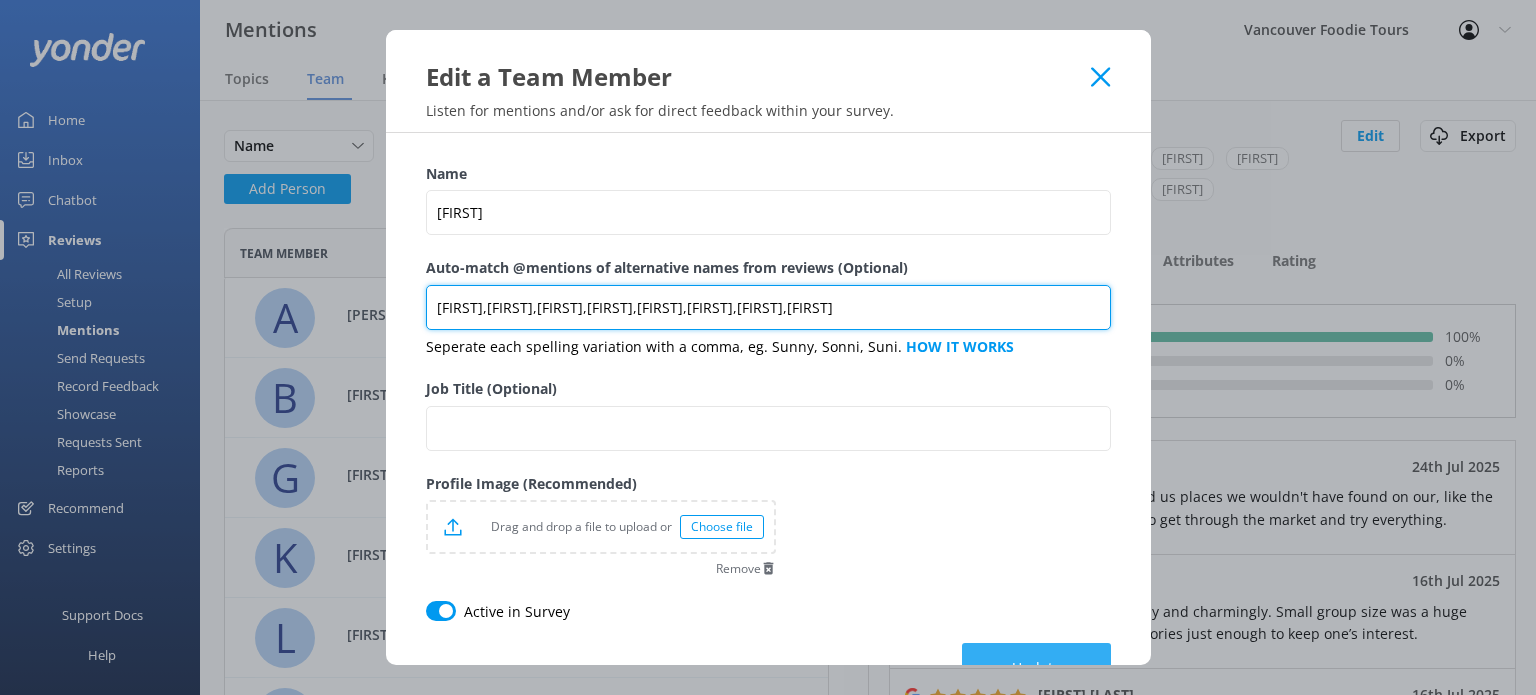 type on "[FIRST],[FIRST],[FIRST],[FIRST],[FIRST],[FIRST],[FIRST],[FIRST]" 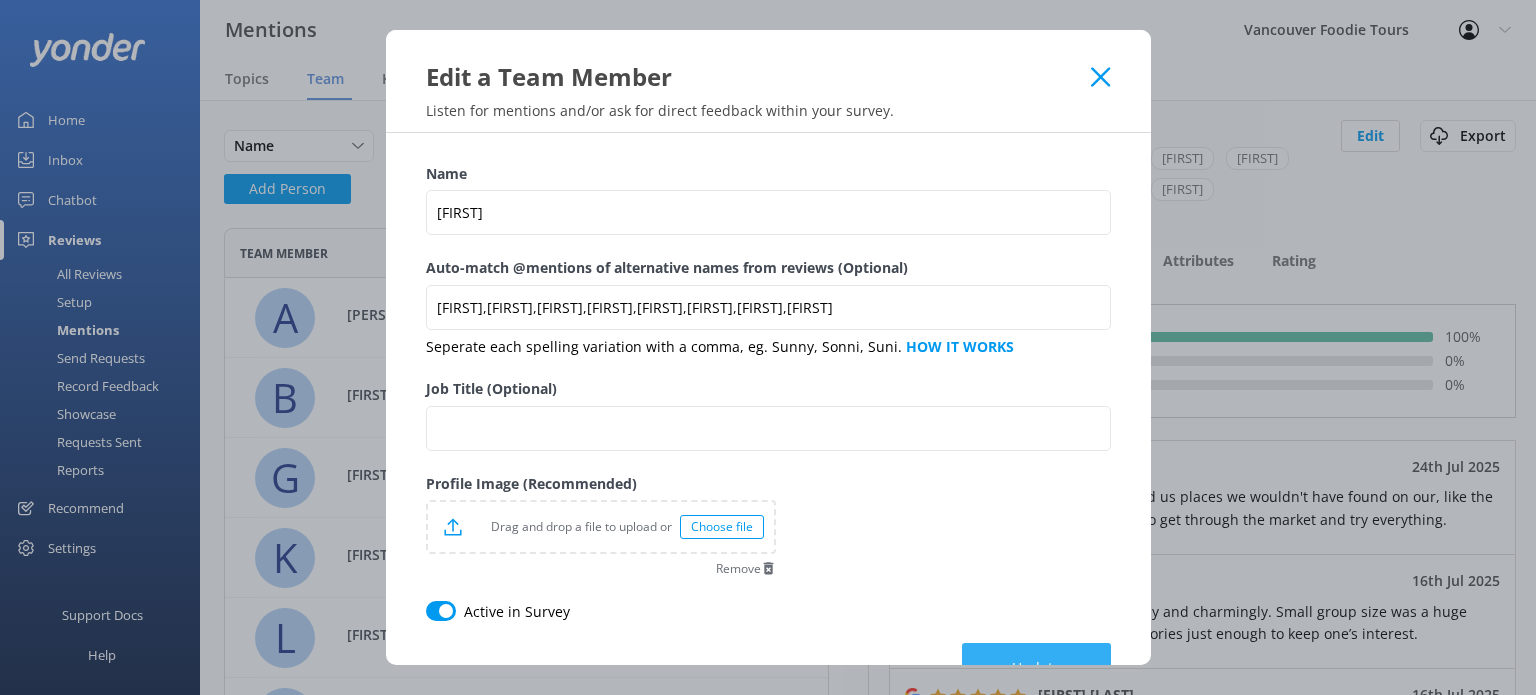 click on "Update" at bounding box center (1036, 668) 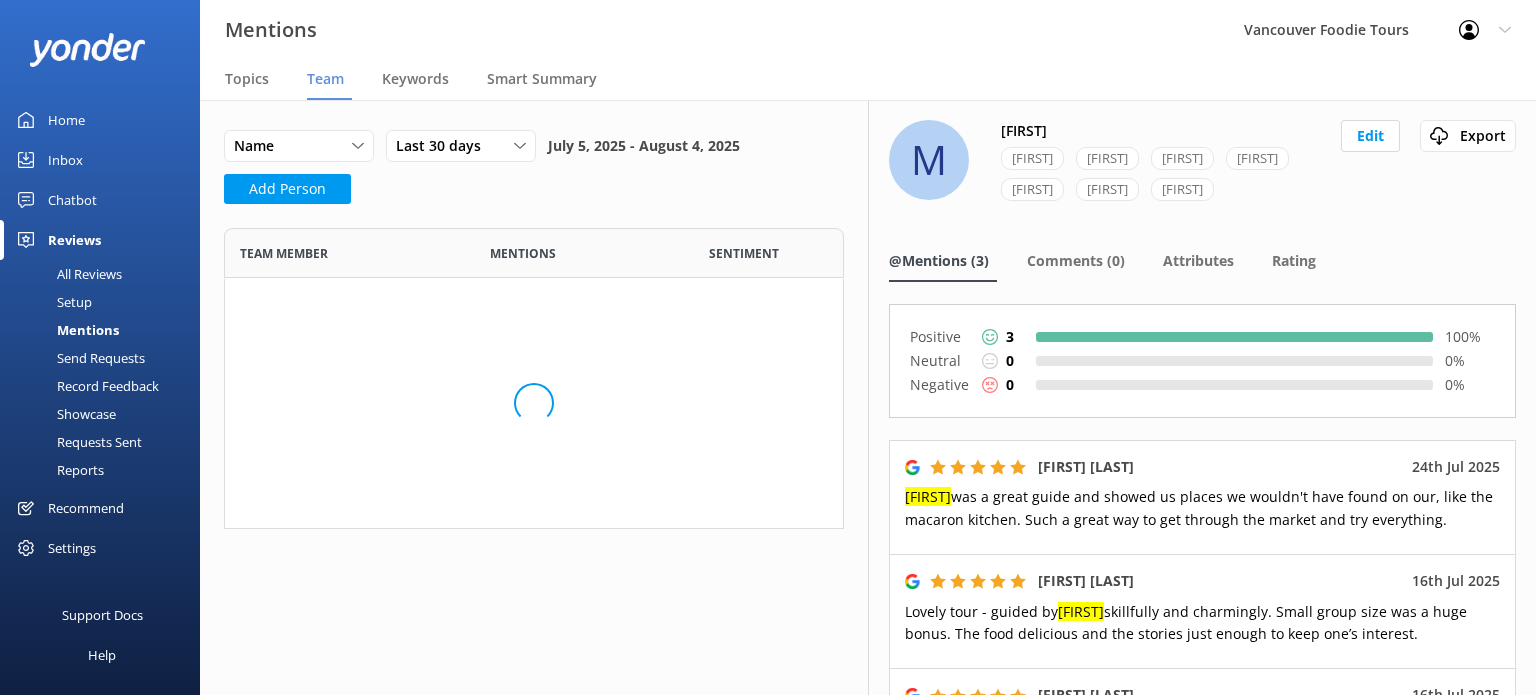 scroll, scrollTop: 16, scrollLeft: 16, axis: both 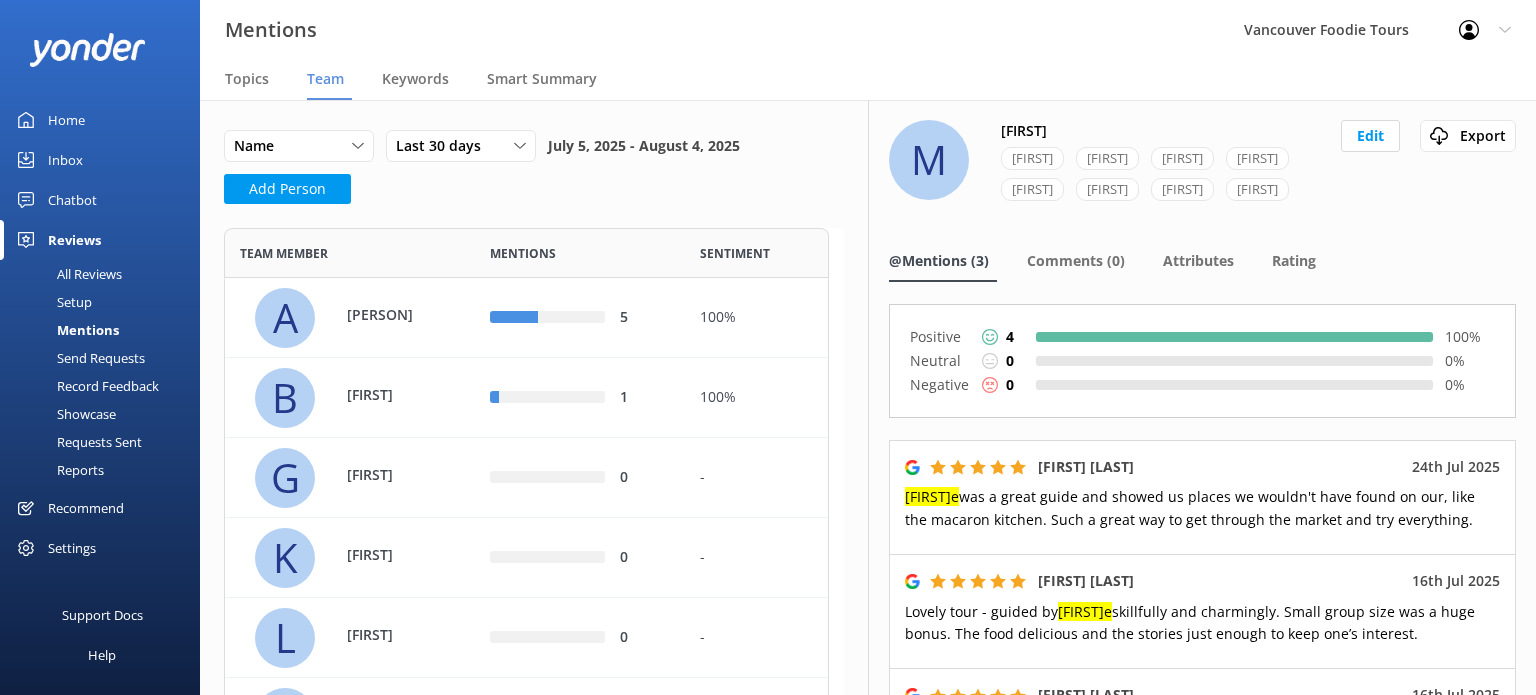 click on "All Reviews" at bounding box center (67, 274) 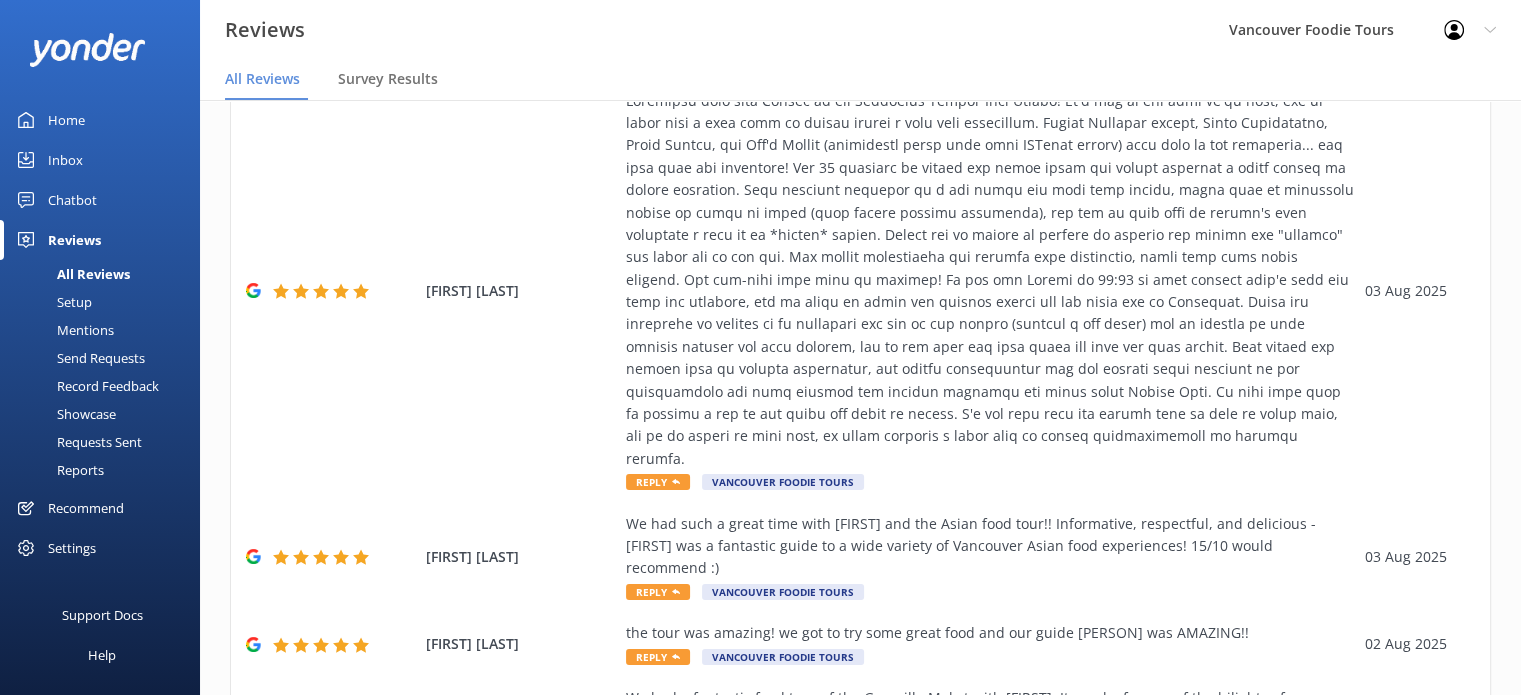 scroll, scrollTop: 845, scrollLeft: 0, axis: vertical 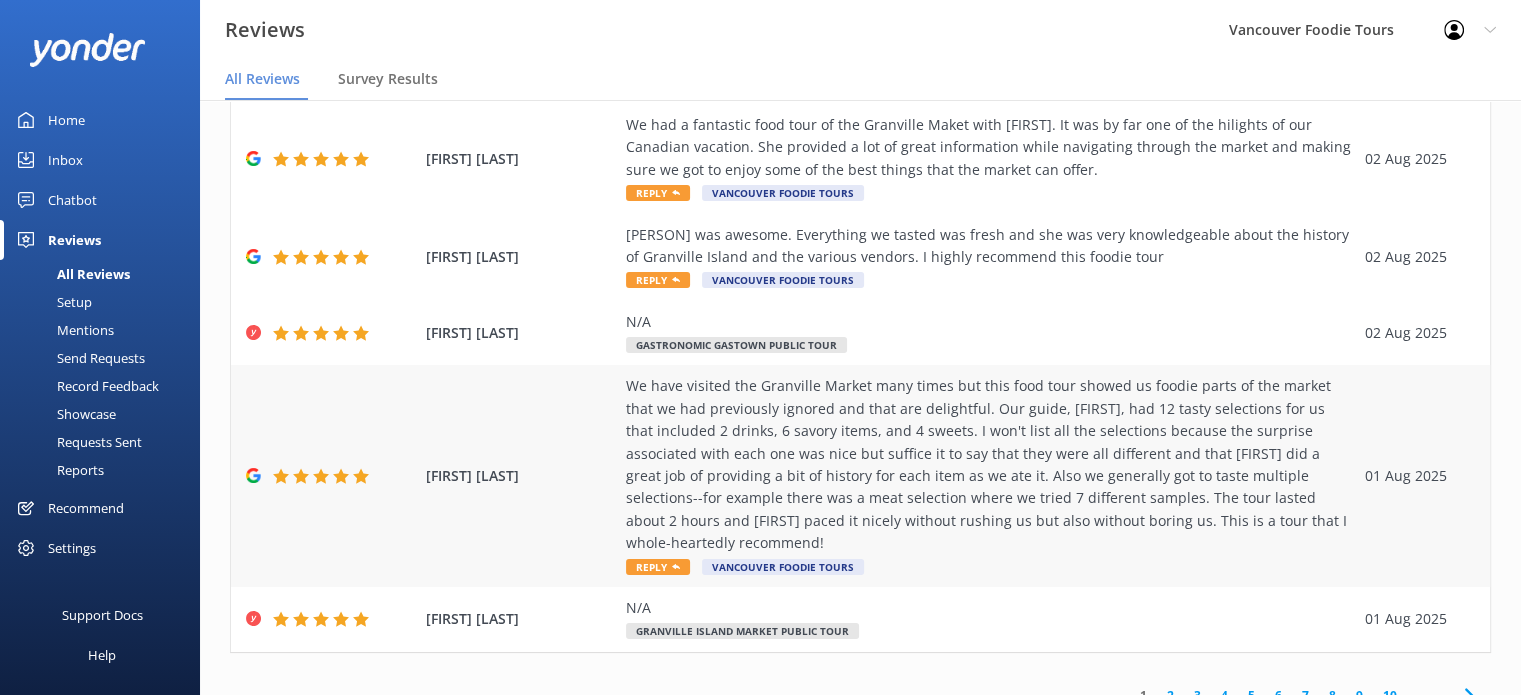 click on "We have visited the Granville Market many times but this food tour showed us foodie parts of the market that we had previously ignored and that are delightful. Our guide, [FIRST], had 12 tasty selections for us that included 2 drinks, 6 savory items, and 4 sweets. I won't list all the selections because the surprise associated with each one was nice but suffice it to say that they were all different and that [FIRST] did a great job of providing a bit of history for each item as we ate it. Also we generally got to taste multiple selections--for example there was a meat selection where we tried 7 different samples. The tour lasted about 2 hours and [FIRST] paced it nicely without rushing us but also without boring us. This is a tour that I whole-heartedly recommend!" at bounding box center (990, 464) 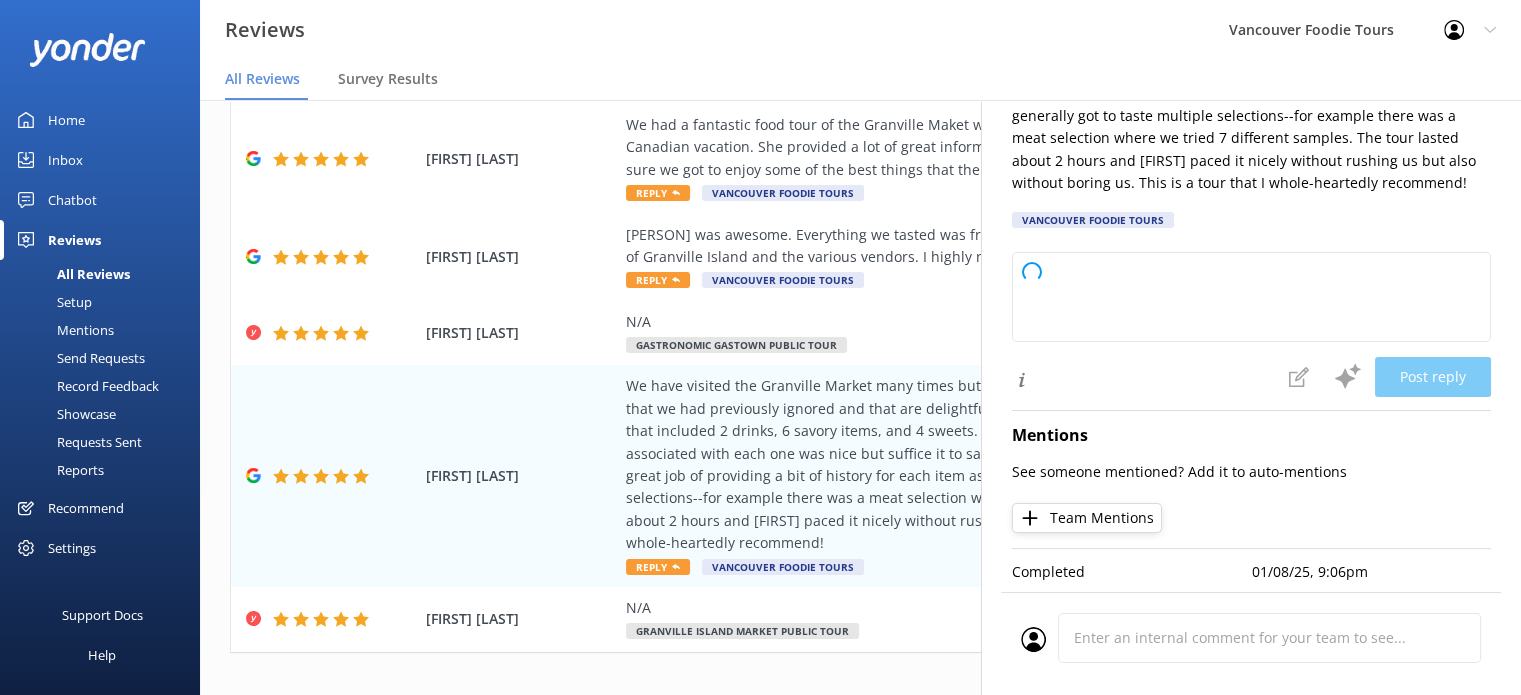 scroll, scrollTop: 277, scrollLeft: 0, axis: vertical 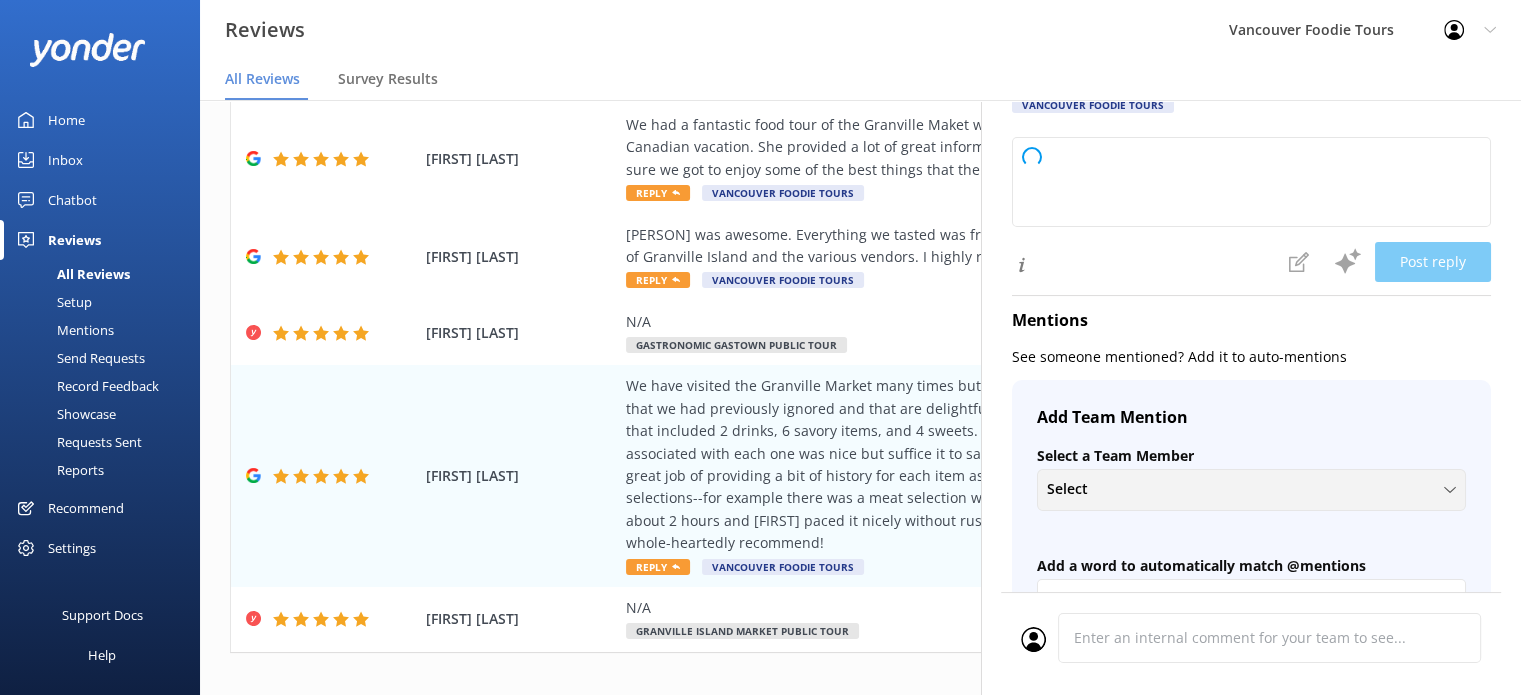 click on "Select" at bounding box center [1251, 489] 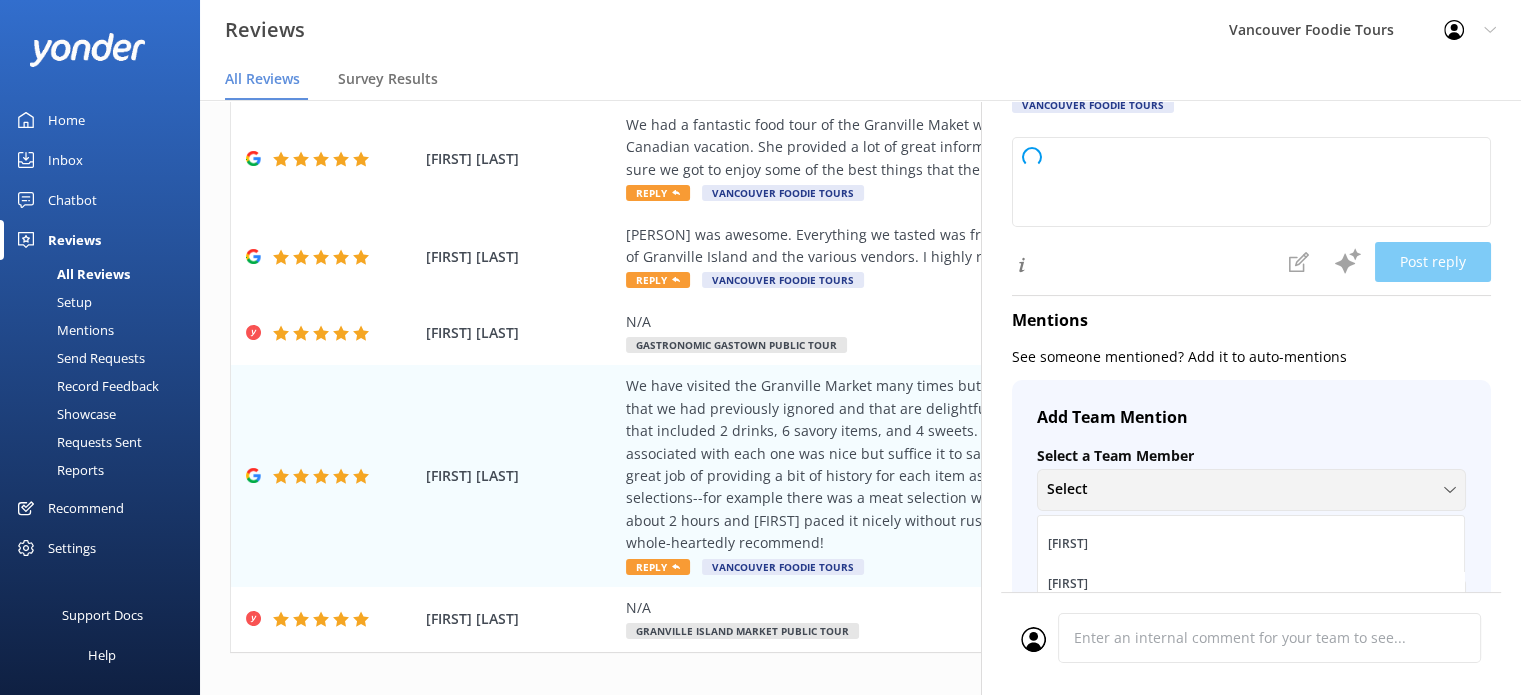 scroll, scrollTop: 1000, scrollLeft: 0, axis: vertical 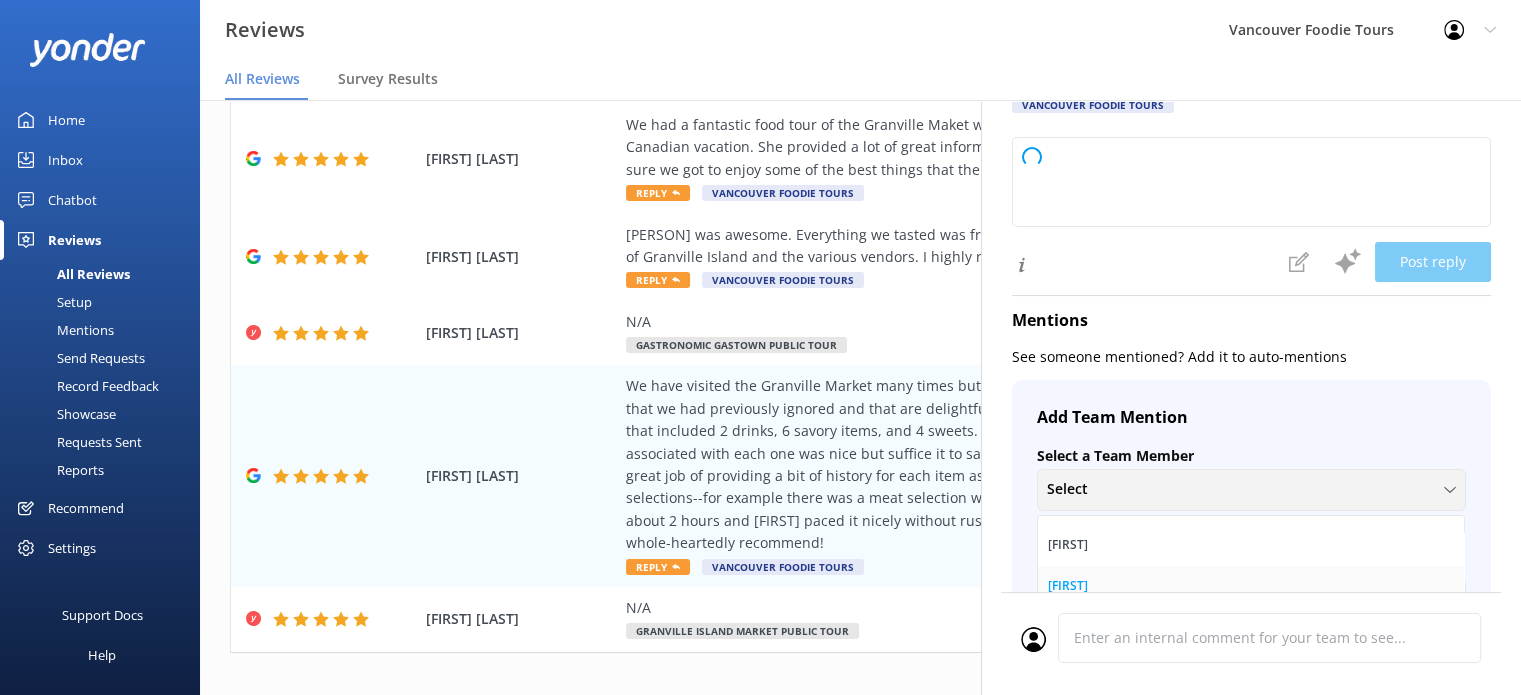 click on "[FIRST]" at bounding box center (1251, 586) 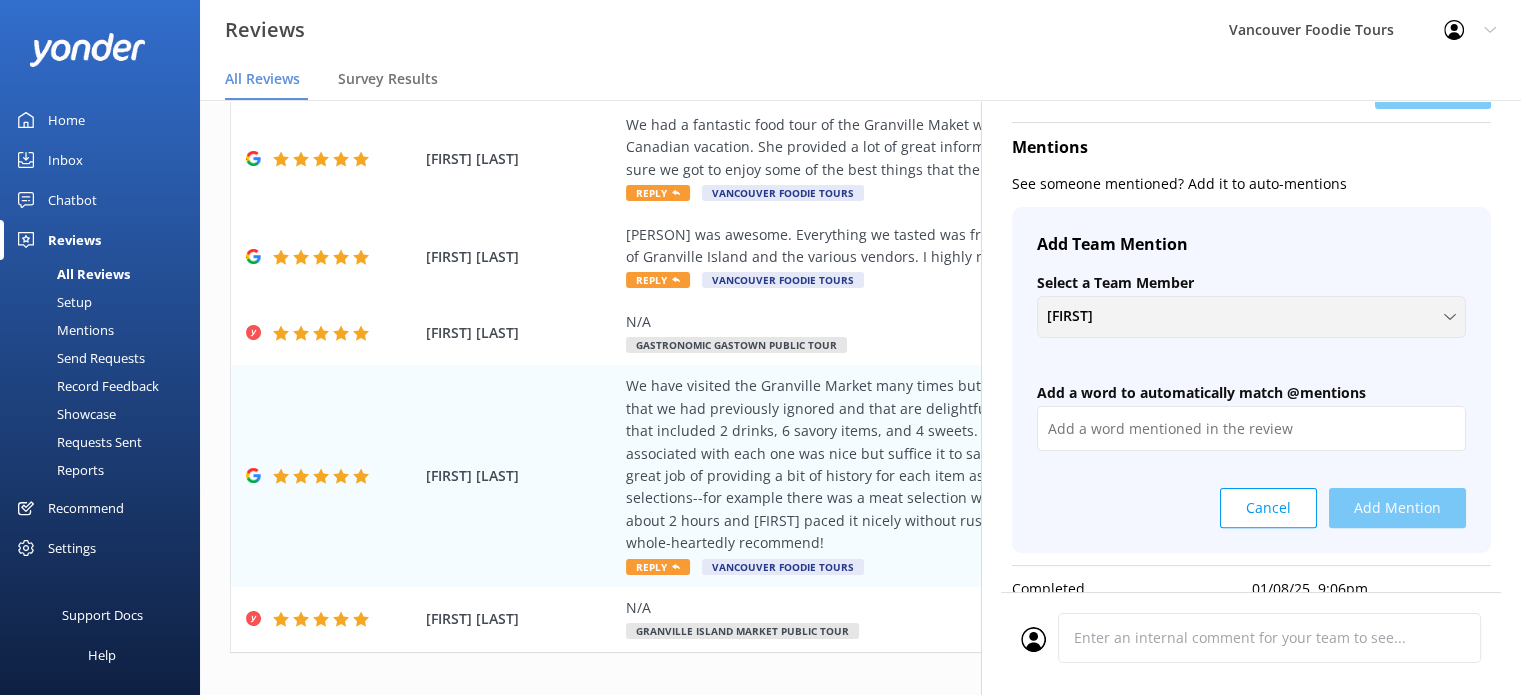 scroll, scrollTop: 582, scrollLeft: 0, axis: vertical 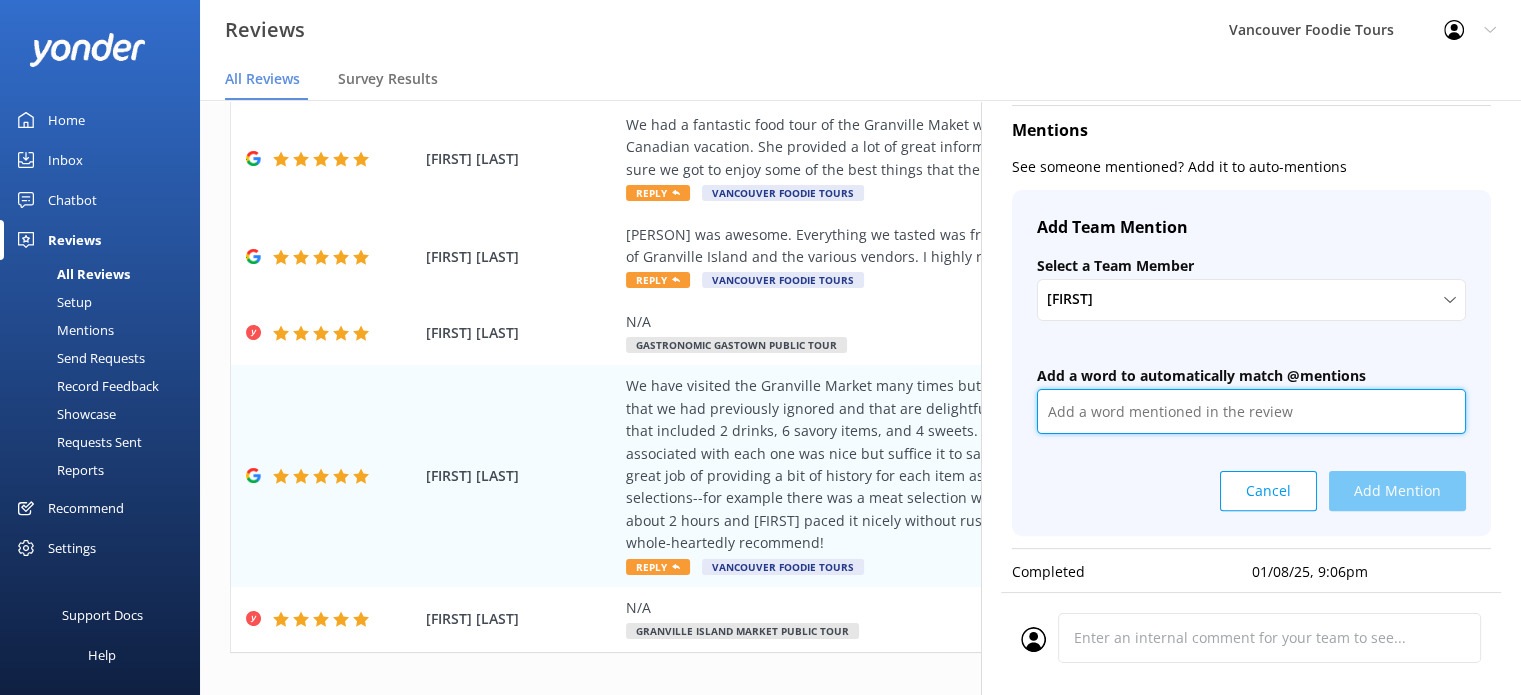 click at bounding box center (1251, 411) 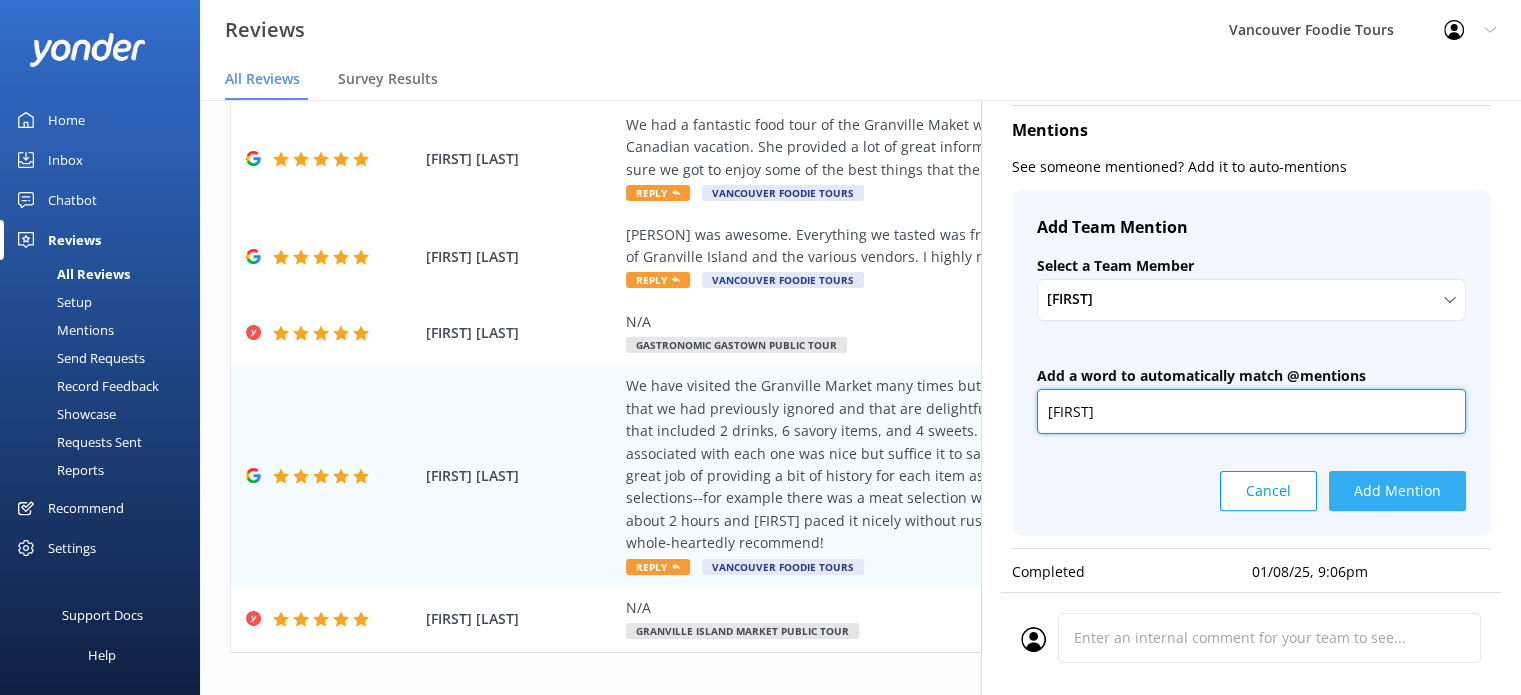 type on "[FIRST]" 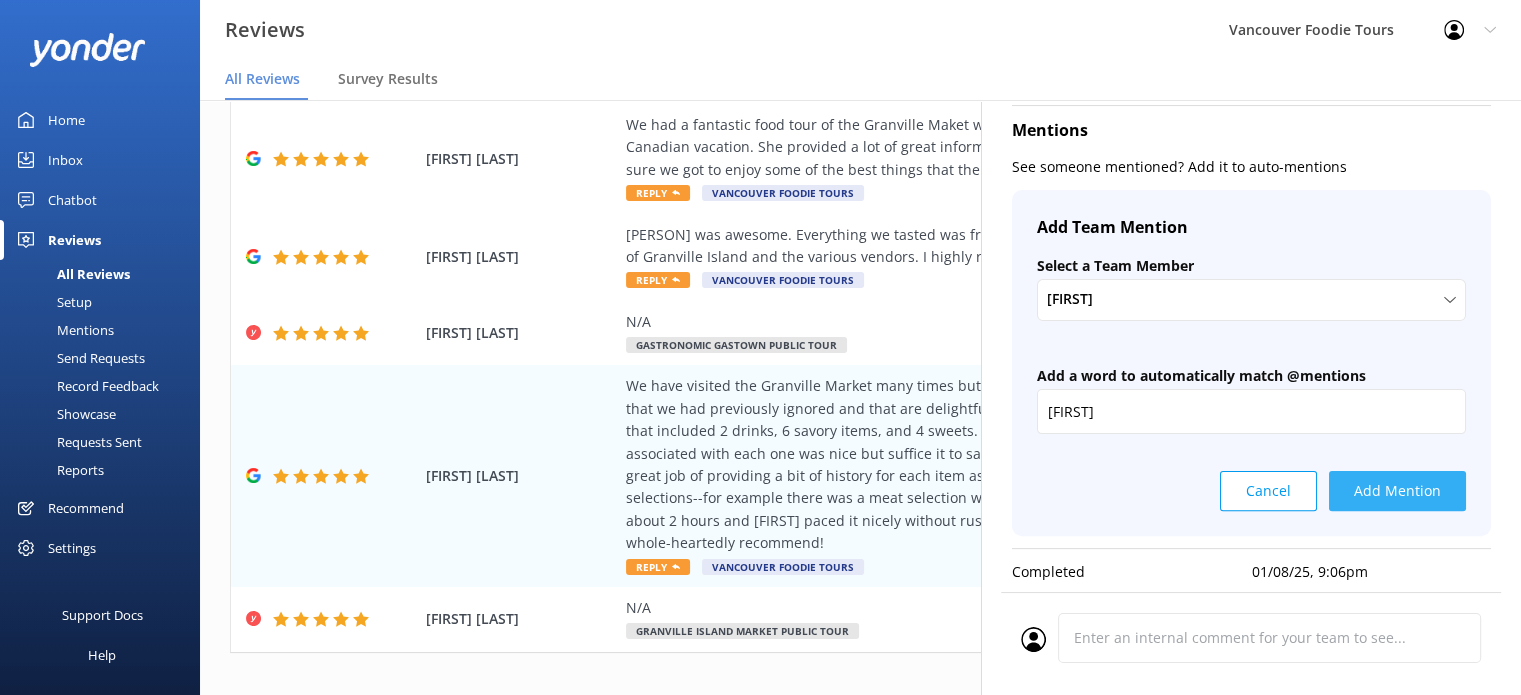 click on "Add Mention" at bounding box center (1397, 491) 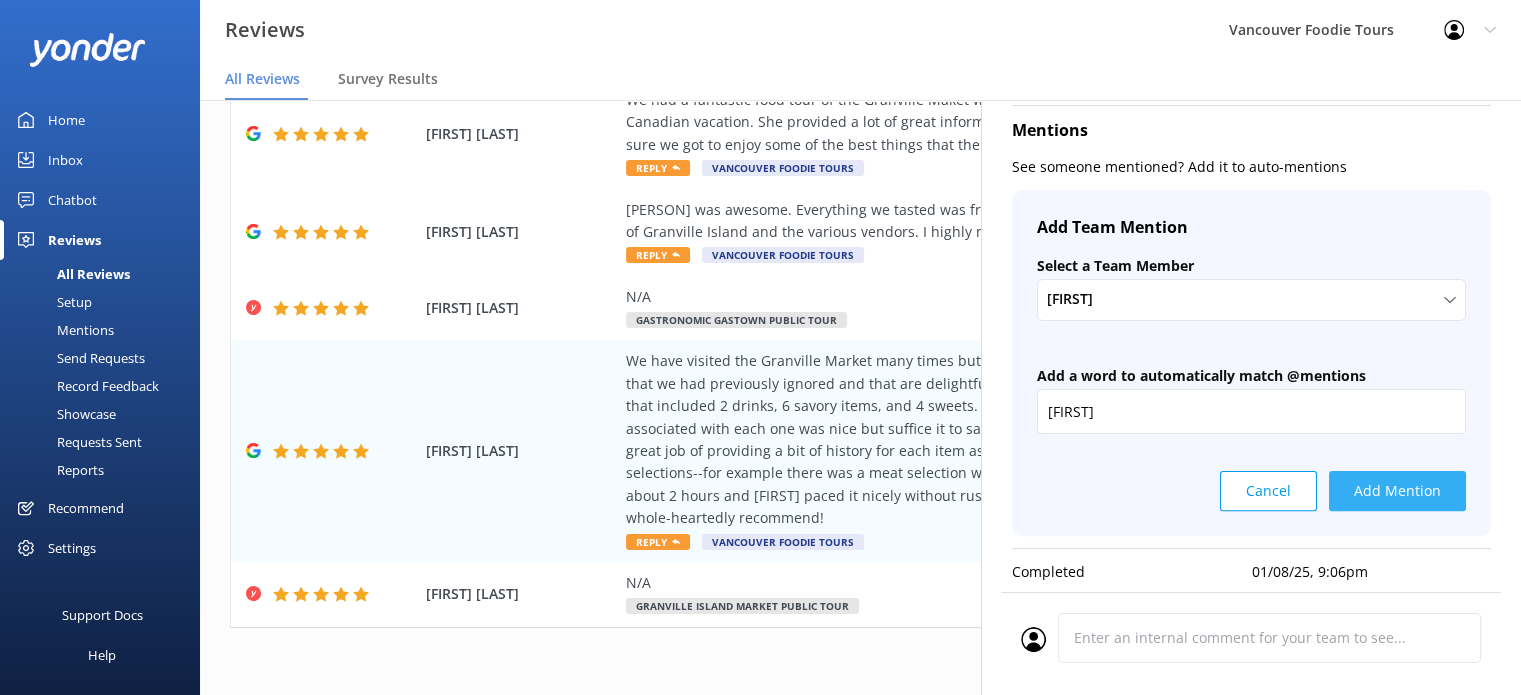 scroll, scrollTop: 40, scrollLeft: 0, axis: vertical 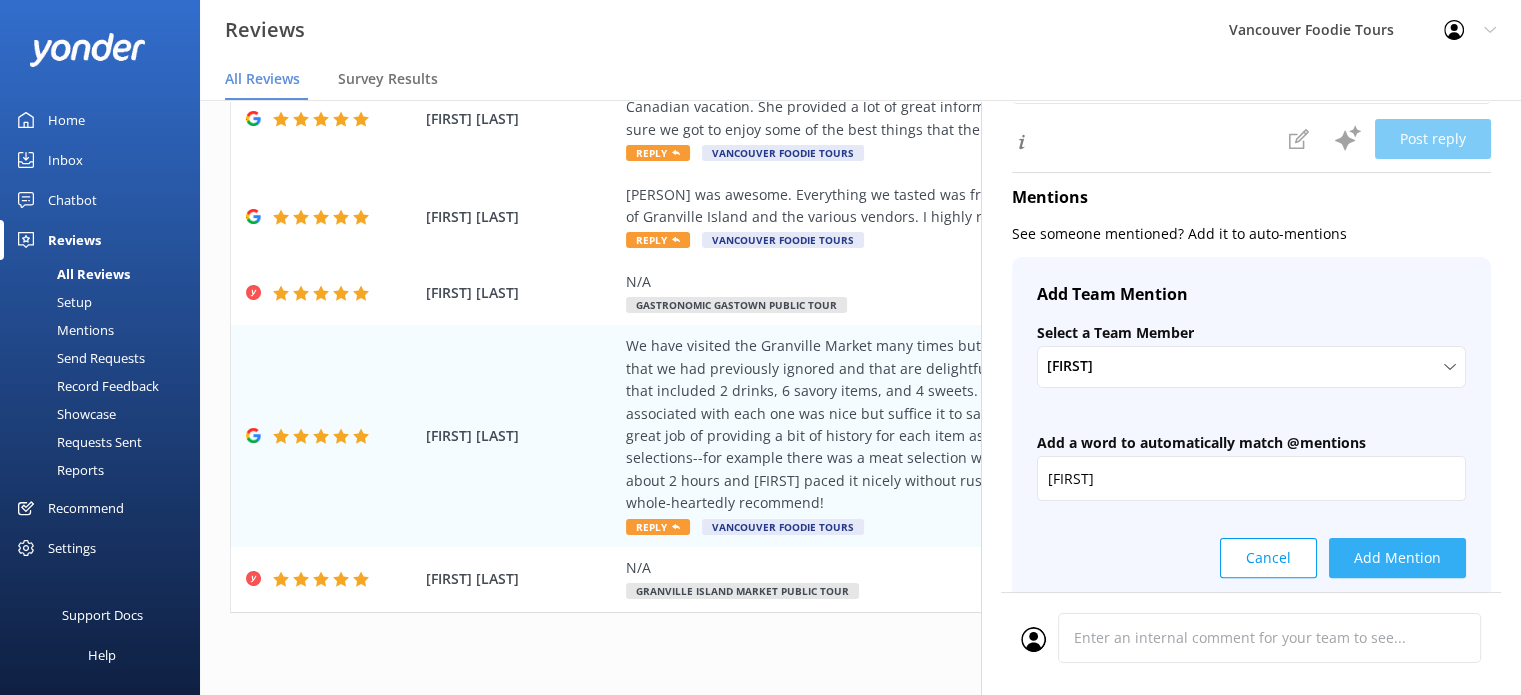 click on "Add Mention" at bounding box center (1397, 558) 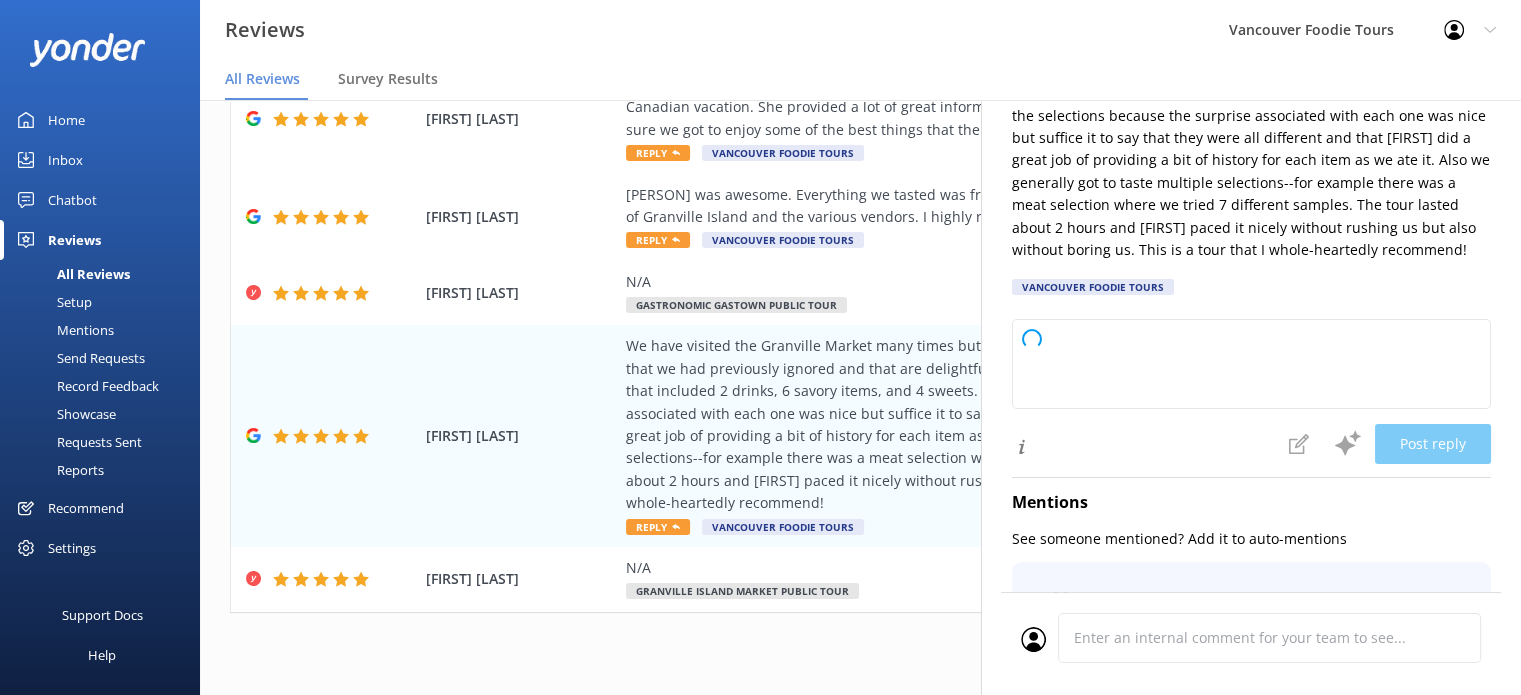 scroll, scrollTop: 0, scrollLeft: 0, axis: both 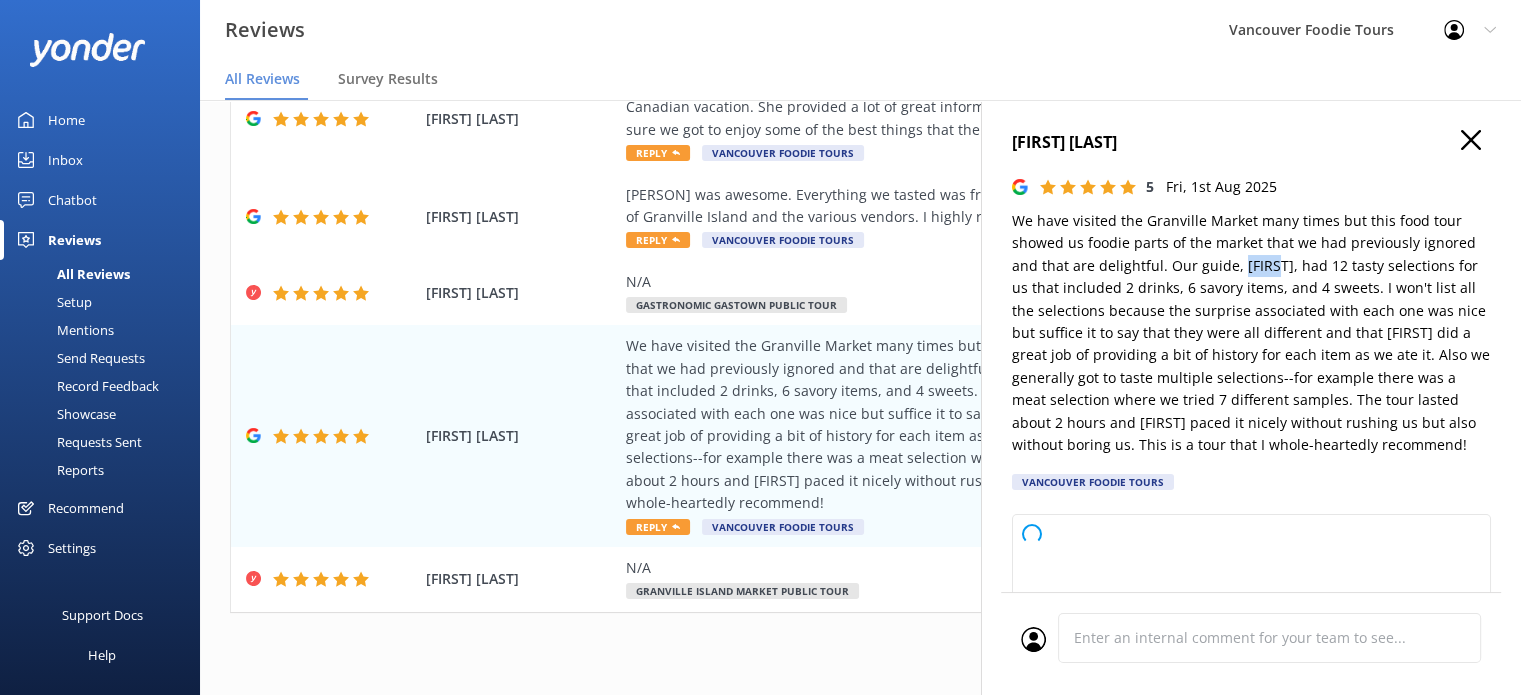 drag, startPoint x: 1238, startPoint y: 264, endPoint x: 1274, endPoint y: 263, distance: 36.013885 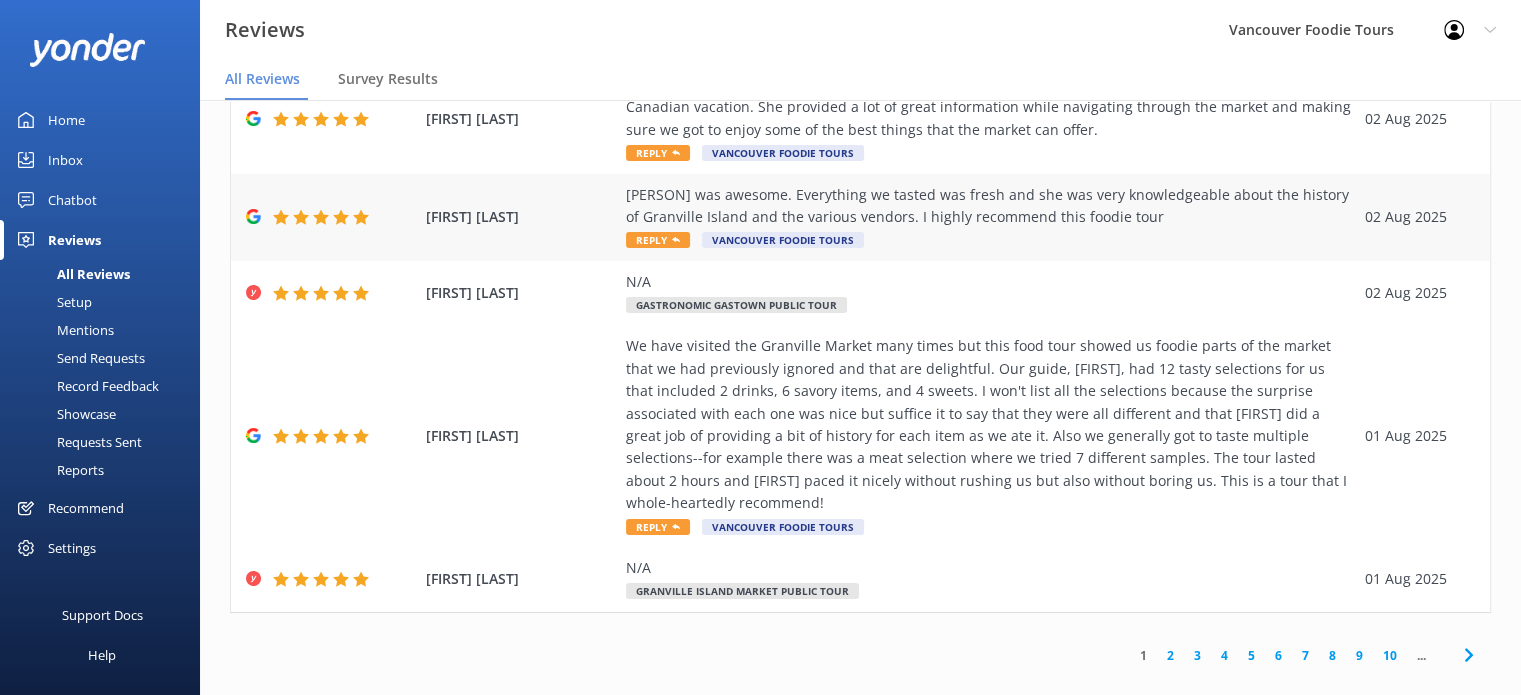 click on "[PERSON] was awesome. Everything we tasted was fresh and she was very knowledgeable about the history of Granville Island and the various vendors. I highly recommend this foodie tour" at bounding box center [990, 206] 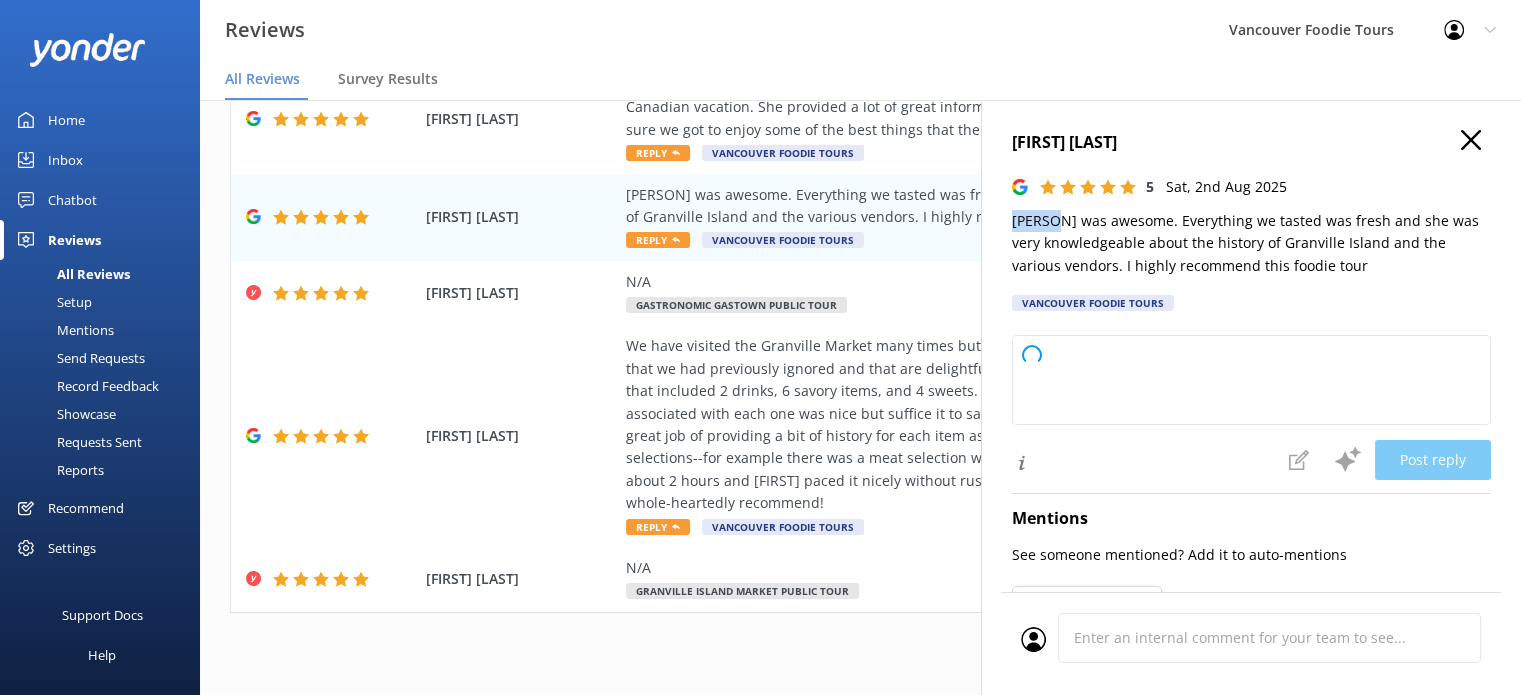drag, startPoint x: 1051, startPoint y: 223, endPoint x: 1003, endPoint y: 214, distance: 48.83646 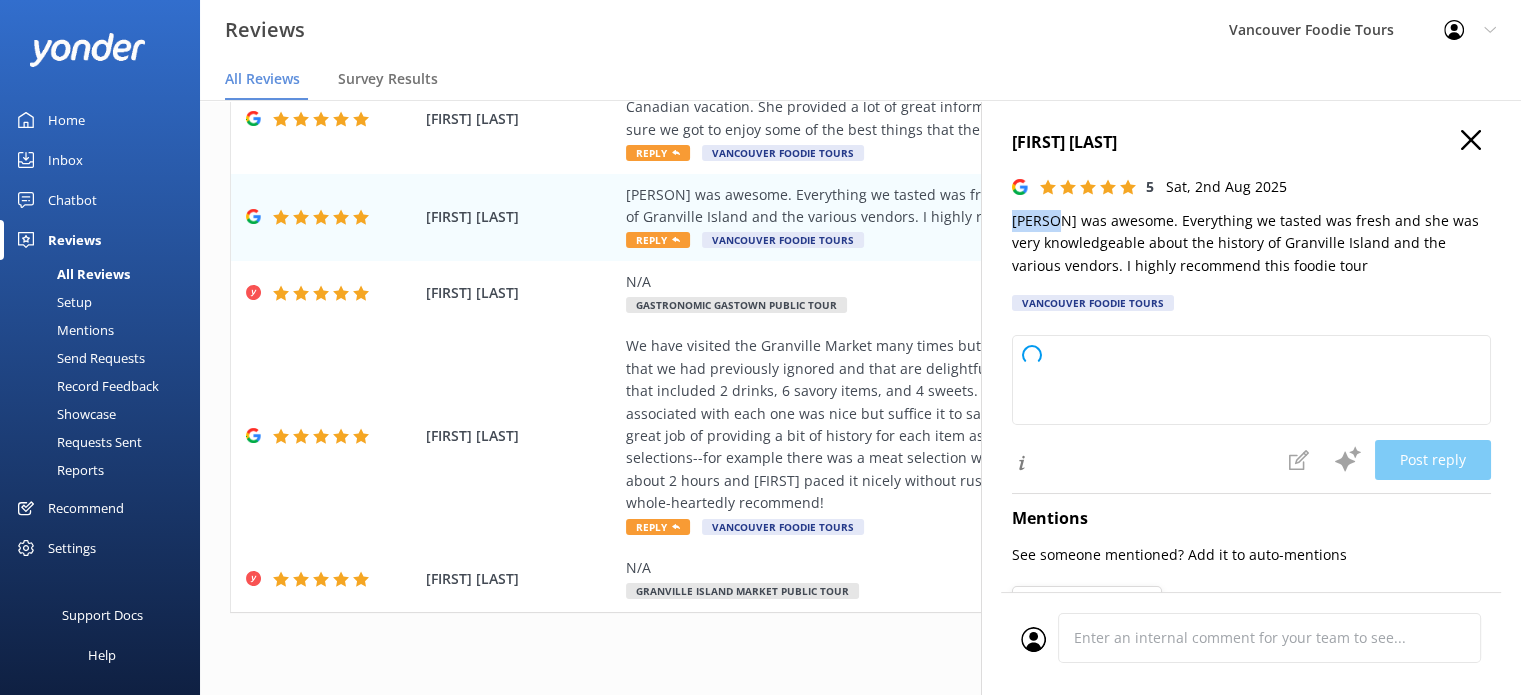 click 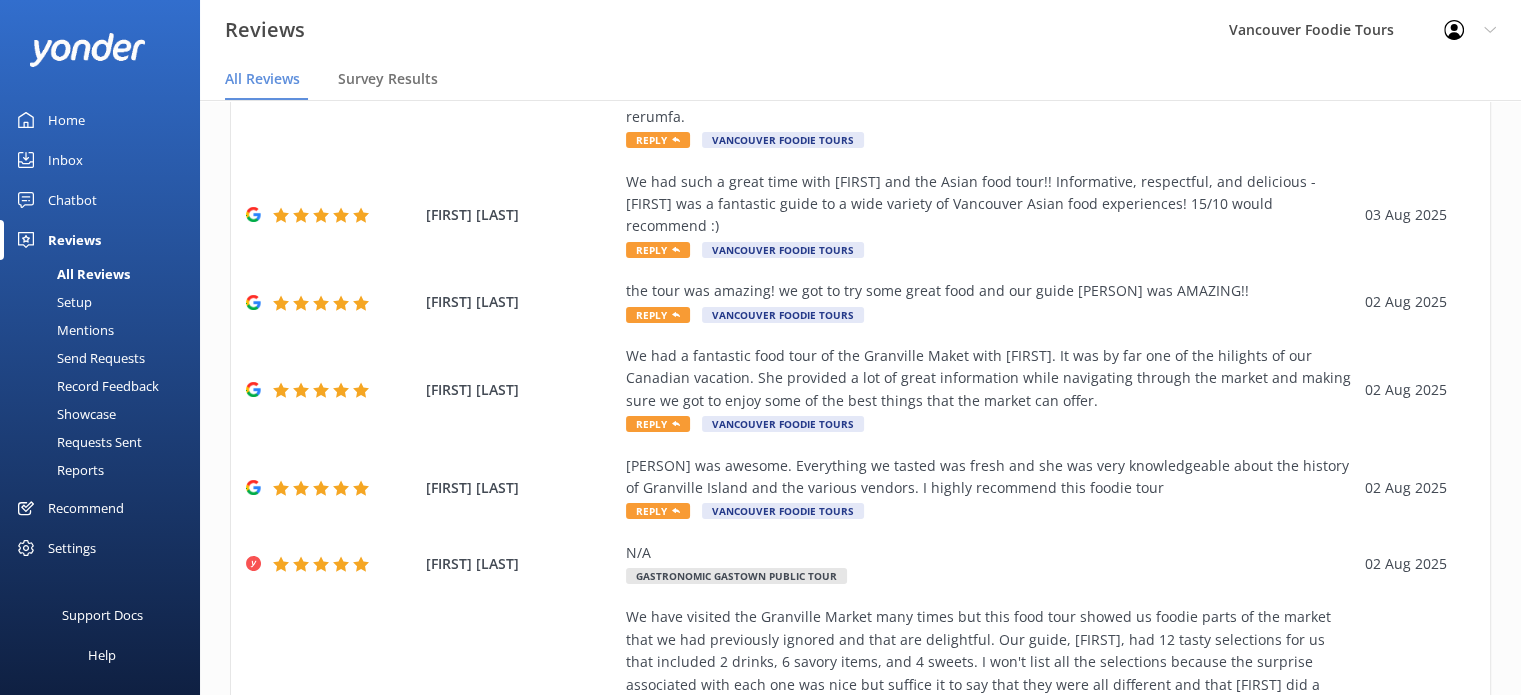 scroll, scrollTop: 548, scrollLeft: 0, axis: vertical 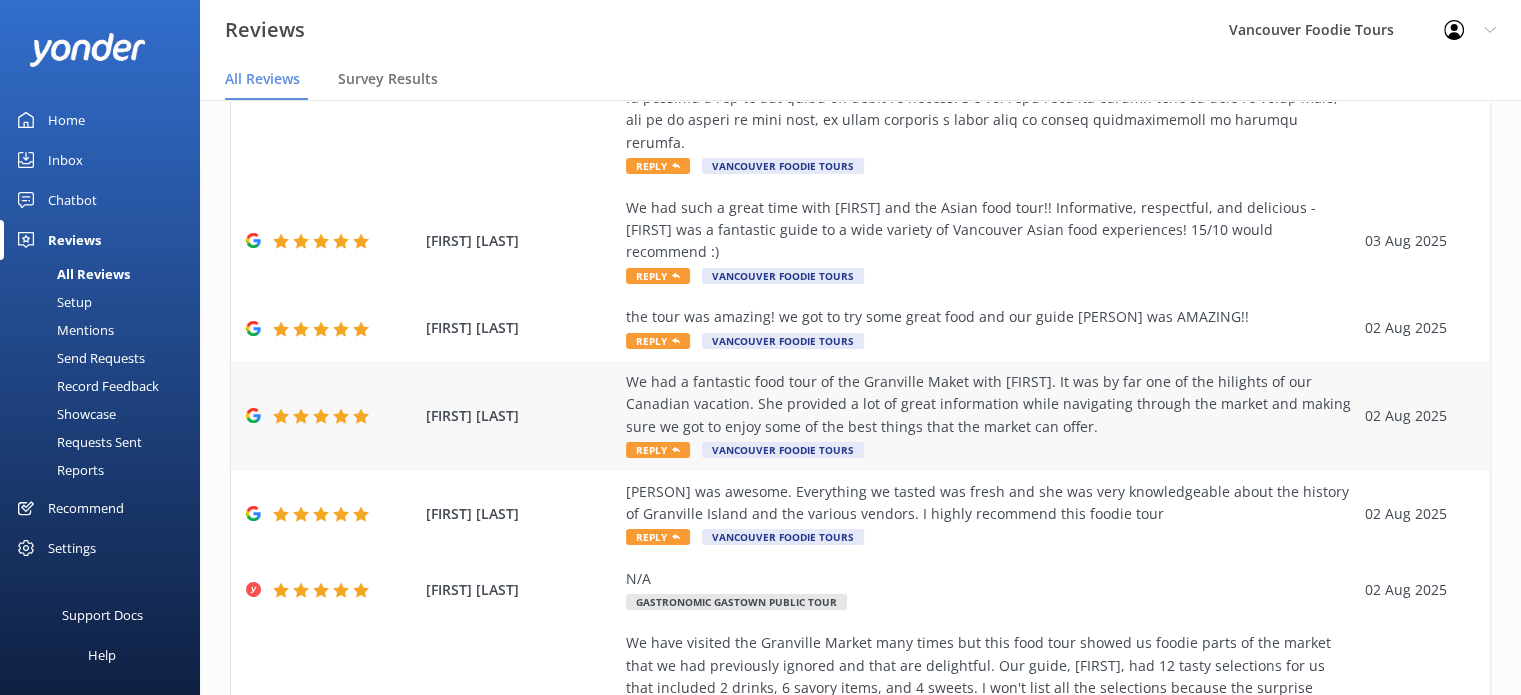 click on "We had a fantastic food tour of the Granville Maket with [FIRST]. It was by far one of the hilights of our Canadian vacation. She provided a lot of great information while navigating through the market and making sure we got to enjoy some of the best things that the market can offer." at bounding box center (990, 404) 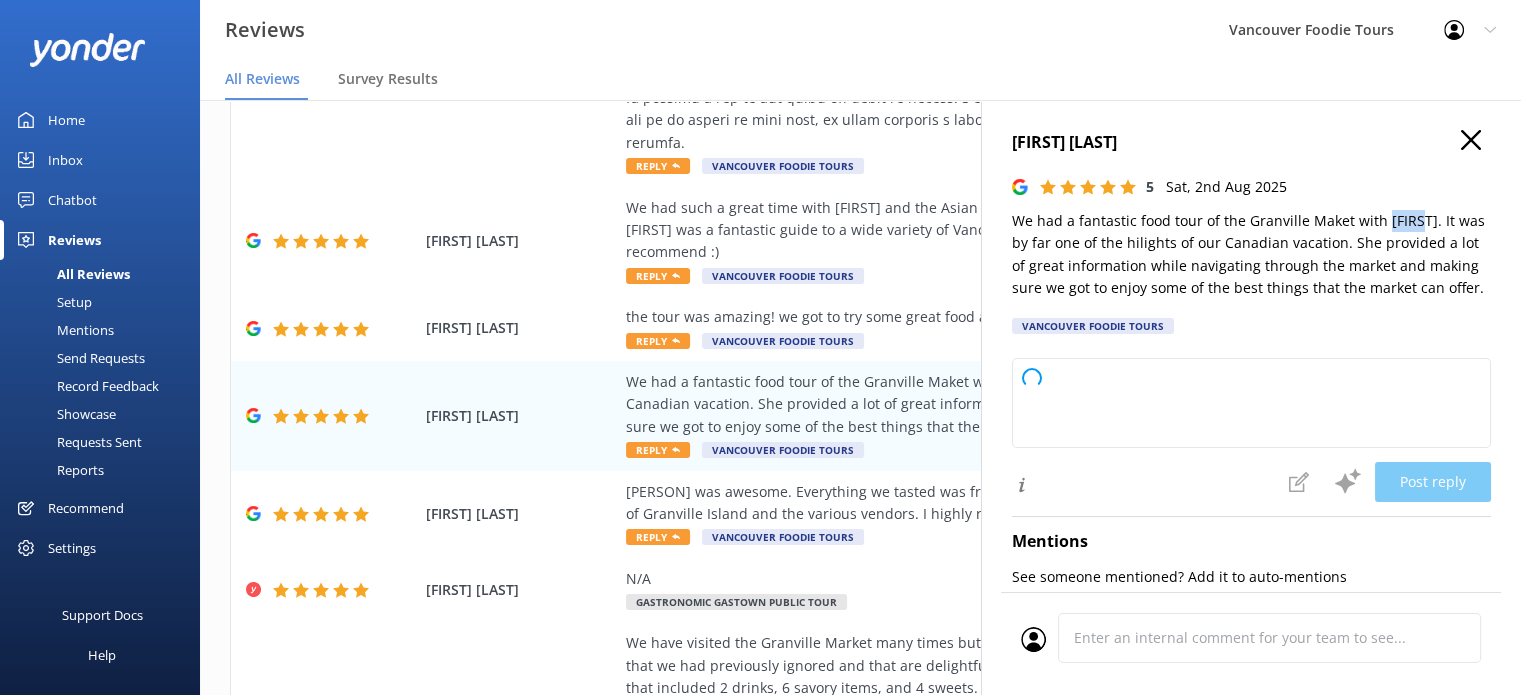 drag, startPoint x: 1382, startPoint y: 223, endPoint x: 1411, endPoint y: 217, distance: 29.614185 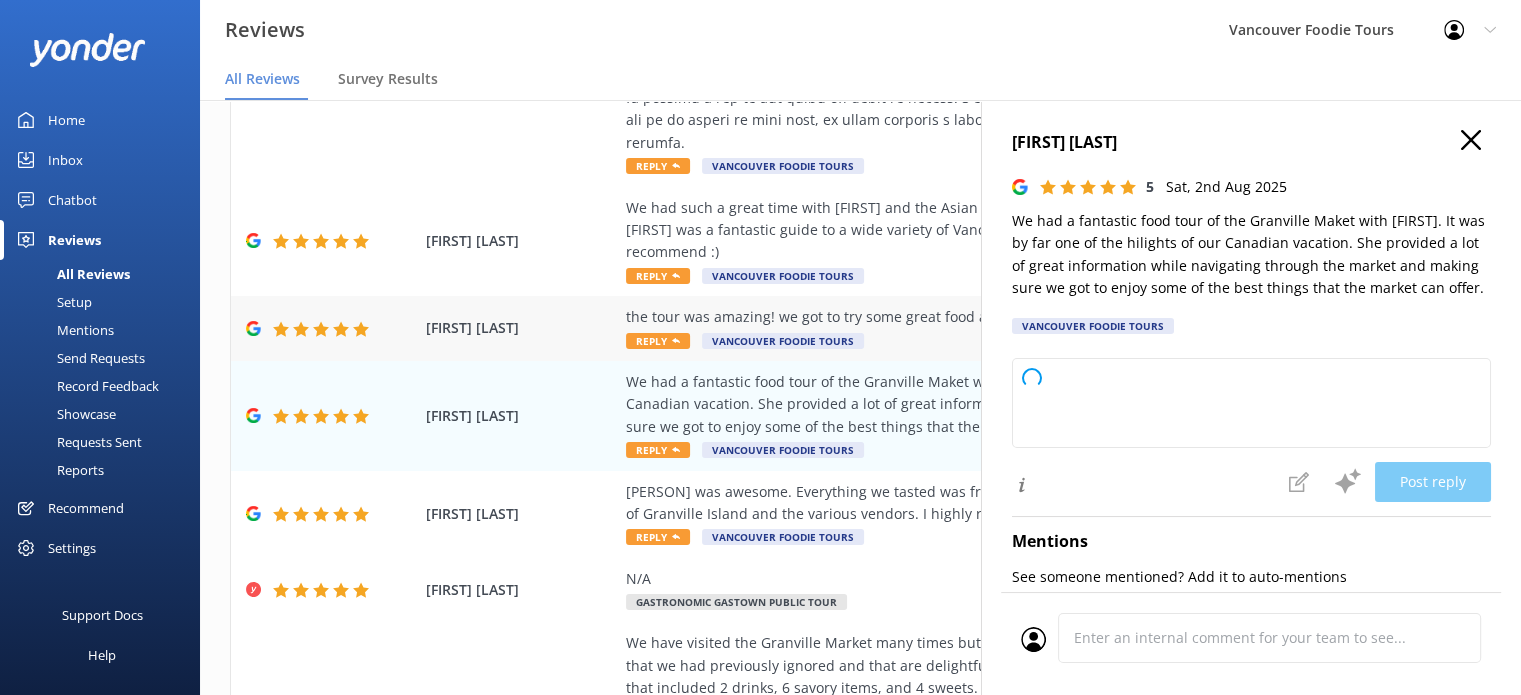 click on "the tour was amazing! we got to try some great food and our guide [PERSON] was AMAZING!!" at bounding box center [990, 317] 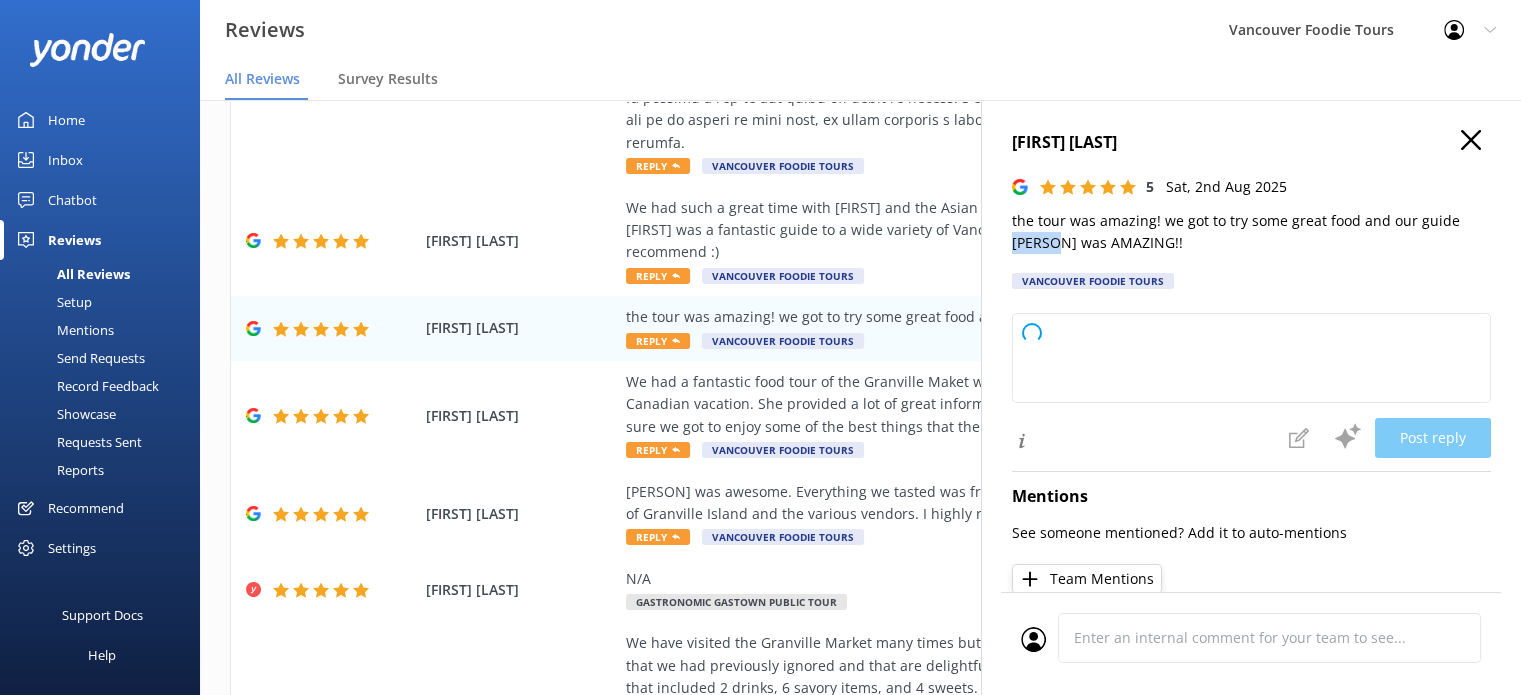 drag, startPoint x: 1010, startPoint y: 246, endPoint x: 1050, endPoint y: 248, distance: 40.04997 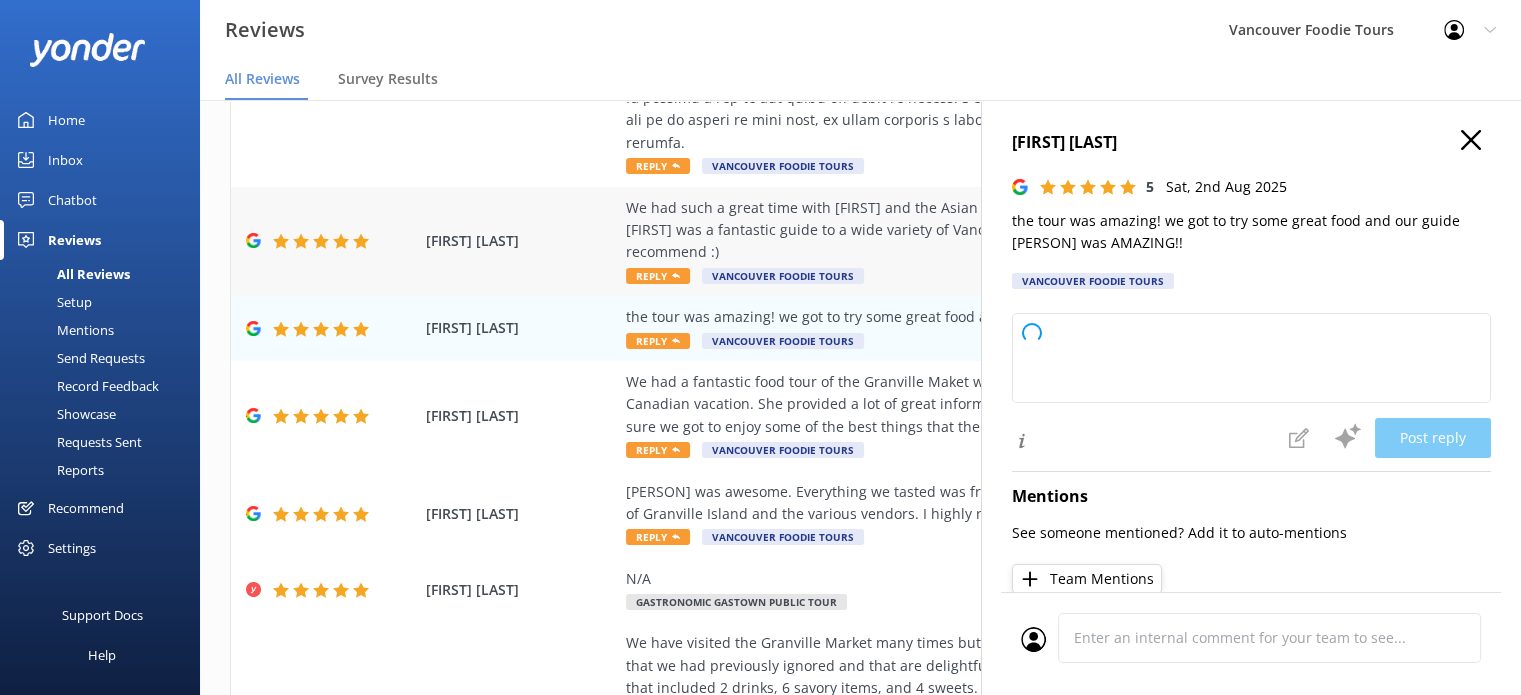 click on "We had such a great time with [FIRST] and the Asian food tour!! Informative, respectful, and delicious - [FIRST] was a fantastic guide to a wide variety of Vancouver Asian food experiences! 15/10 would recommend :)" at bounding box center [990, 230] 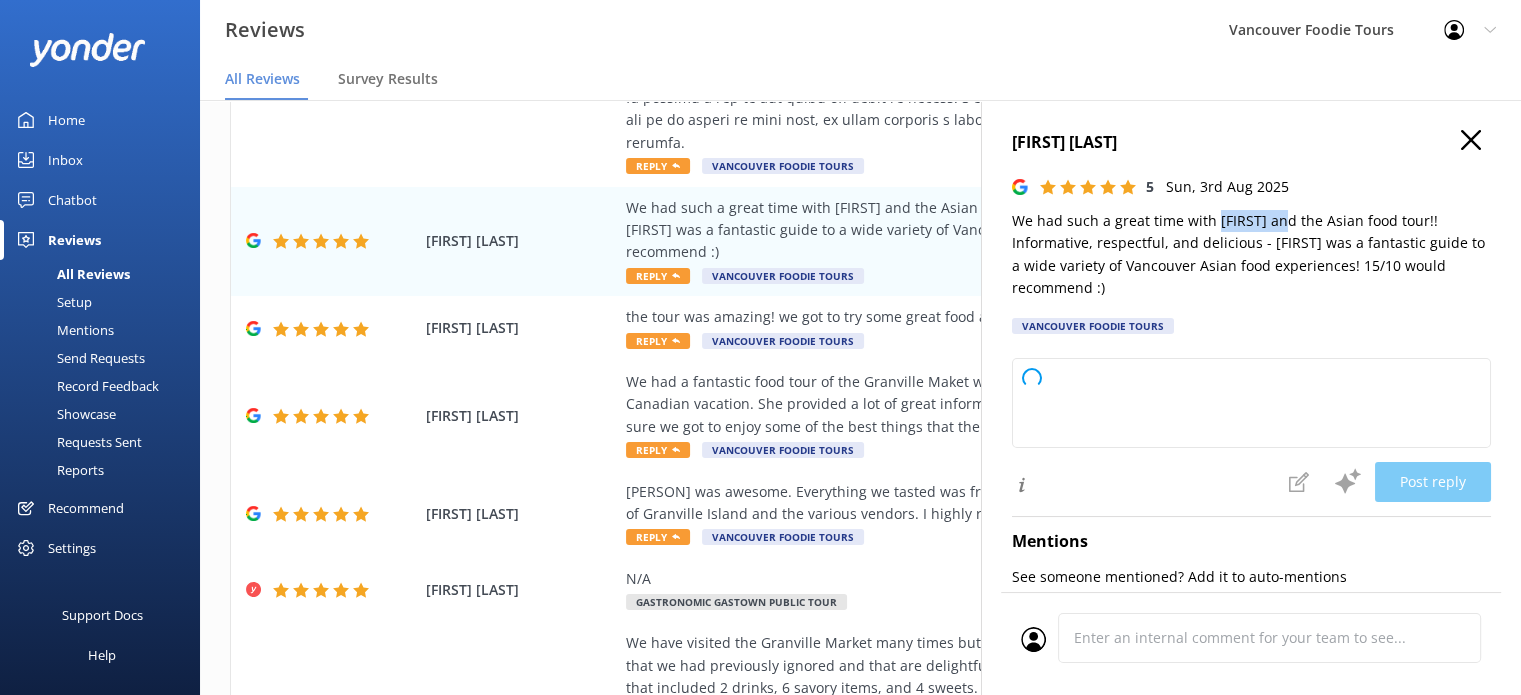 drag, startPoint x: 1212, startPoint y: 219, endPoint x: 1284, endPoint y: 220, distance: 72.00694 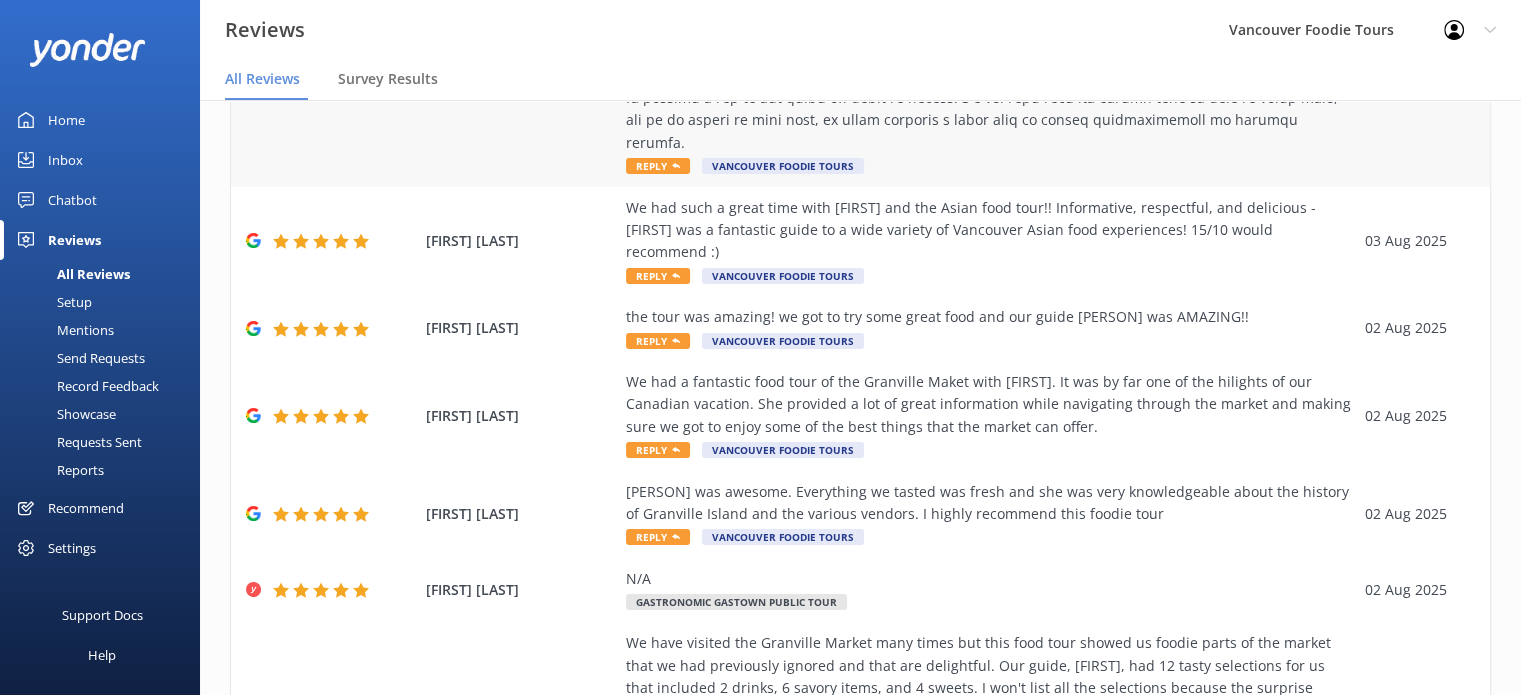 click at bounding box center (990, -36) 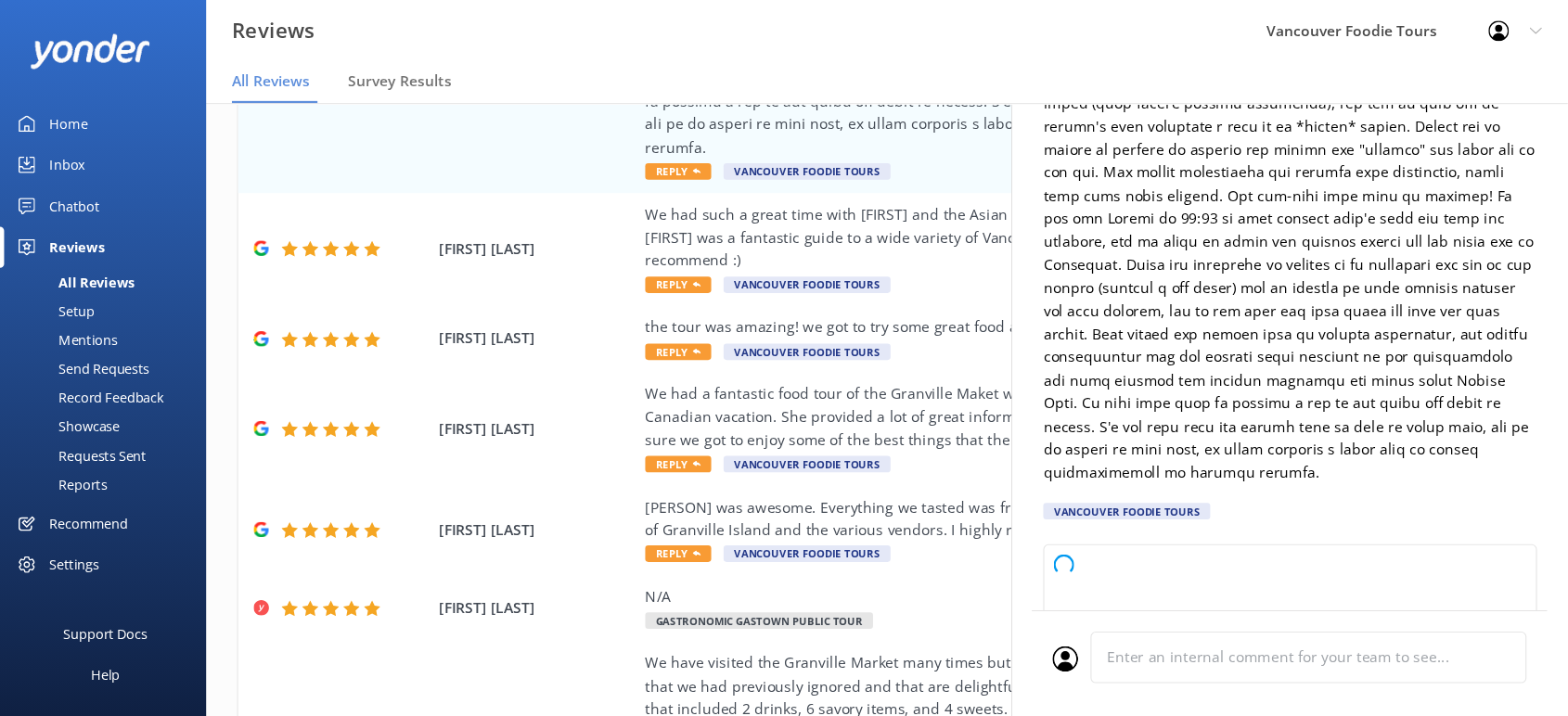 scroll, scrollTop: 93, scrollLeft: 0, axis: vertical 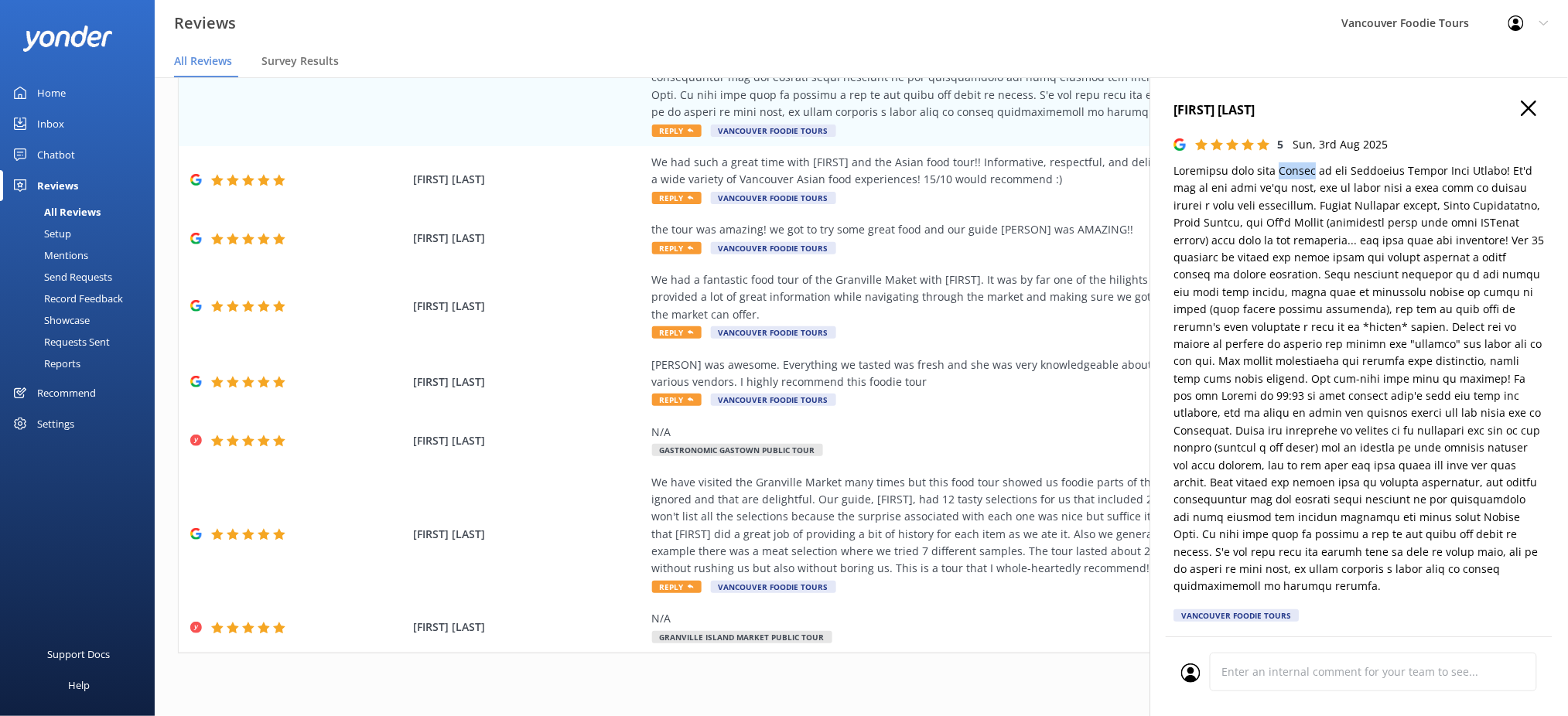 drag, startPoint x: 1280, startPoint y: 172, endPoint x: 1313, endPoint y: 172, distance: 33 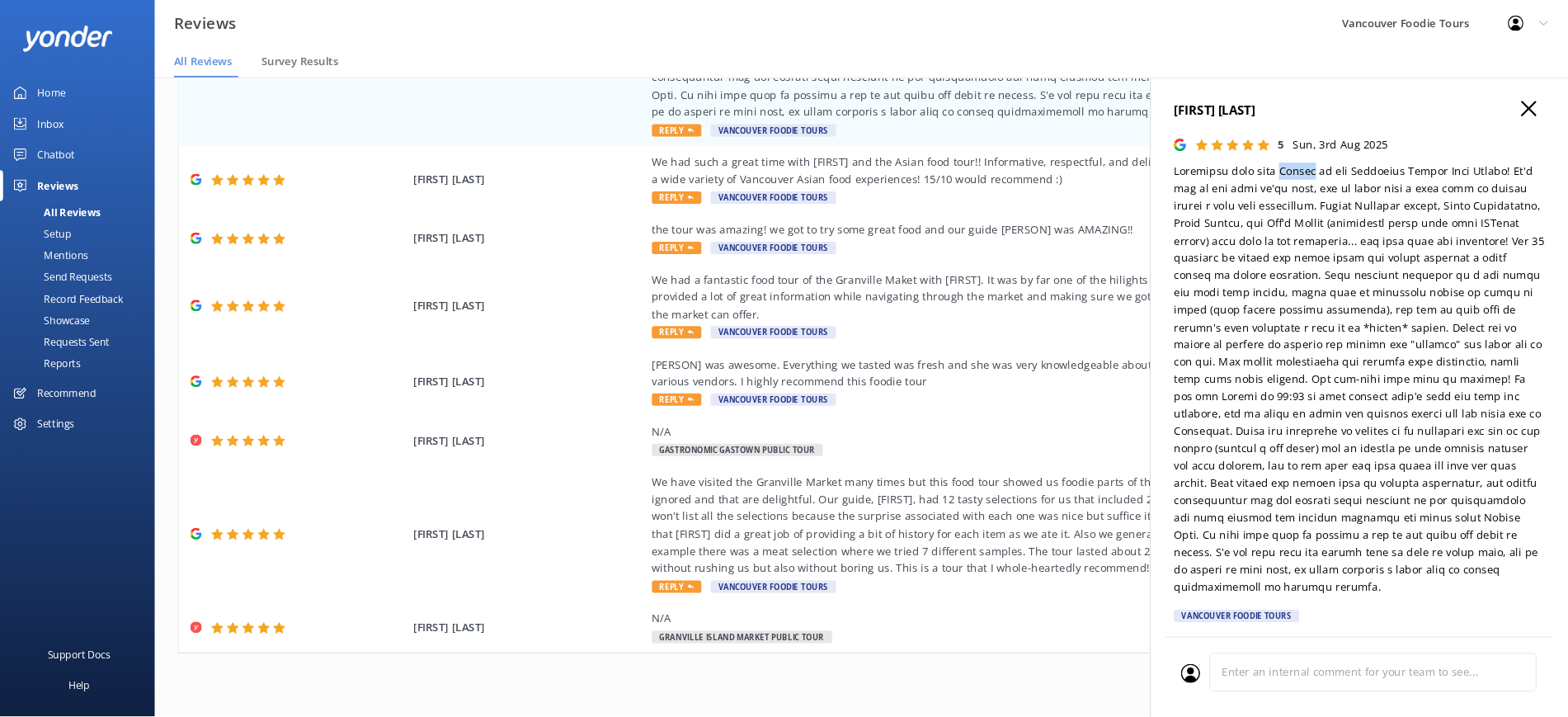 scroll, scrollTop: 33, scrollLeft: 0, axis: vertical 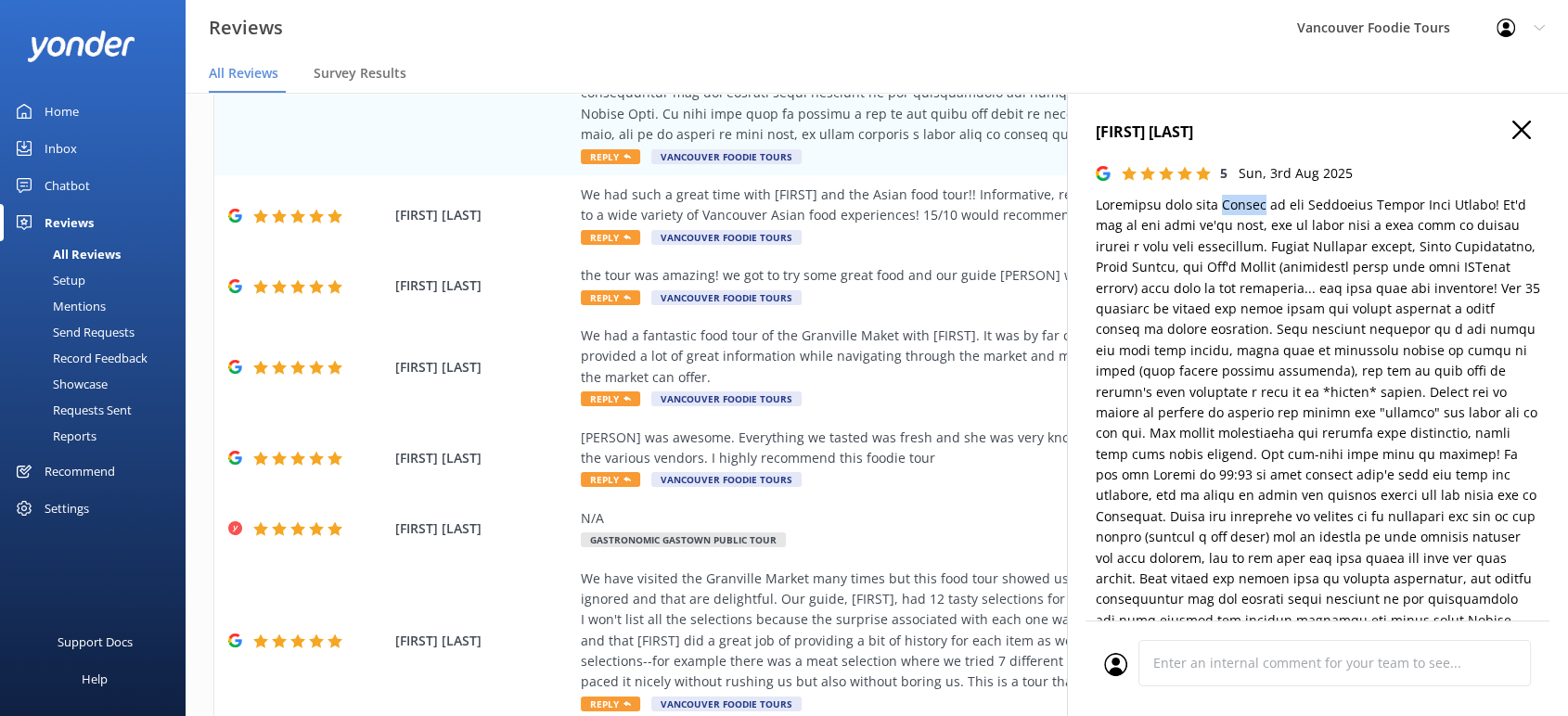 click 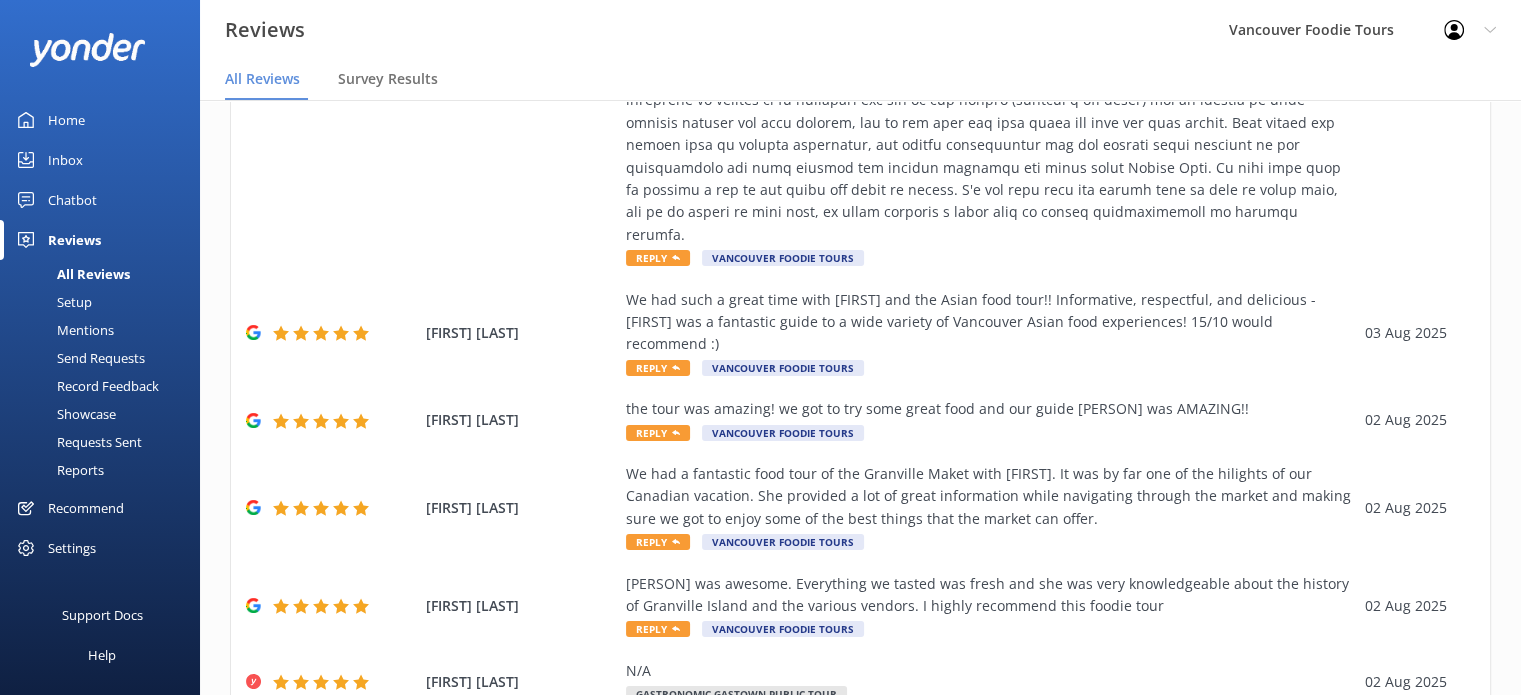 scroll, scrollTop: 456, scrollLeft: 0, axis: vertical 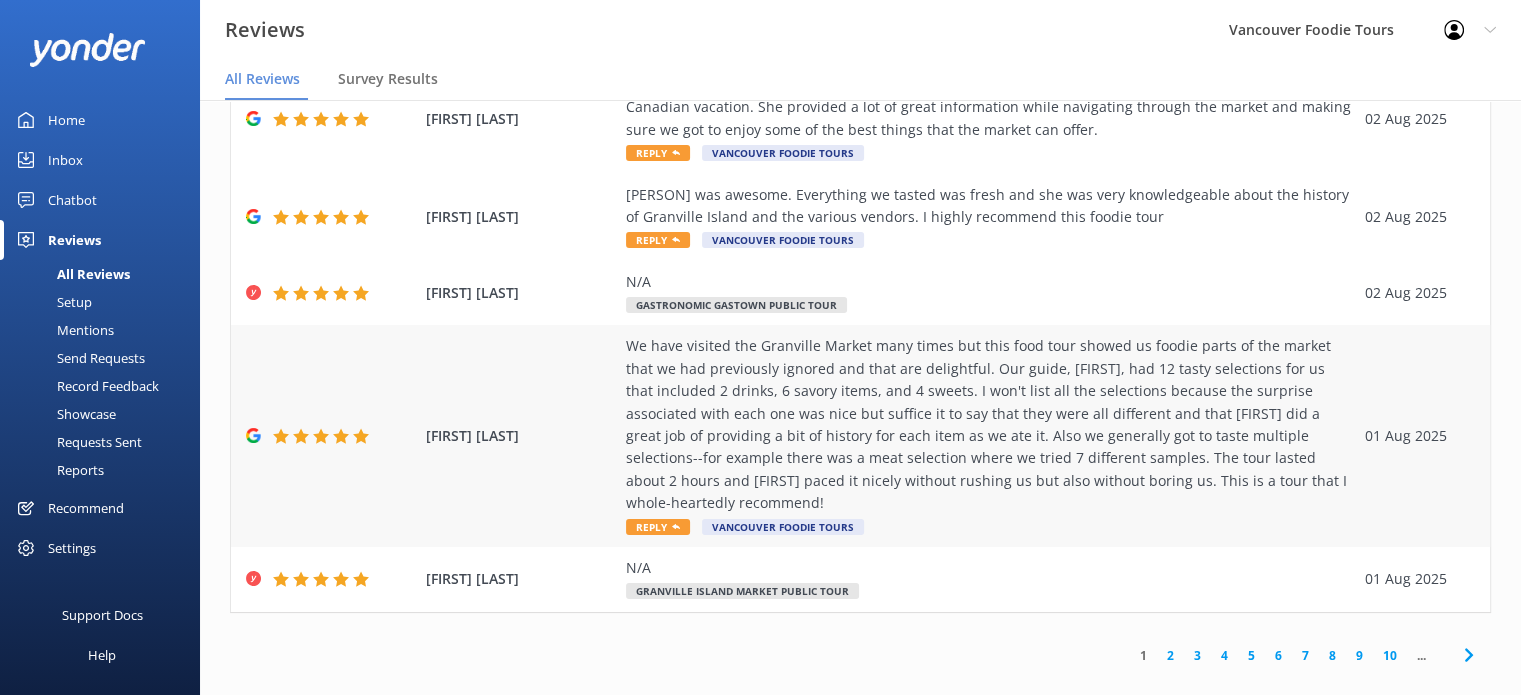 click on "We have visited the Granville Market many times but this food tour showed us foodie parts of the market that we had previously ignored and that are delightful. Our guide, [FIRST], had 12 tasty selections for us that included 2 drinks, 6 savory items, and 4 sweets. I won't list all the selections because the surprise associated with each one was nice but suffice it to say that they were all different and that [FIRST] did a great job of providing a bit of history for each item as we ate it. Also we generally got to taste multiple selections--for example there was a meat selection where we tried 7 different samples. The tour lasted about 2 hours and [FIRST] paced it nicely without rushing us but also without boring us. This is a tour that I whole-heartedly recommend!" at bounding box center [990, 424] 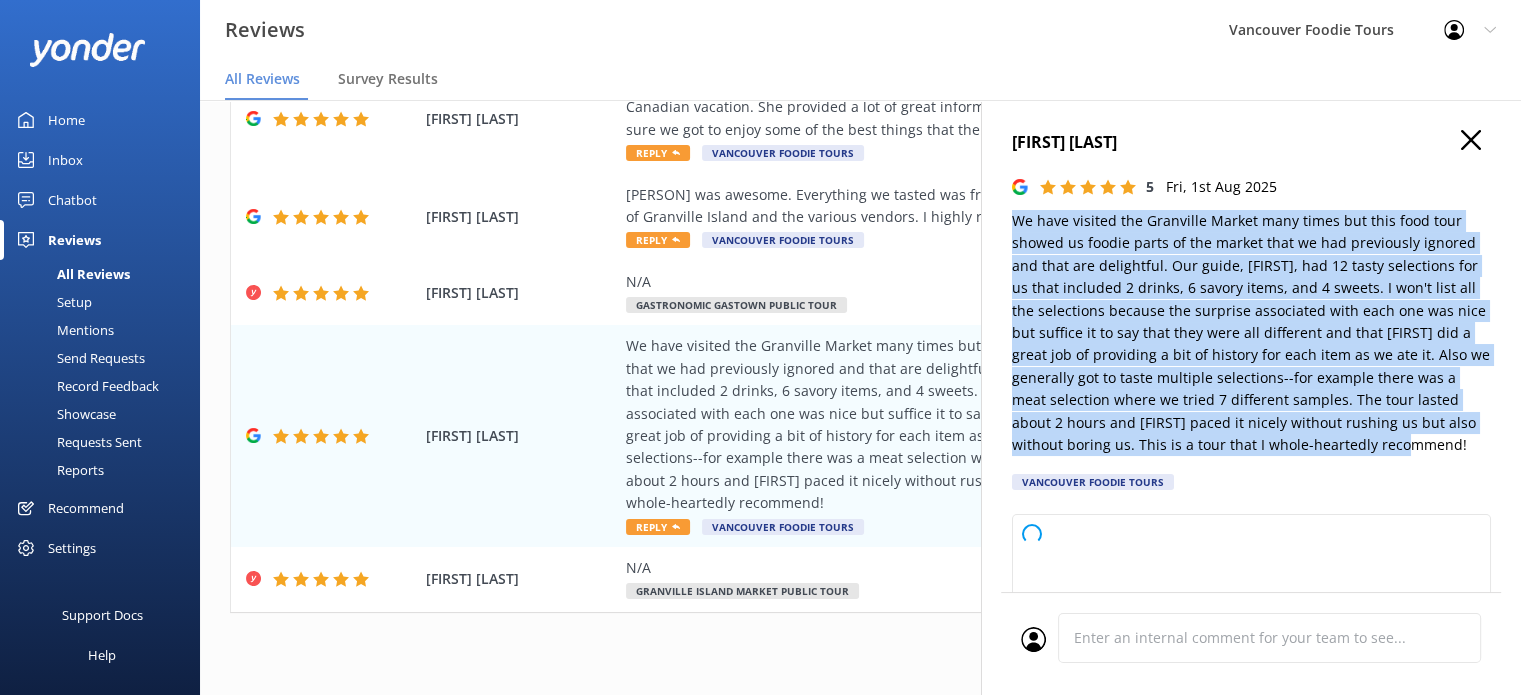 drag, startPoint x: 1016, startPoint y: 223, endPoint x: 1480, endPoint y: 456, distance: 519.21576 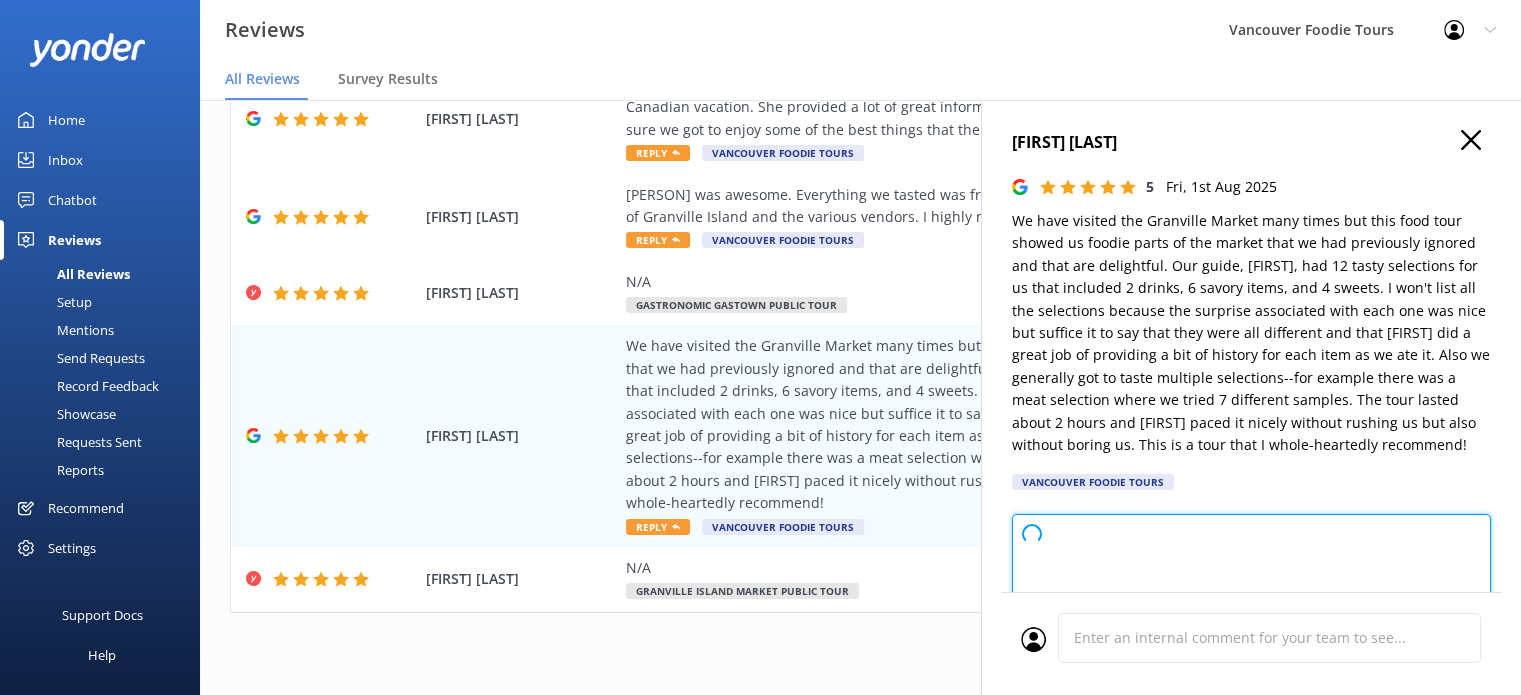 click at bounding box center (1251, 559) 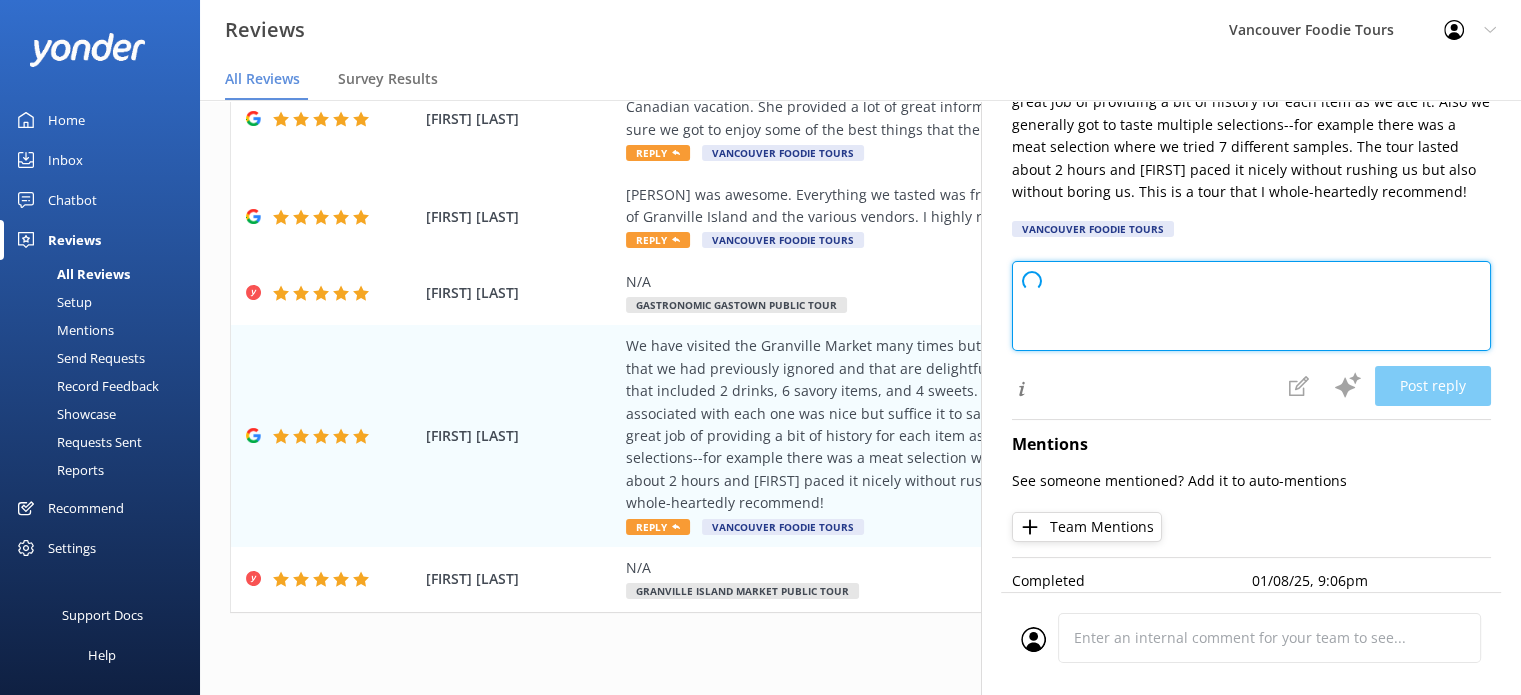 scroll, scrollTop: 277, scrollLeft: 0, axis: vertical 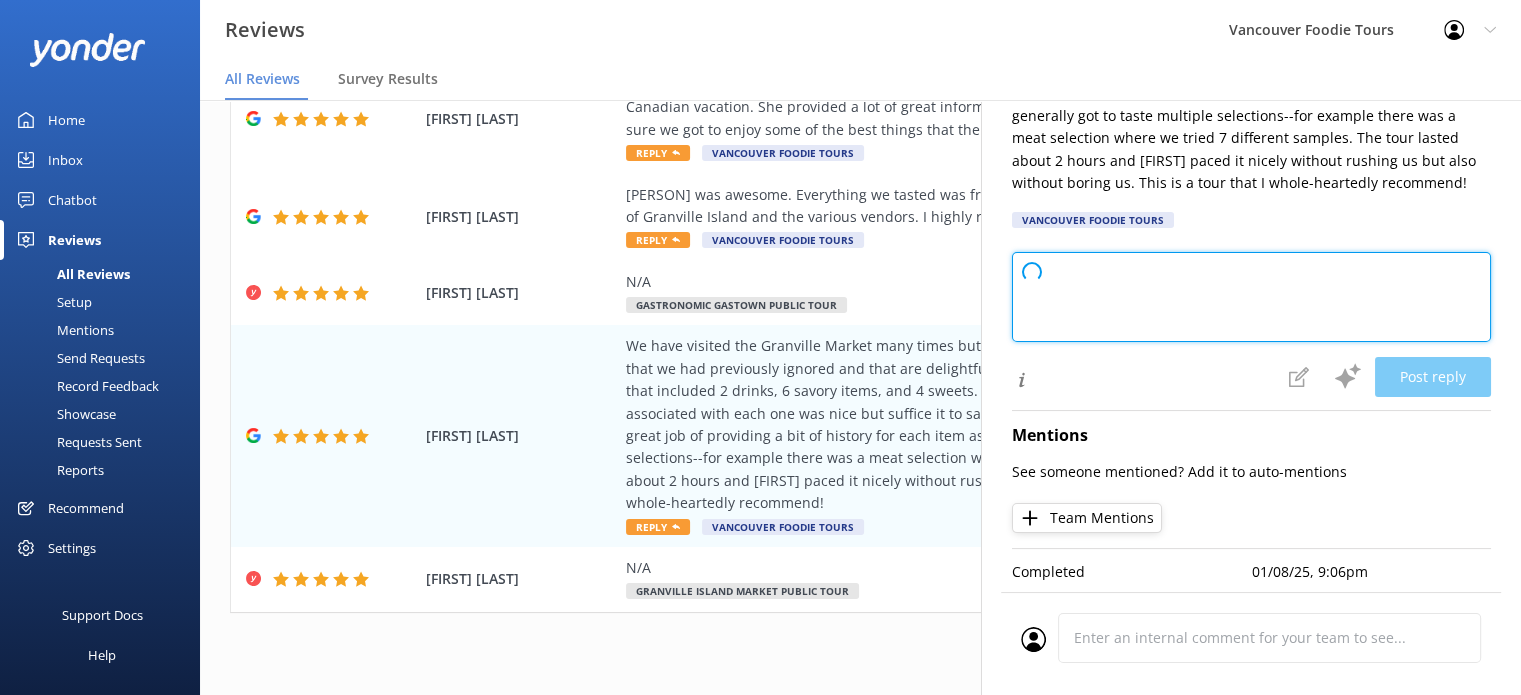 click at bounding box center (1251, 297) 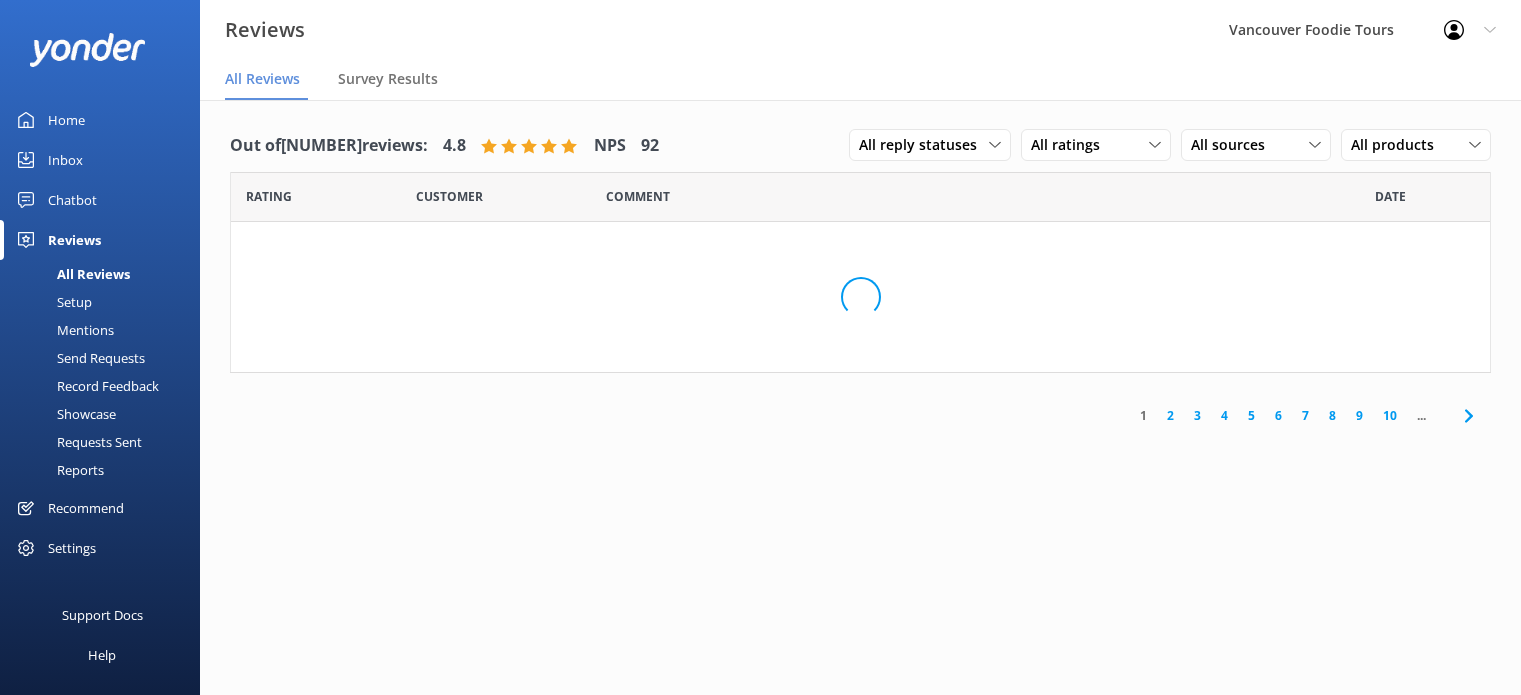 scroll, scrollTop: 0, scrollLeft: 0, axis: both 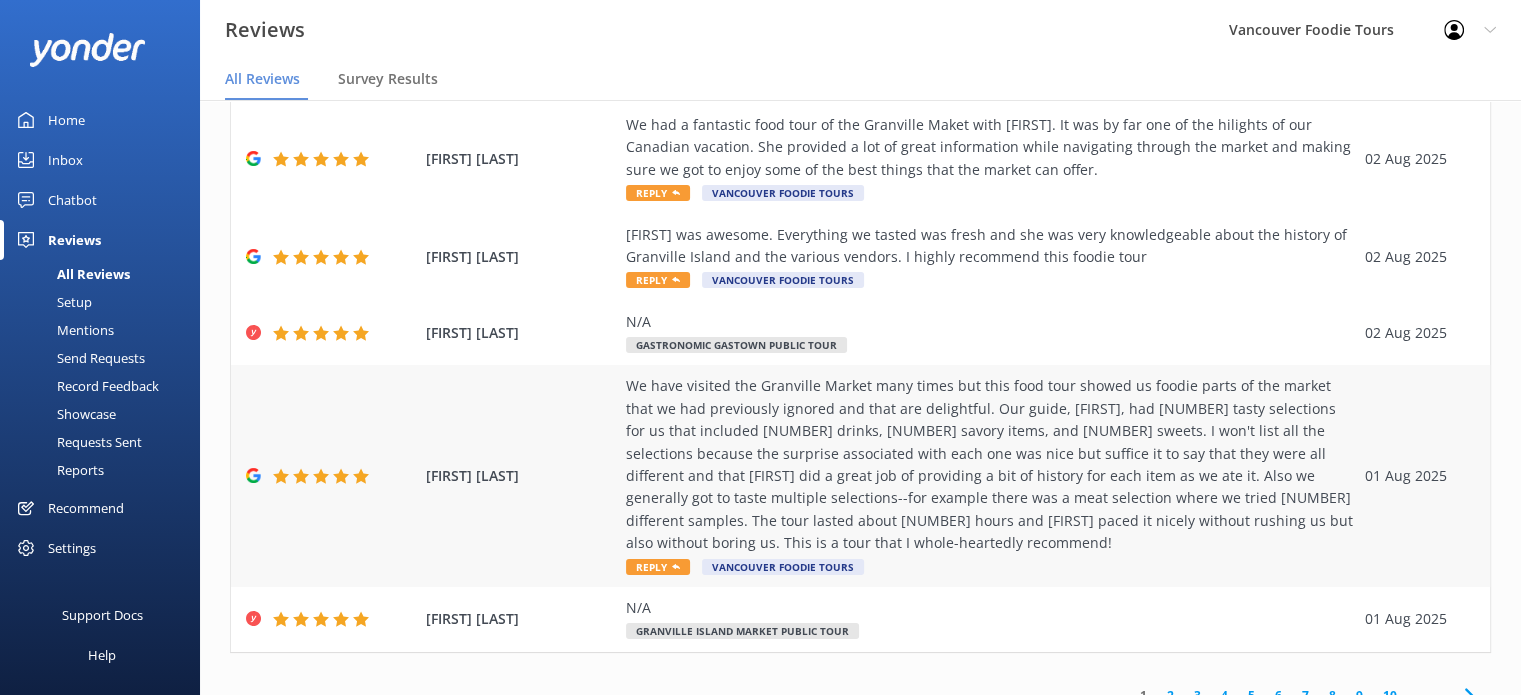 click on "We have visited the Granville Market many times but this food tour showed us foodie parts of the market that we had previously ignored and that are delightful. Our guide, [FIRST], had 12 tasty selections for us that included 2 drinks, 6 savory items, and 4 sweets. I won't list all the selections because the surprise associated with each one was nice but suffice it to say that they were all different and that [FIRST] did a great job of providing a bit of history for each item as we ate it. Also we generally got to taste multiple selections--for example there was a meat selection where we tried 7 different samples. The tour lasted about 2 hours and [FIRST] paced it nicely without rushing us but also without boring us. This is a tour that I whole-heartedly recommend!" at bounding box center [990, 464] 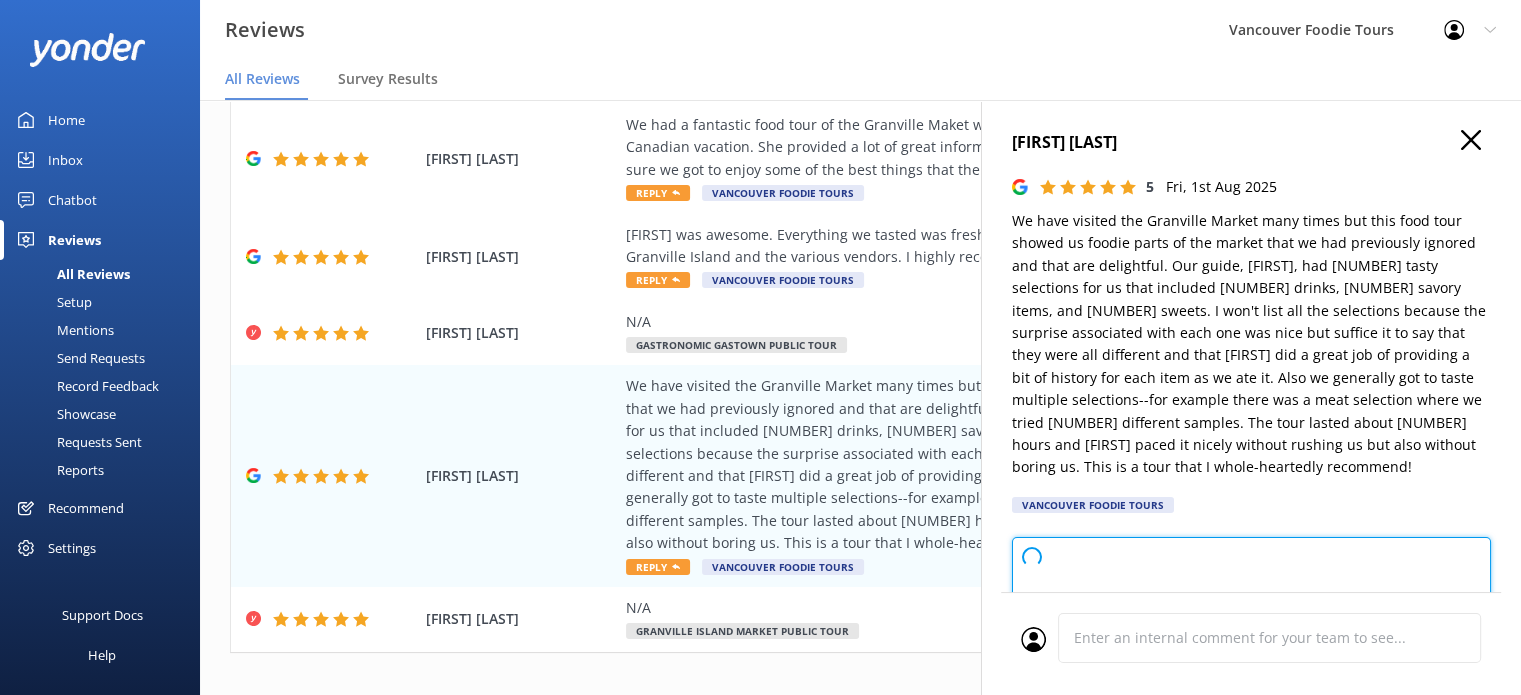 click at bounding box center (1251, 582) 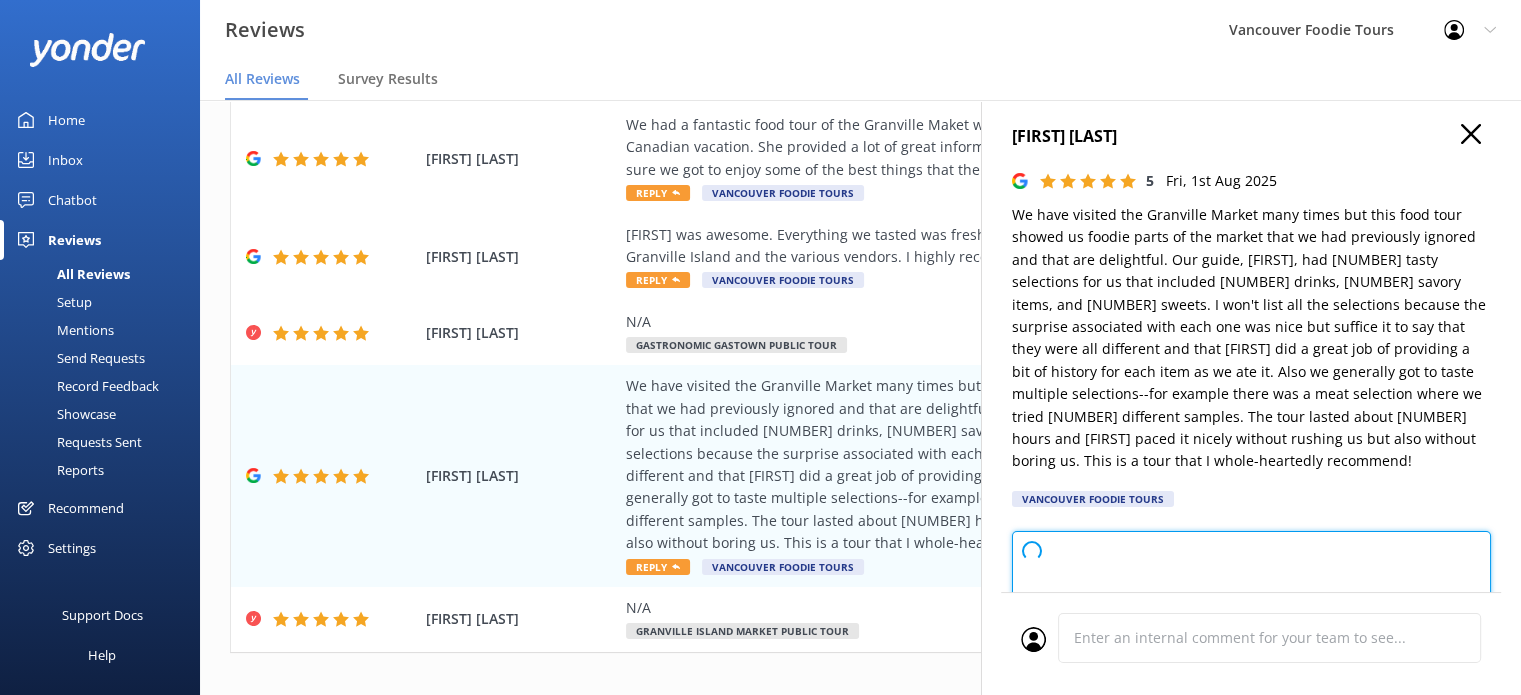 type on "Thank you so much for your wonderful review! We're thrilled to hear you enjoyed discovering new foodie gems at Granville Market with Maggi as your guide. Your kind words mean a lot to us, and we’re delighted the tour was both tasty and informative. We appreciate your recommendation and hope to welcome you again soon!" 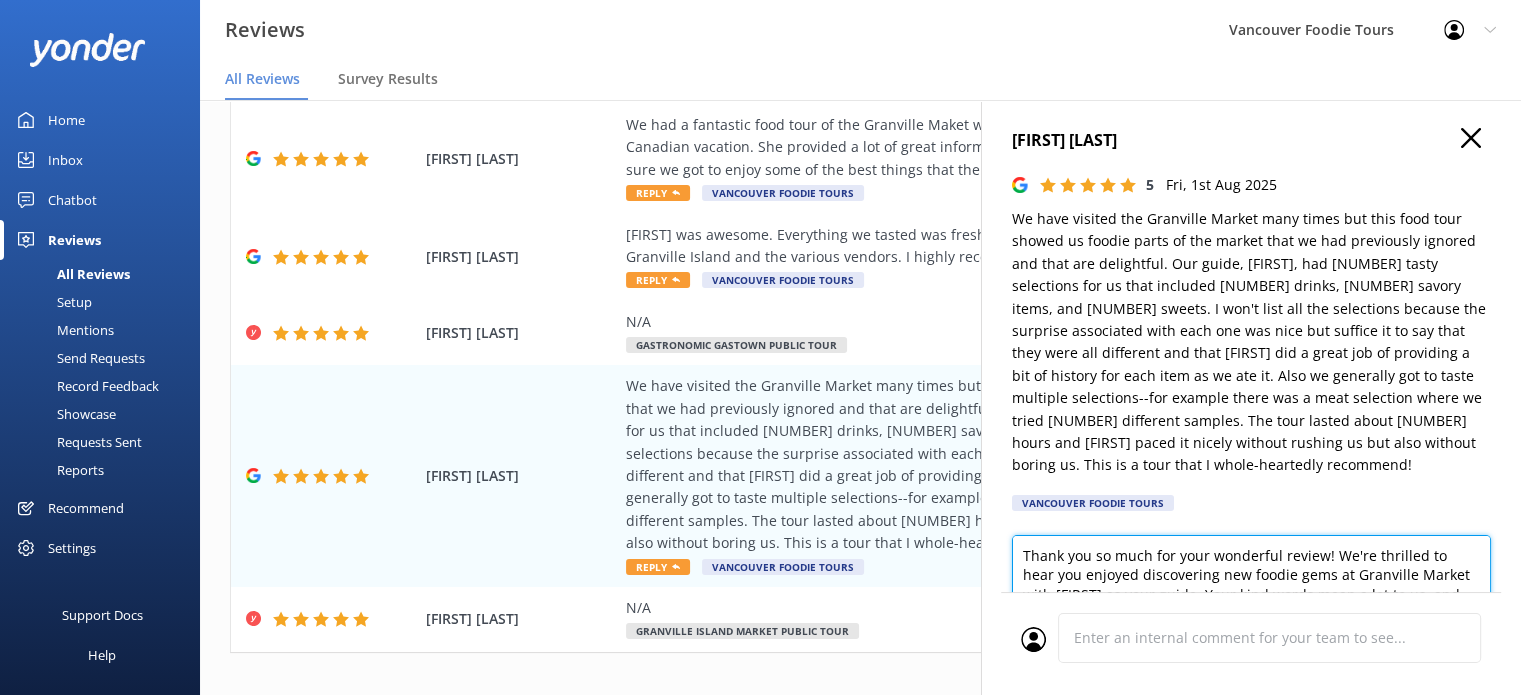 scroll, scrollTop: 0, scrollLeft: 0, axis: both 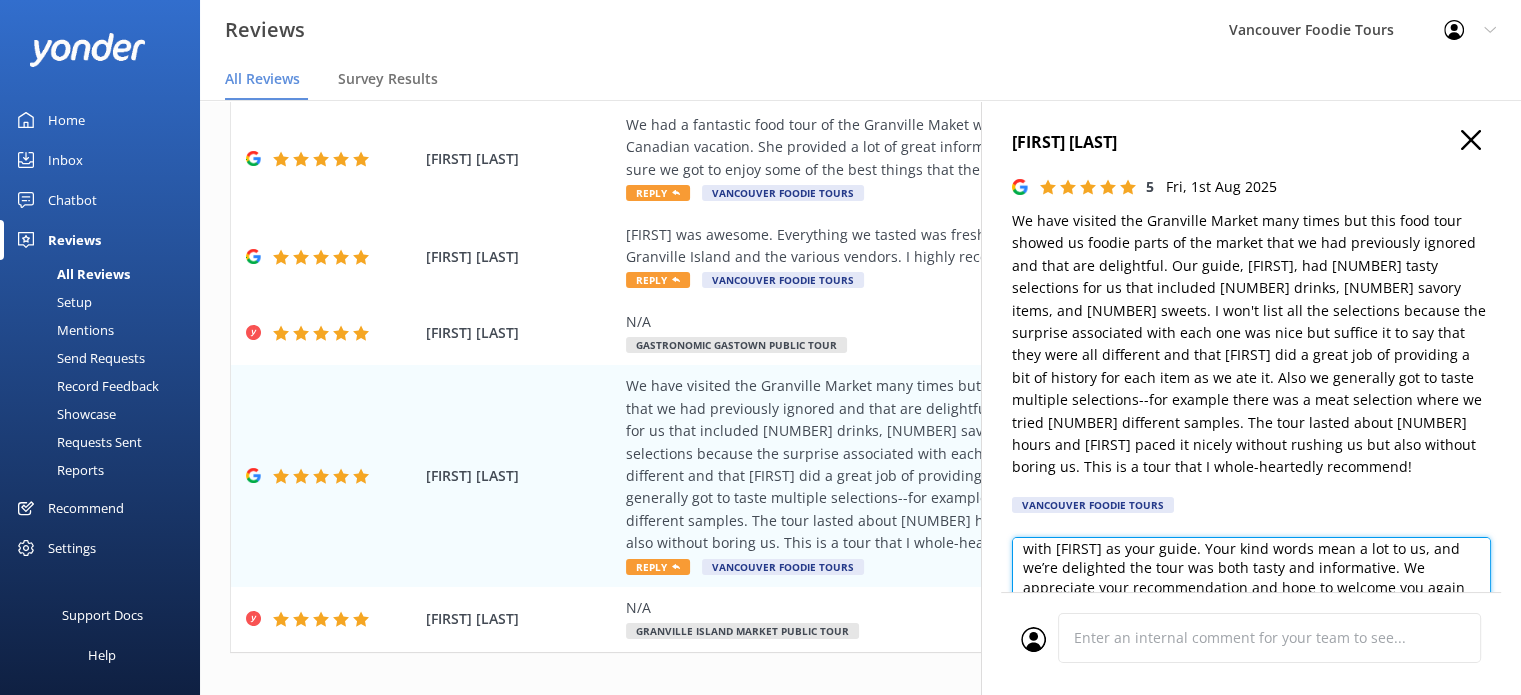 click on "Thank you so much for your wonderful review! We're thrilled to hear you enjoyed discovering new foodie gems at Granville Market with Maggi as your guide. Your kind words mean a lot to us, and we’re delighted the tour was both tasty and informative. We appreciate your recommendation and hope to welcome you again soon!" at bounding box center (1251, 582) 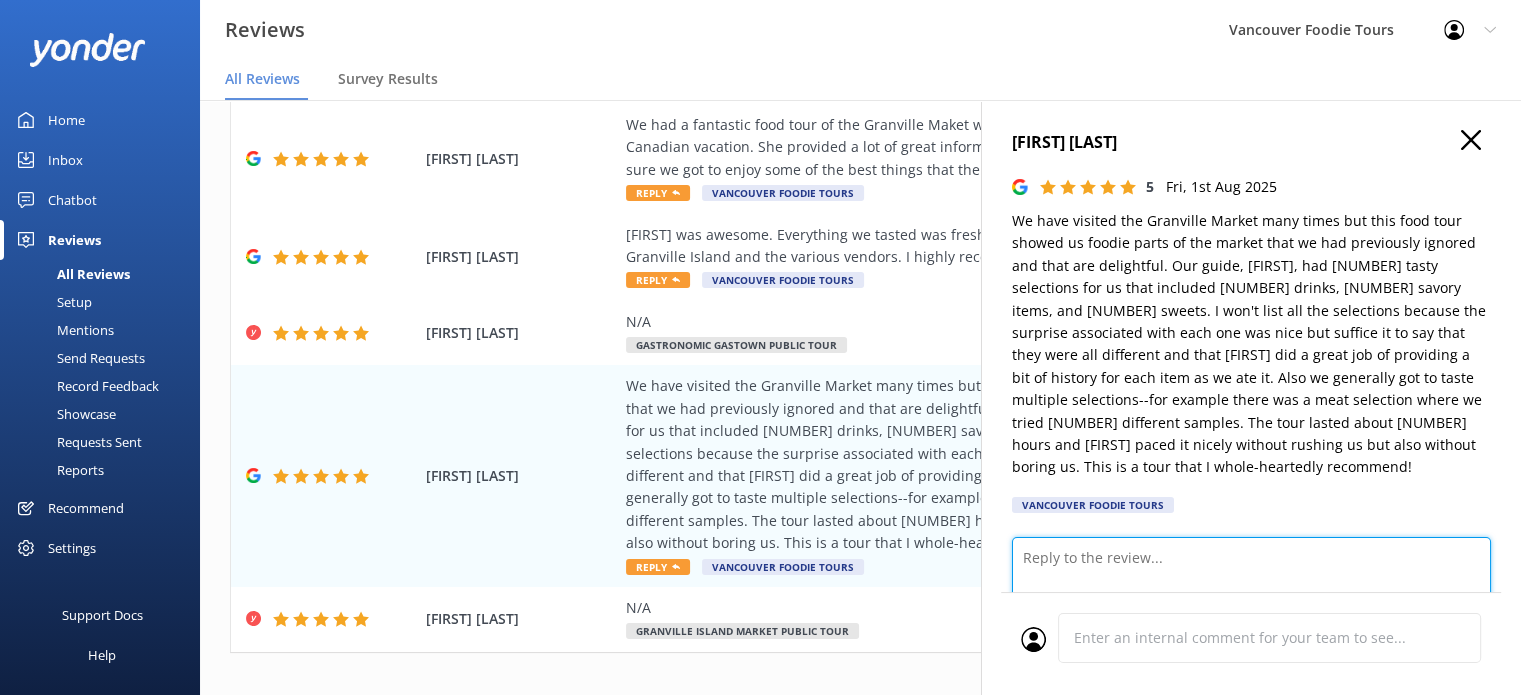 scroll, scrollTop: 0, scrollLeft: 0, axis: both 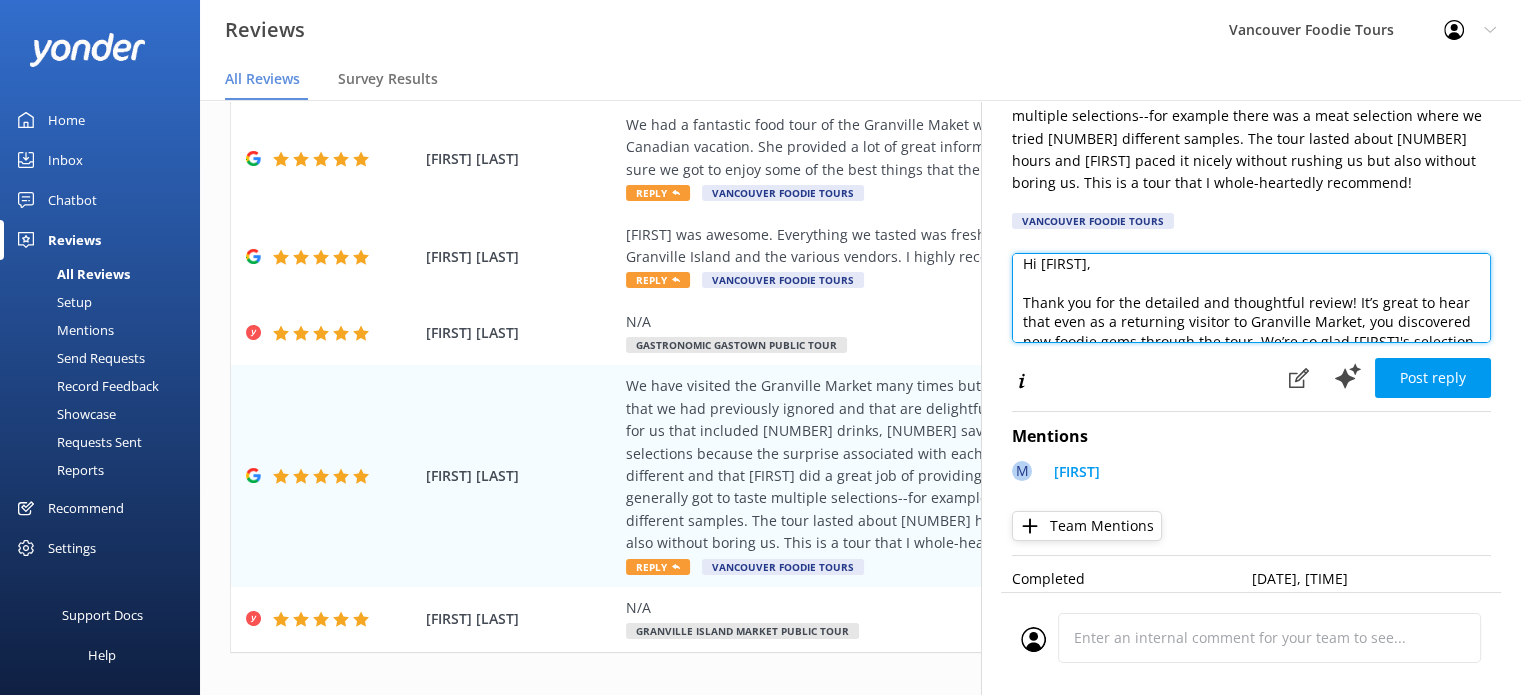 click on "Hi Brad,
Thank you for the detailed and thoughtful review! It’s great to hear that even as a returning visitor to Granville Market, you discovered new foodie gems through the tour. We’re so glad Maggie’s selection, pacing, and stories made the experience both enjoyable and engaging.
It was a pleasure hosting you, and we’d love to see you again on another tour in the future.
Vancouver Foodie Tours Team x" at bounding box center (1251, 298) 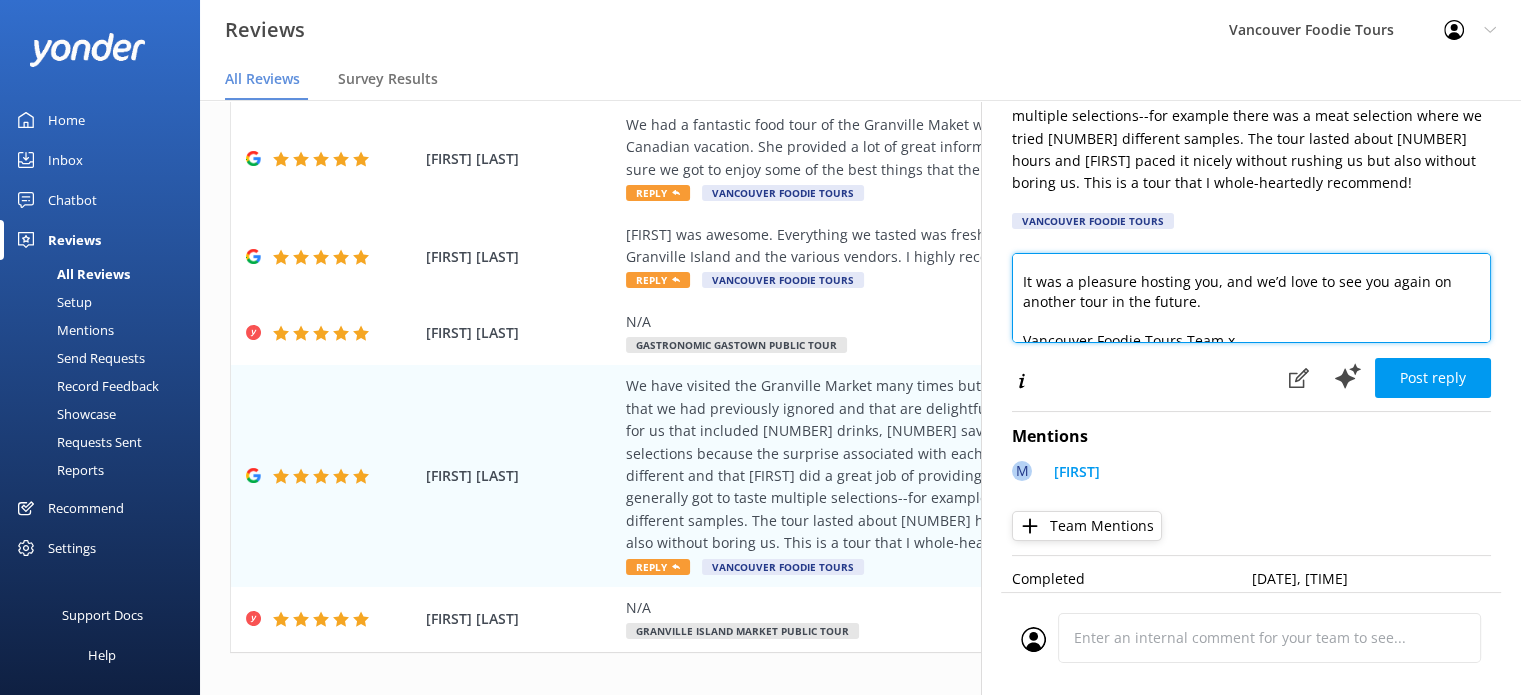 scroll, scrollTop: 67, scrollLeft: 0, axis: vertical 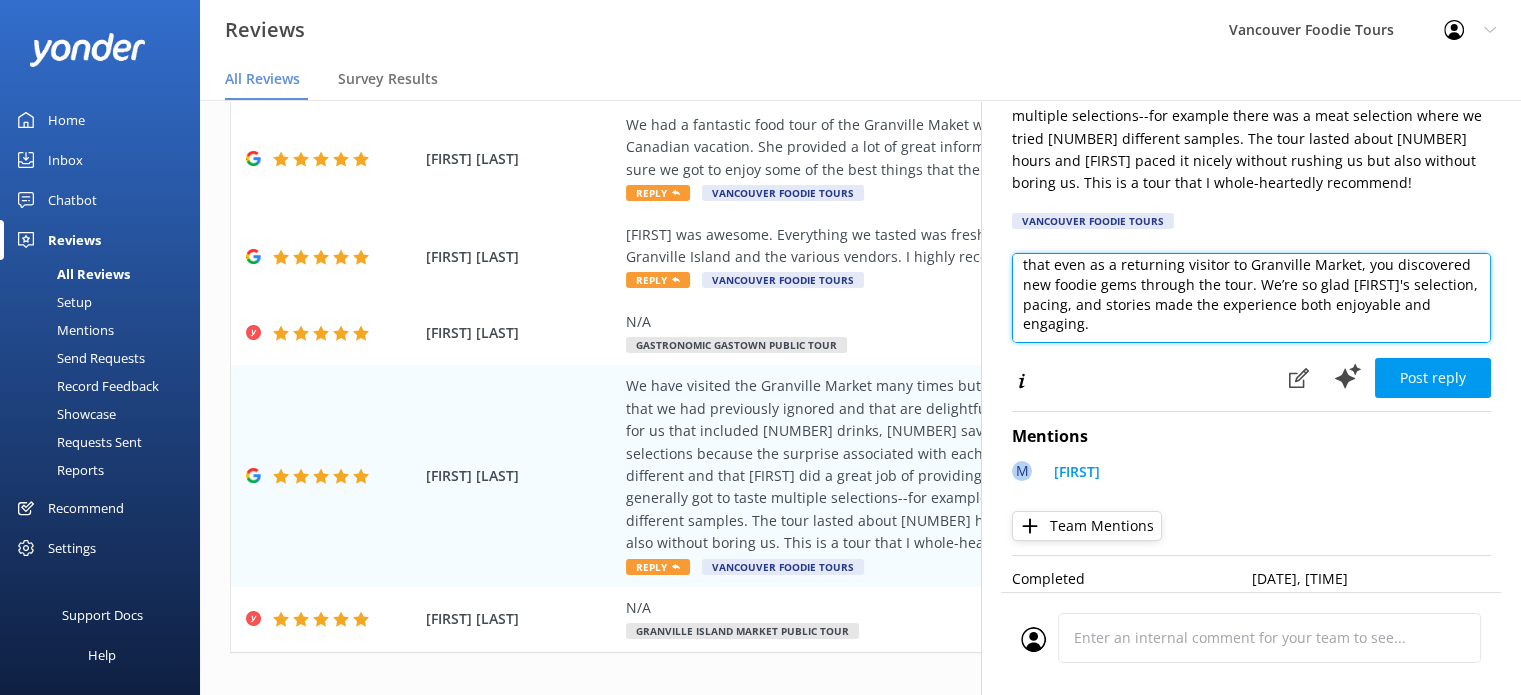 click on "Hi Brad,
Thank you for the detailed and thoughtful review! It’s great to hear that even as a returning visitor to Granville Market, you discovered new foodie gems through the tour. We’re so glad Maggie’s selection, pacing, and stories made the experience both enjoyable and engaging.
It was a pleasure hosting you, and we’d love to see you again on another tour in the future.
Vancouver Foodie Tours Team x" at bounding box center (1251, 298) 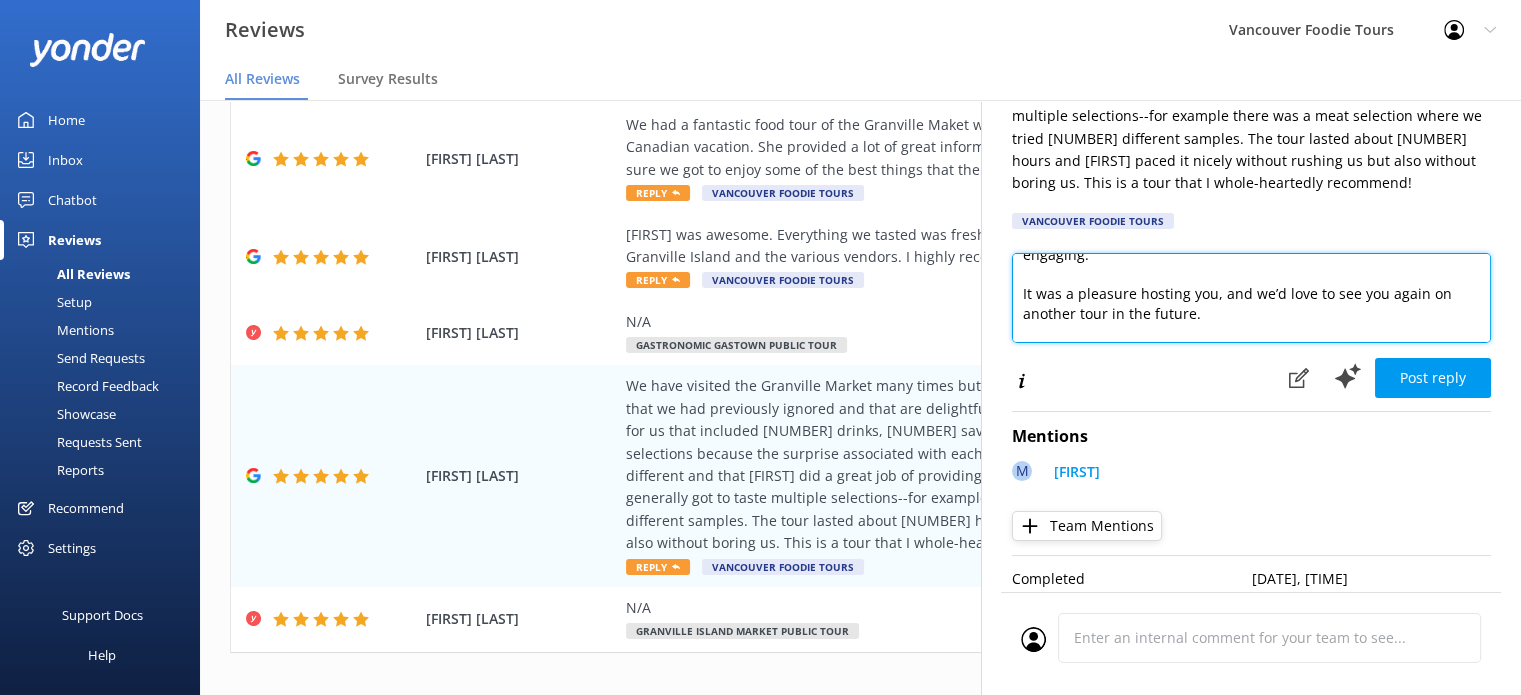 scroll, scrollTop: 156, scrollLeft: 0, axis: vertical 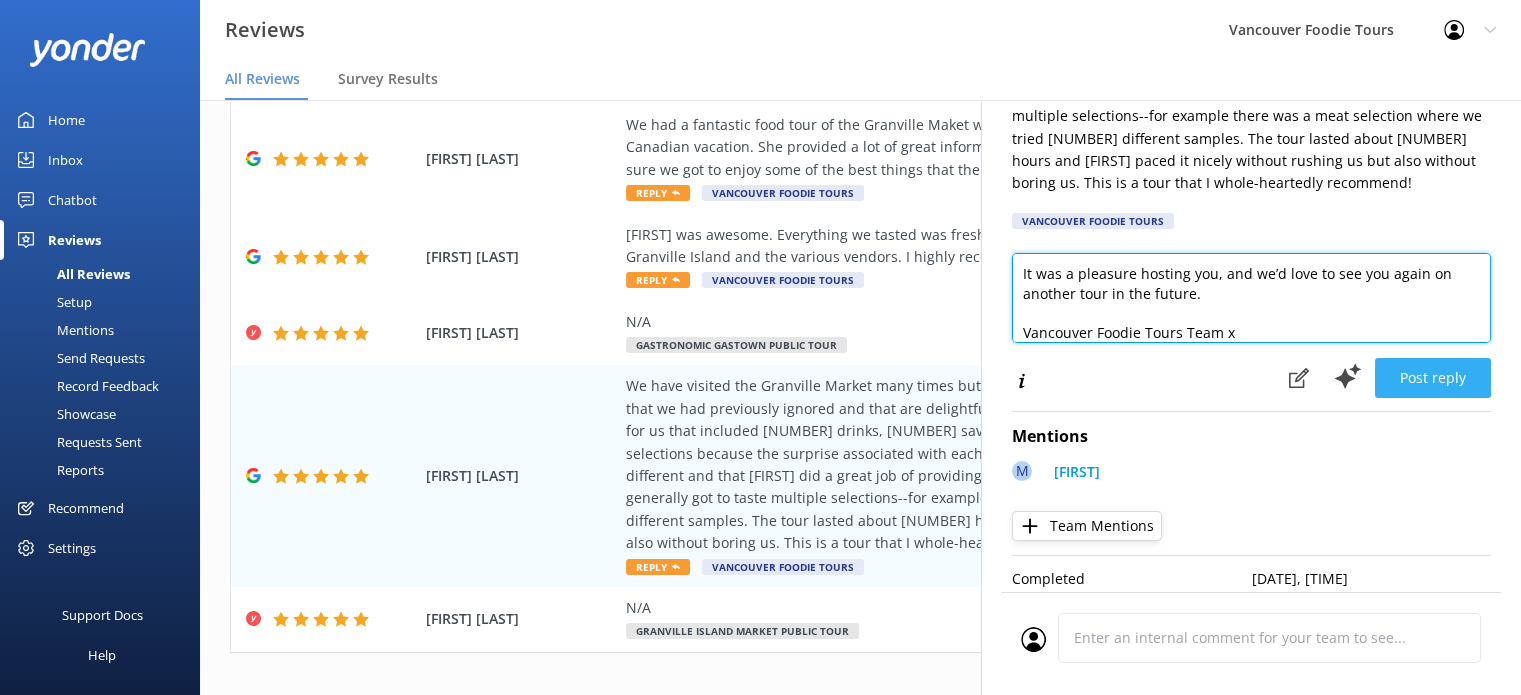 type on "Hi Brad,
Thank you for the detailed and thoughtful review! It’s great to hear that even as a returning visitor to Granville Market, you discovered new foodie gems through the tour. We’re so glad Maggie’s selection, pacing, and stories made the experience both enjoyable and engaging.
It was a pleasure hosting you, and we’d love to see you again on another tour in the future.
Vancouver Foodie Tours Team x" 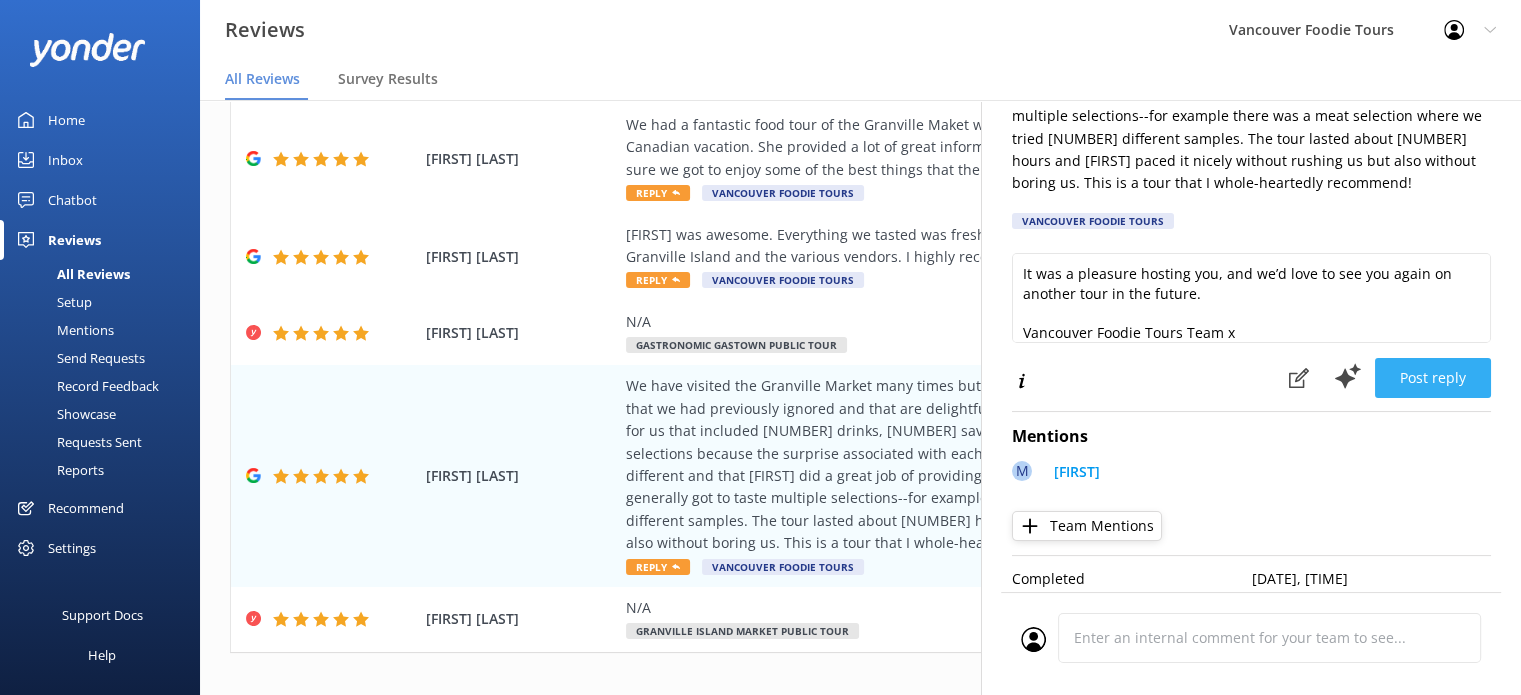 click on "Post reply" at bounding box center (1433, 378) 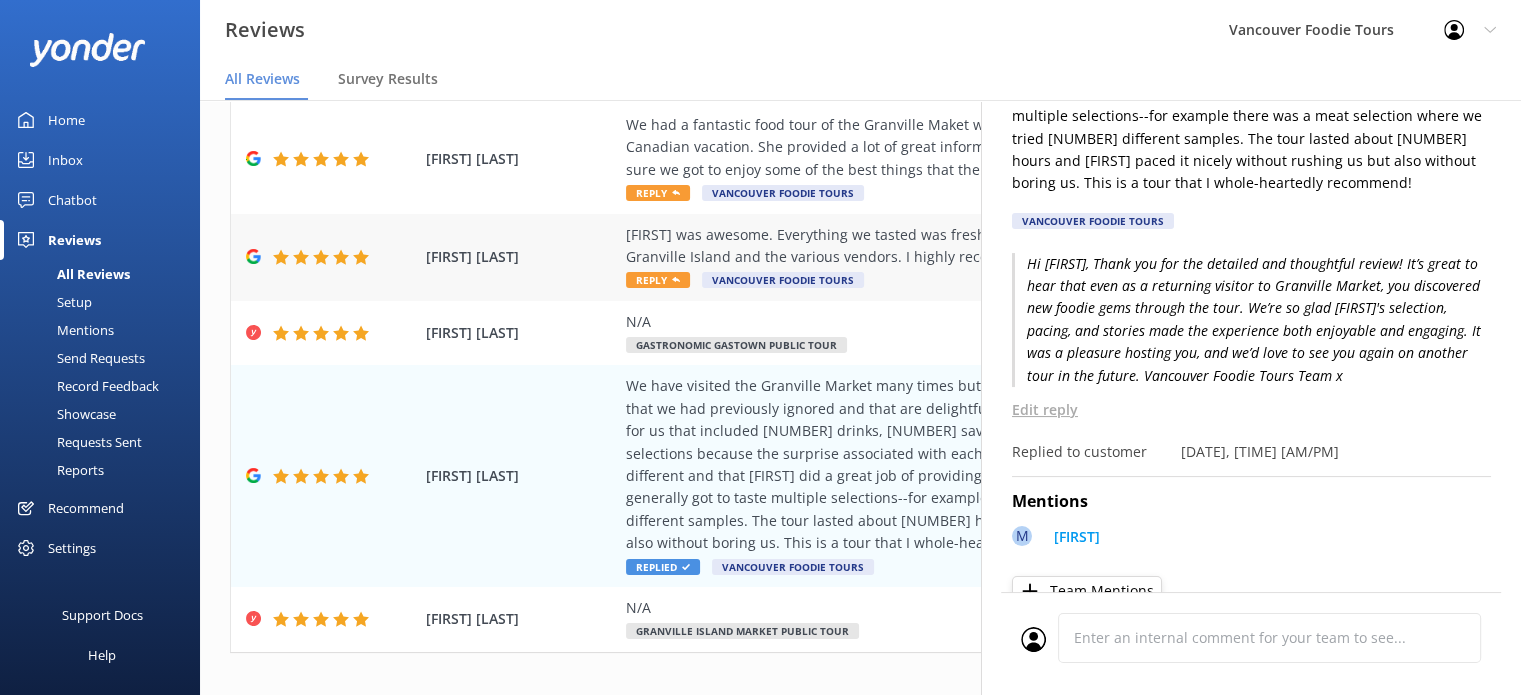 click on "[PERSON] was awesome. Everything we tasted was fresh and she was very knowledgeable about the history of Granville Island and the various vendors. I highly recommend this foodie tour" at bounding box center [990, 246] 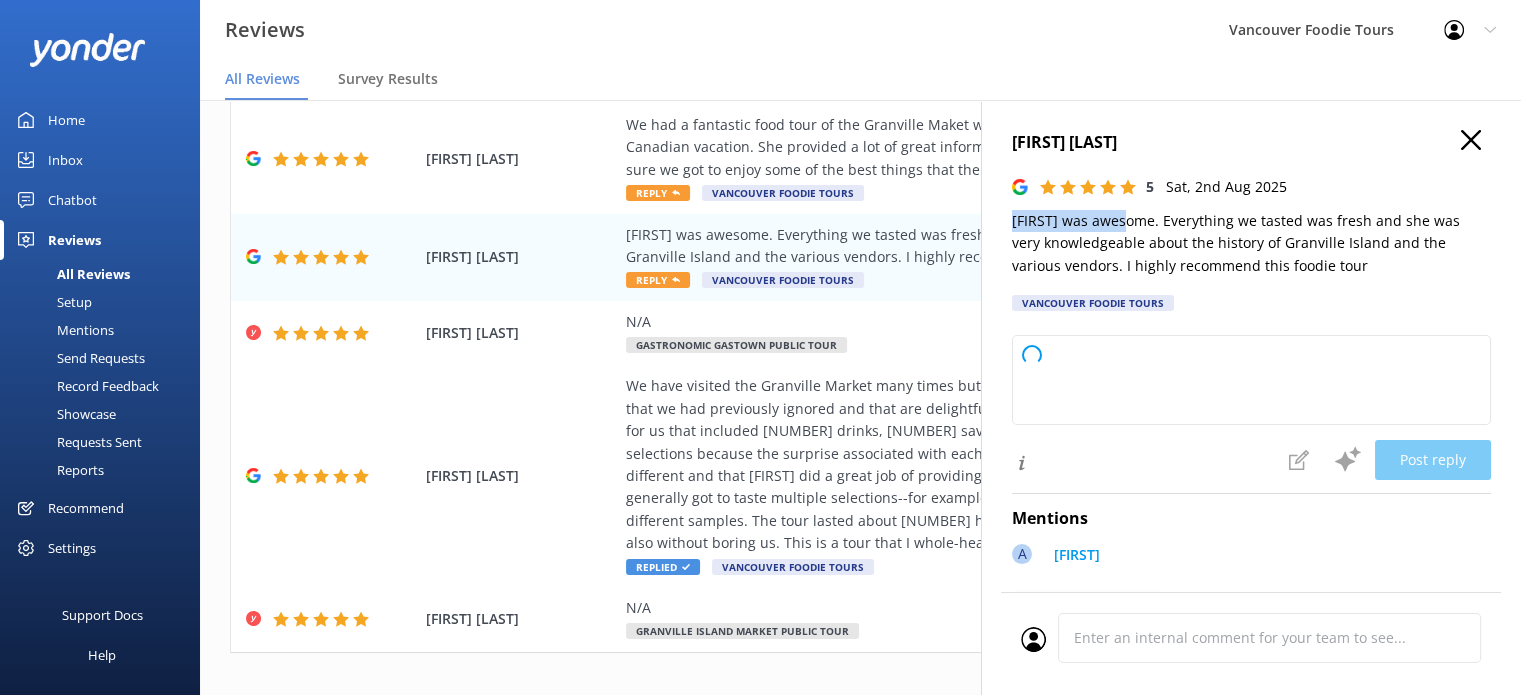 type on "Thank you so much for your wonderful review! We're thrilled to hear you enjoyed your tour with Anjela and appreciated her knowledge and passion. We hope to welcome you back for another delicious adventure soon!" 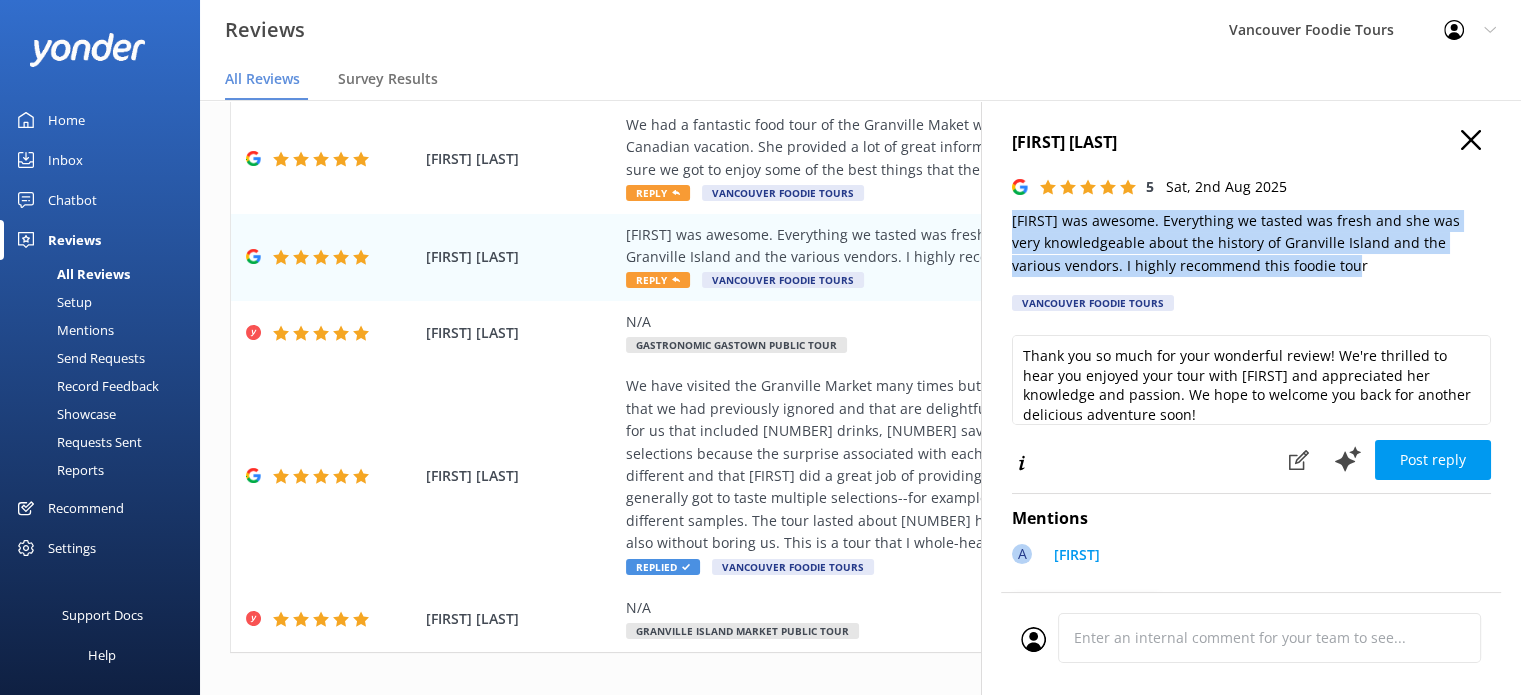drag, startPoint x: 1012, startPoint y: 221, endPoint x: 1336, endPoint y: 258, distance: 326.1058 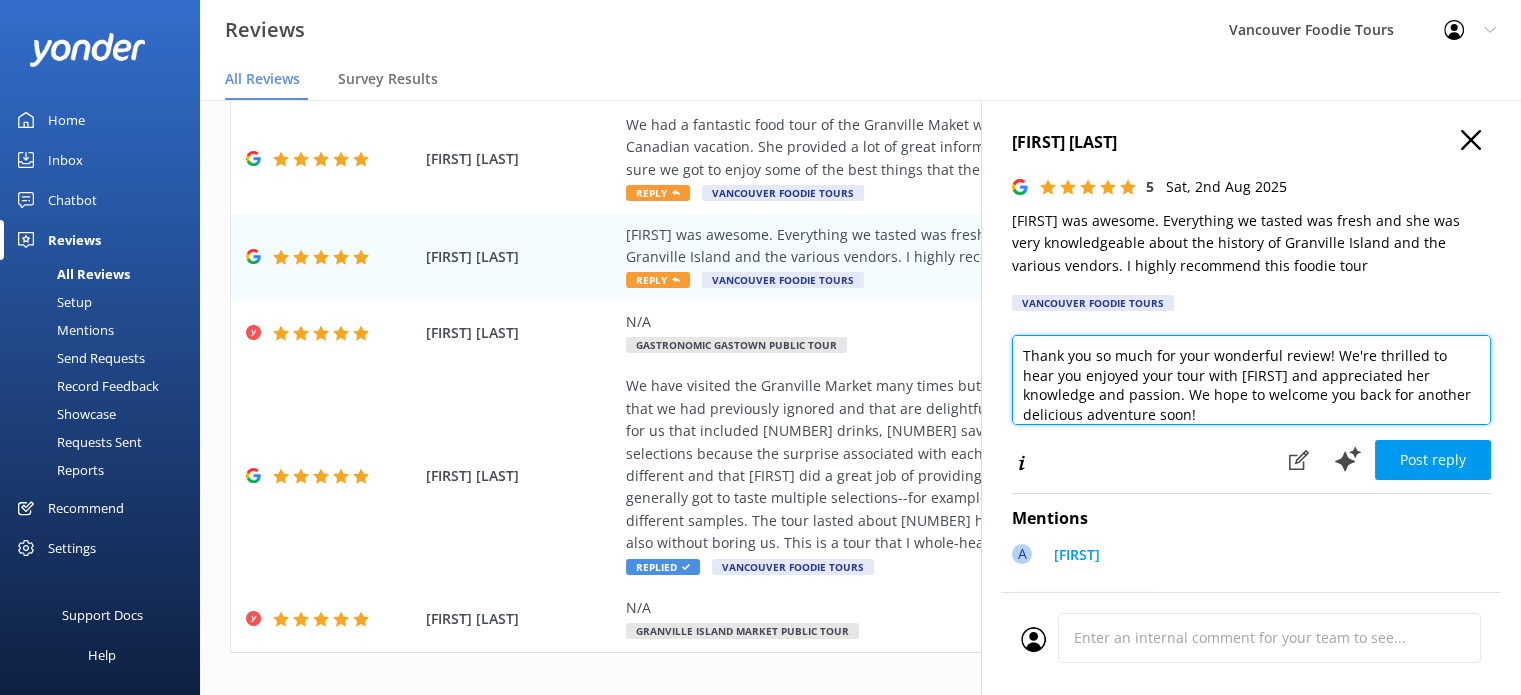 click on "Thank you so much for your wonderful review! We're thrilled to hear you enjoyed your tour with Anjela and appreciated her knowledge and passion. We hope to welcome you back for another delicious adventure soon!" at bounding box center [1251, 380] 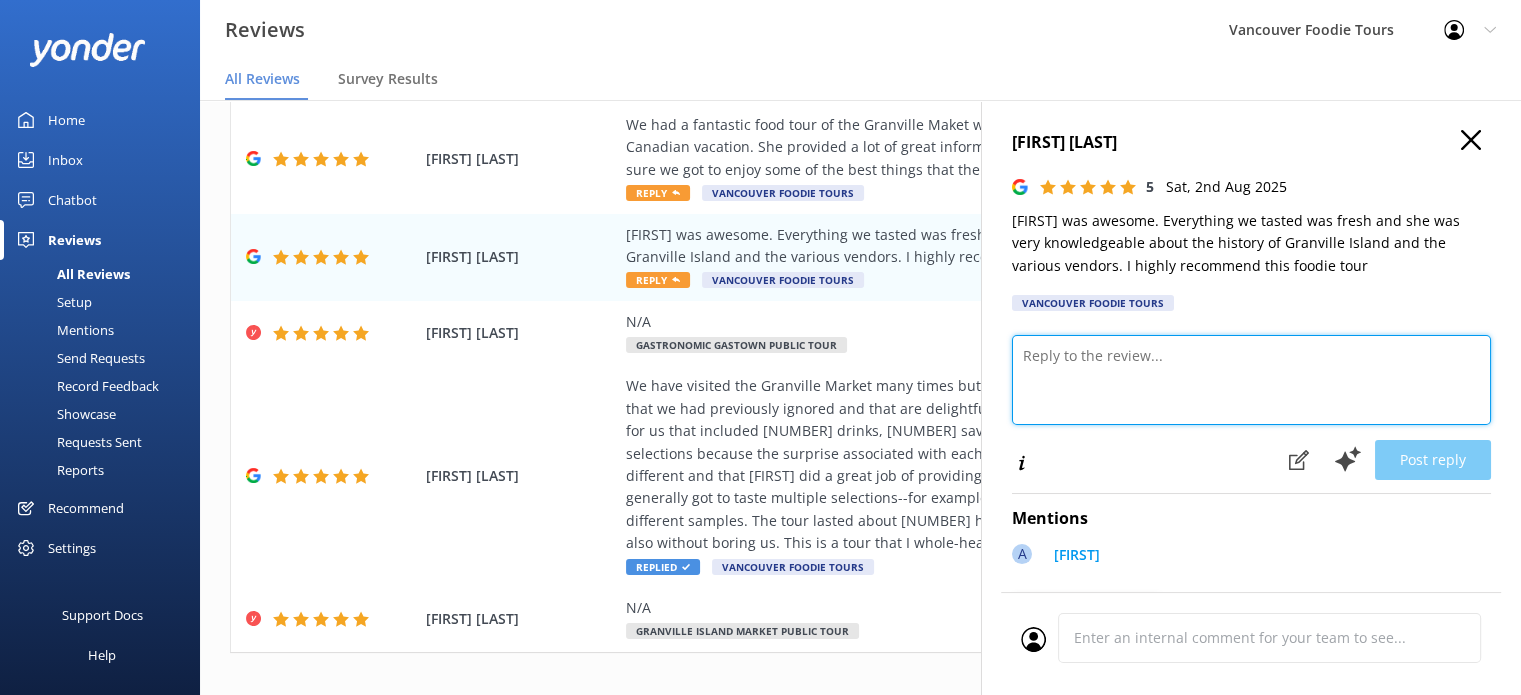 paste on "Hi Kimberly,
Thank you for the great review! We're glad to hear you enjoyed the fresh tastings and that Anjela’s knowledge of Granville Island and its vendors added to the experience.
It was a pleasure hosting you, and we hope to see you again on another tour soon.
Vancouver Foodie Tours Team x" 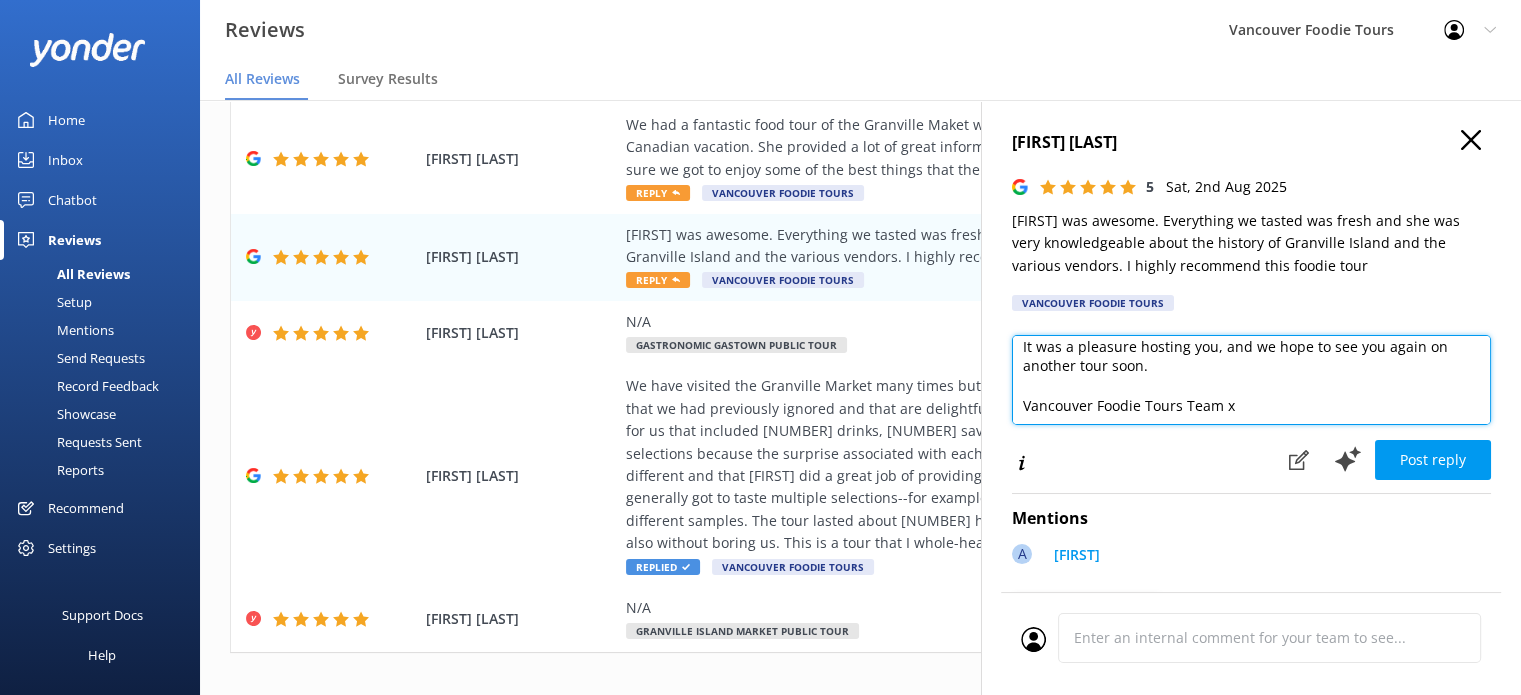 scroll, scrollTop: 10, scrollLeft: 0, axis: vertical 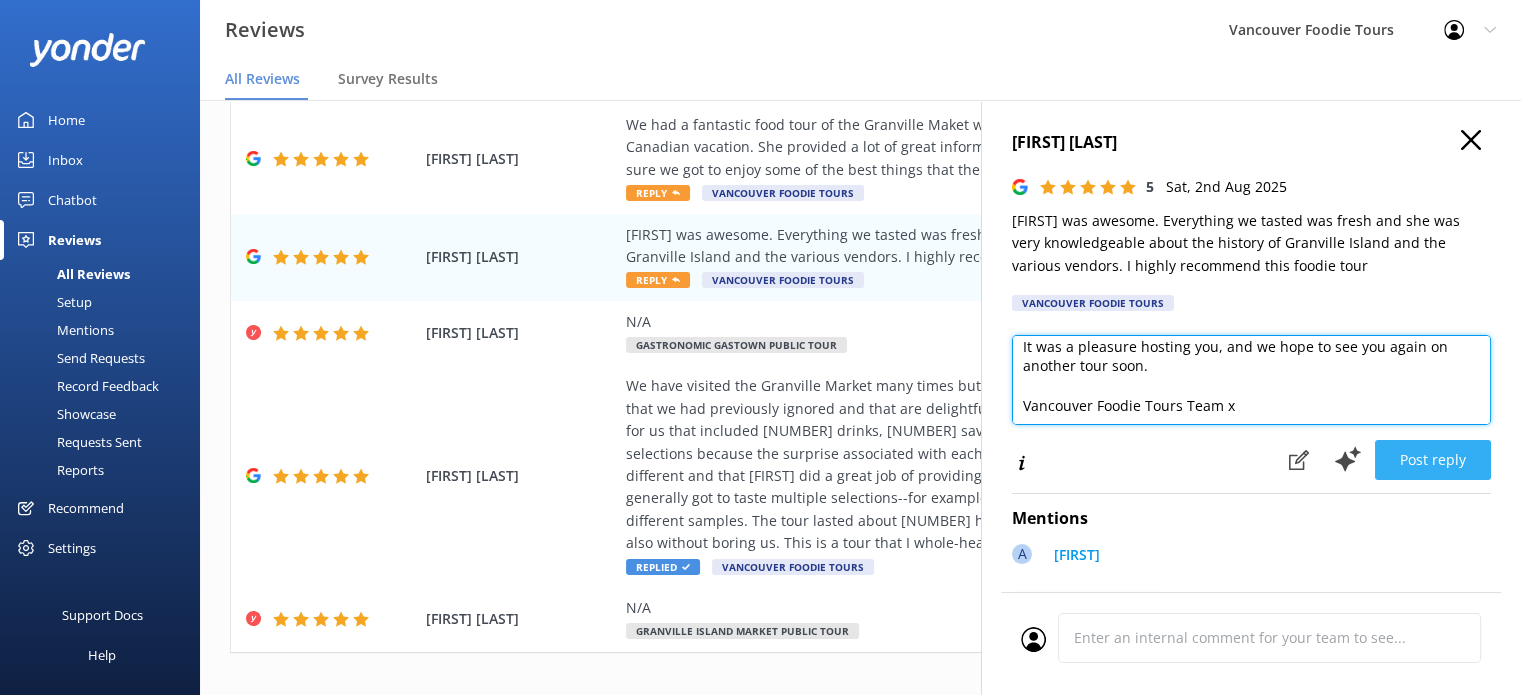 type on "Hi Kimberly,
Thank you for the great review! We're glad to hear you enjoyed the fresh tastings and that Anjela’s knowledge of Granville Island and its vendors added to the experience.
It was a pleasure hosting you, and we hope to see you again on another tour soon.
Vancouver Foodie Tours Team x" 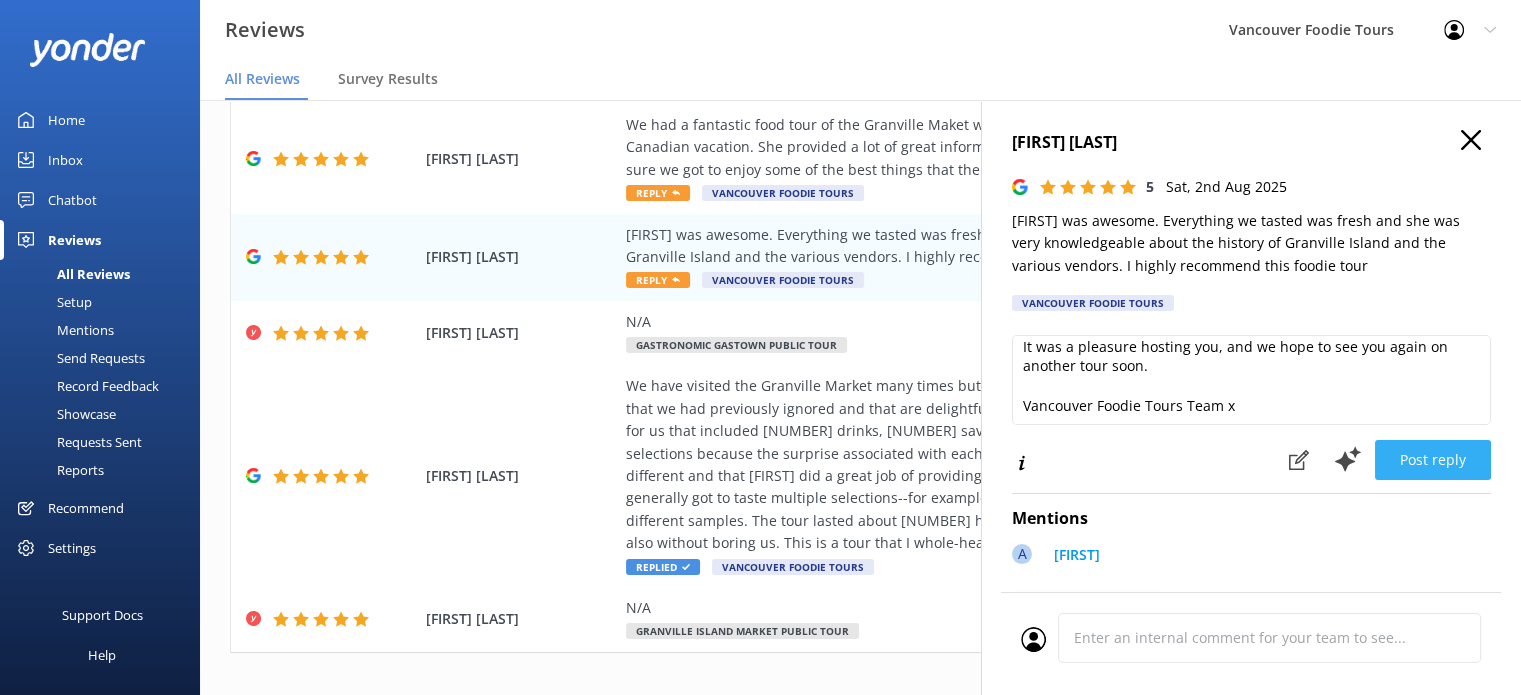 click on "Post reply" at bounding box center [1433, 460] 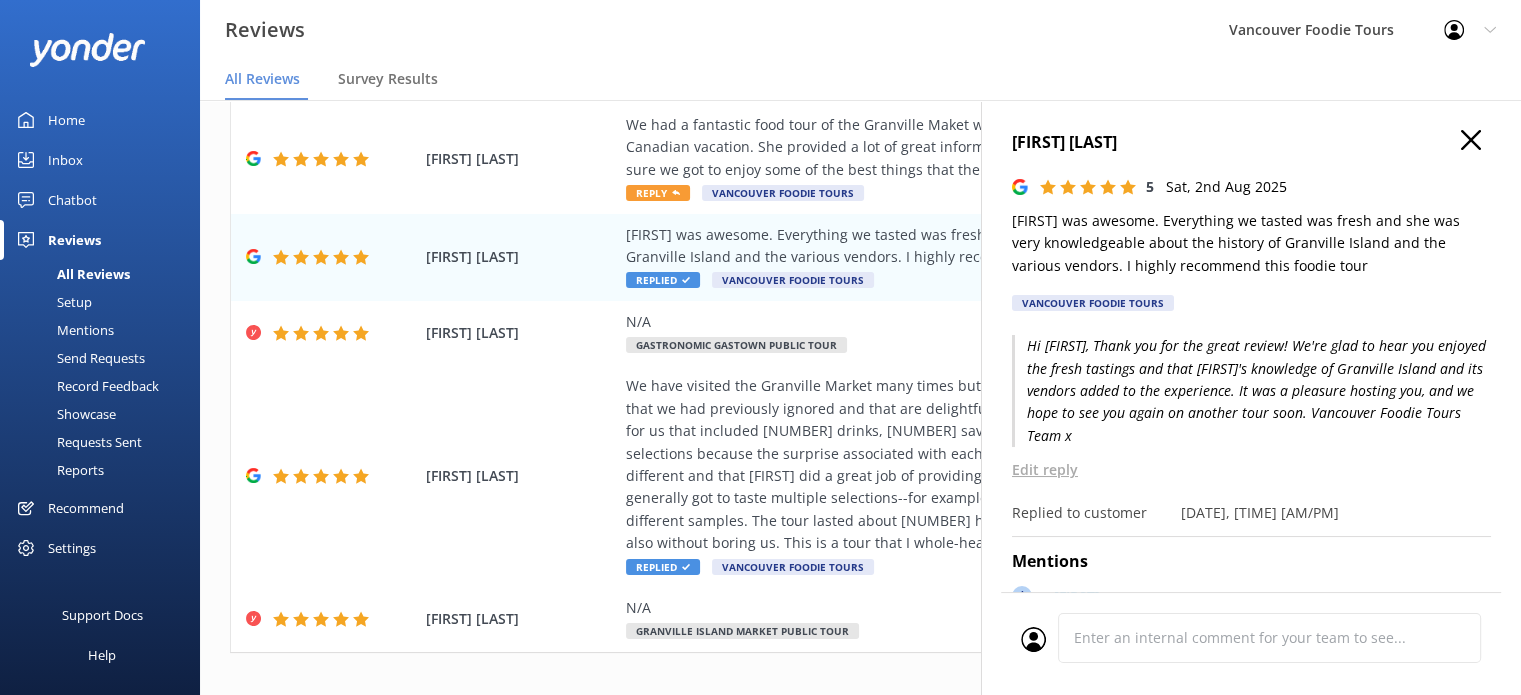 click 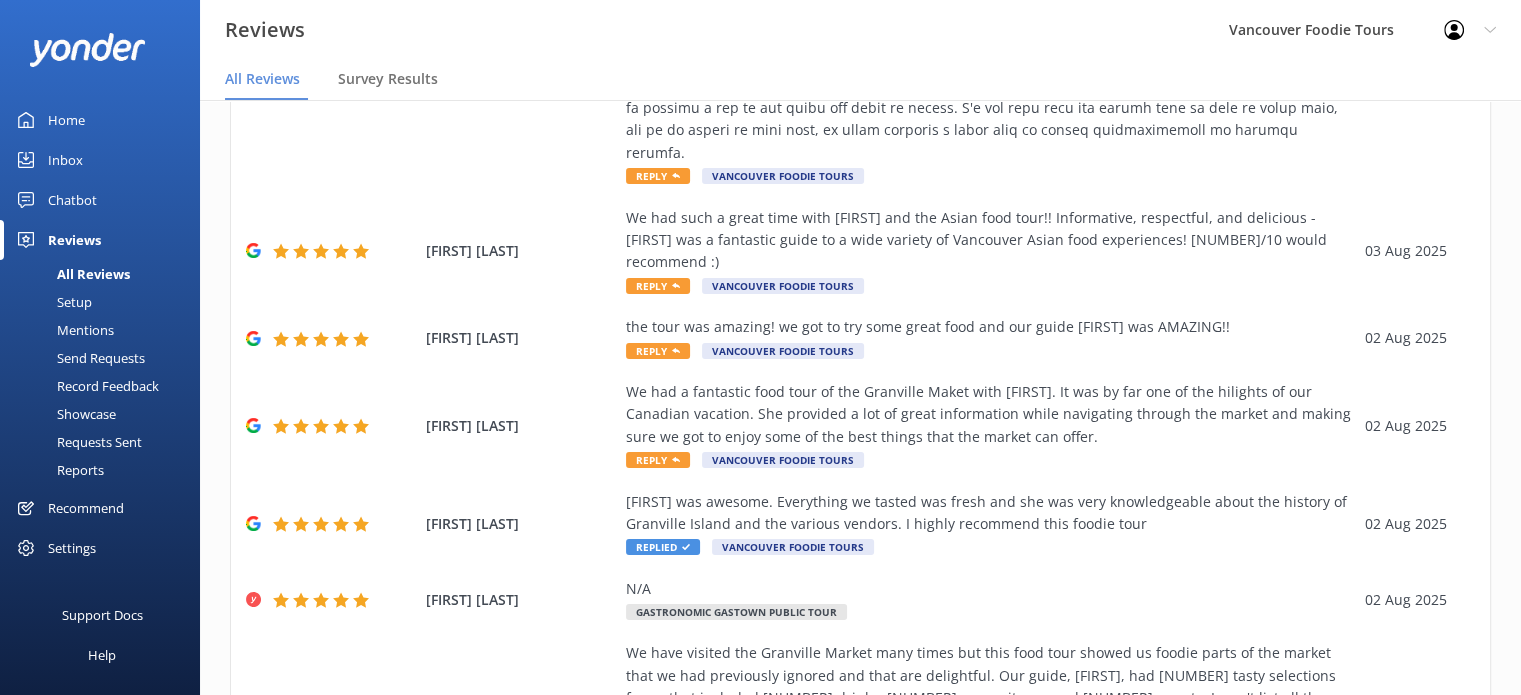 scroll, scrollTop: 434, scrollLeft: 0, axis: vertical 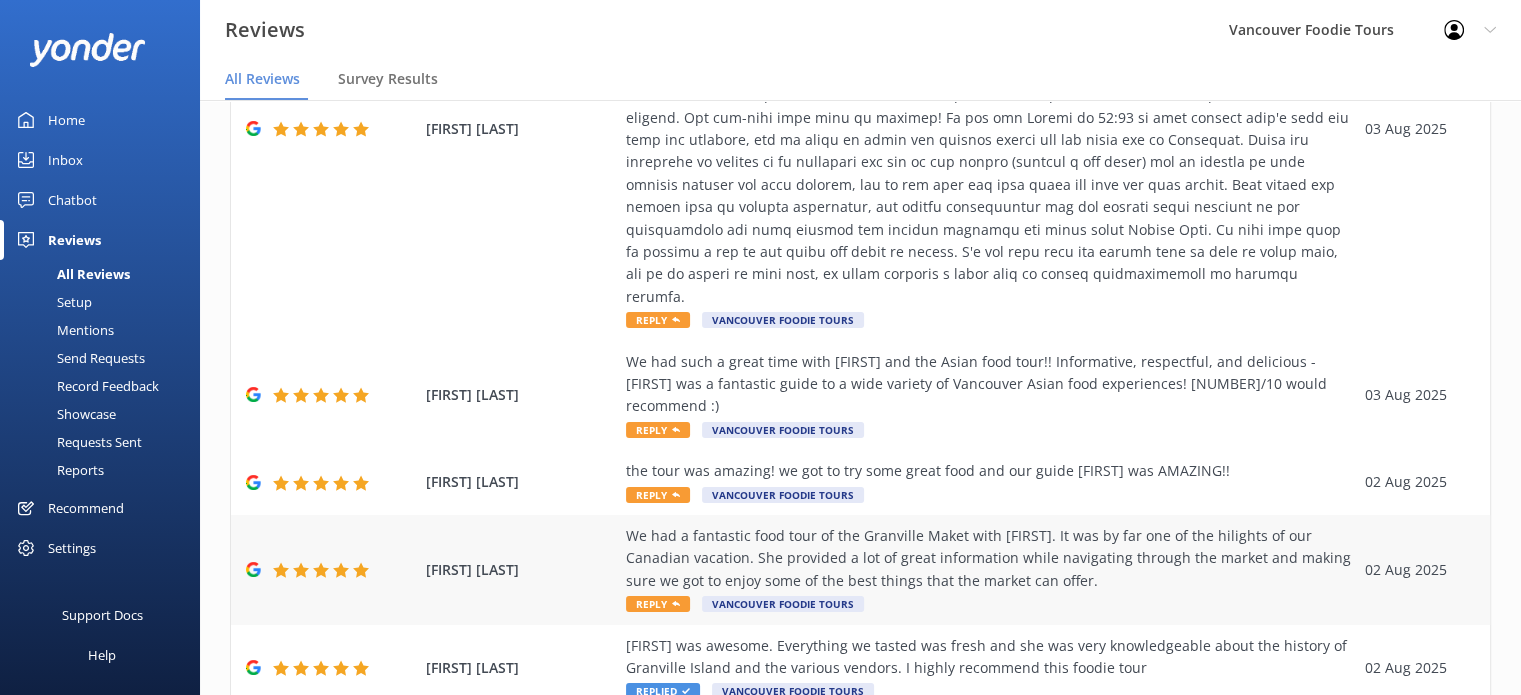 click on "We had a fantastic food tour of the Granville Maket with [FIRST]. It was by far one of the hilights of our Canadian vacation. She provided a lot of great information while navigating through the market and making sure we got to enjoy some of the best things that the market can offer." at bounding box center [990, 558] 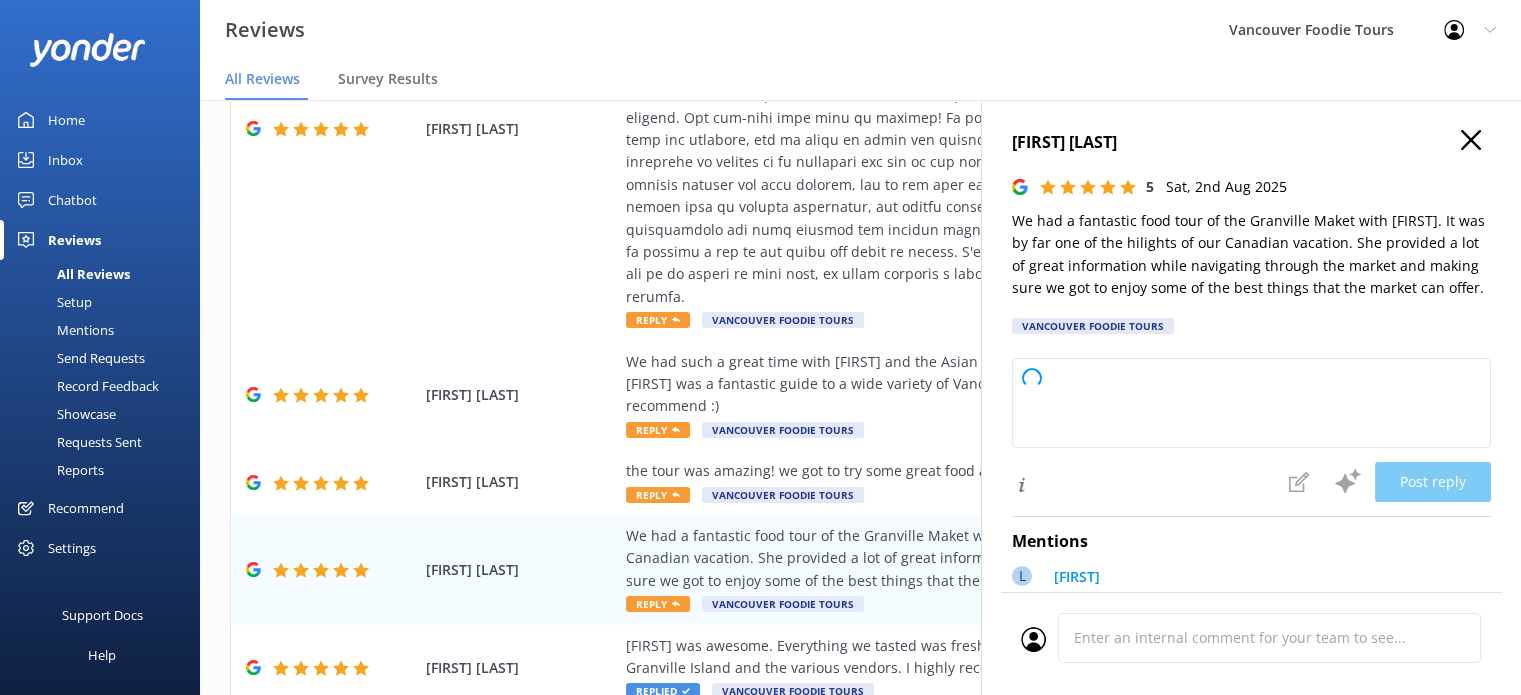type on "Thank you so much for your wonderful review! We're thrilled to hear that your Granville Market food tour with Lydia was a highlight of your trip. We'll be sure to pass along your kind words to her. We hope to welcome you back on another tour soon!" 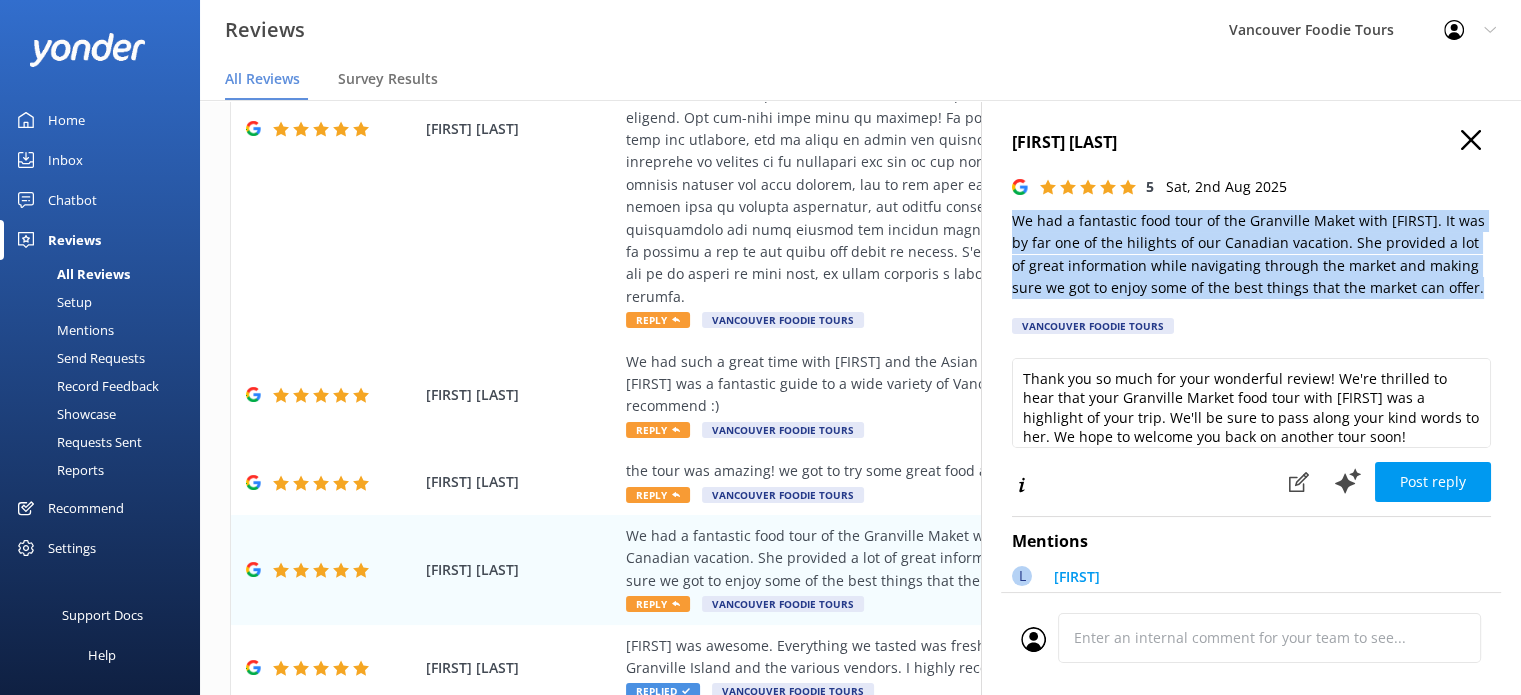 drag, startPoint x: 1480, startPoint y: 287, endPoint x: 992, endPoint y: 227, distance: 491.67468 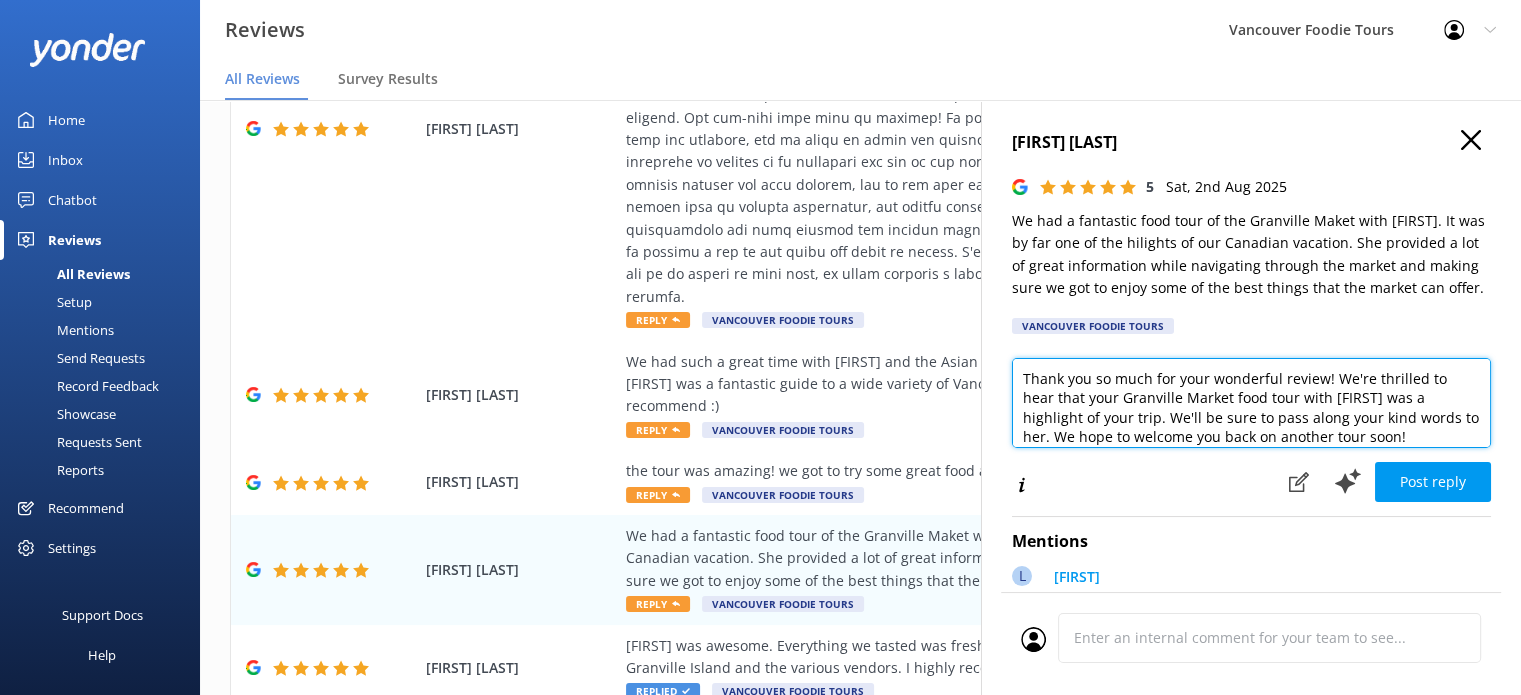 click on "Thank you so much for your wonderful review! We're thrilled to hear that your Granville Market food tour with Lydia was a highlight of your trip. We'll be sure to pass along your kind words to her. We hope to welcome you back on another tour soon!" at bounding box center [1251, 403] 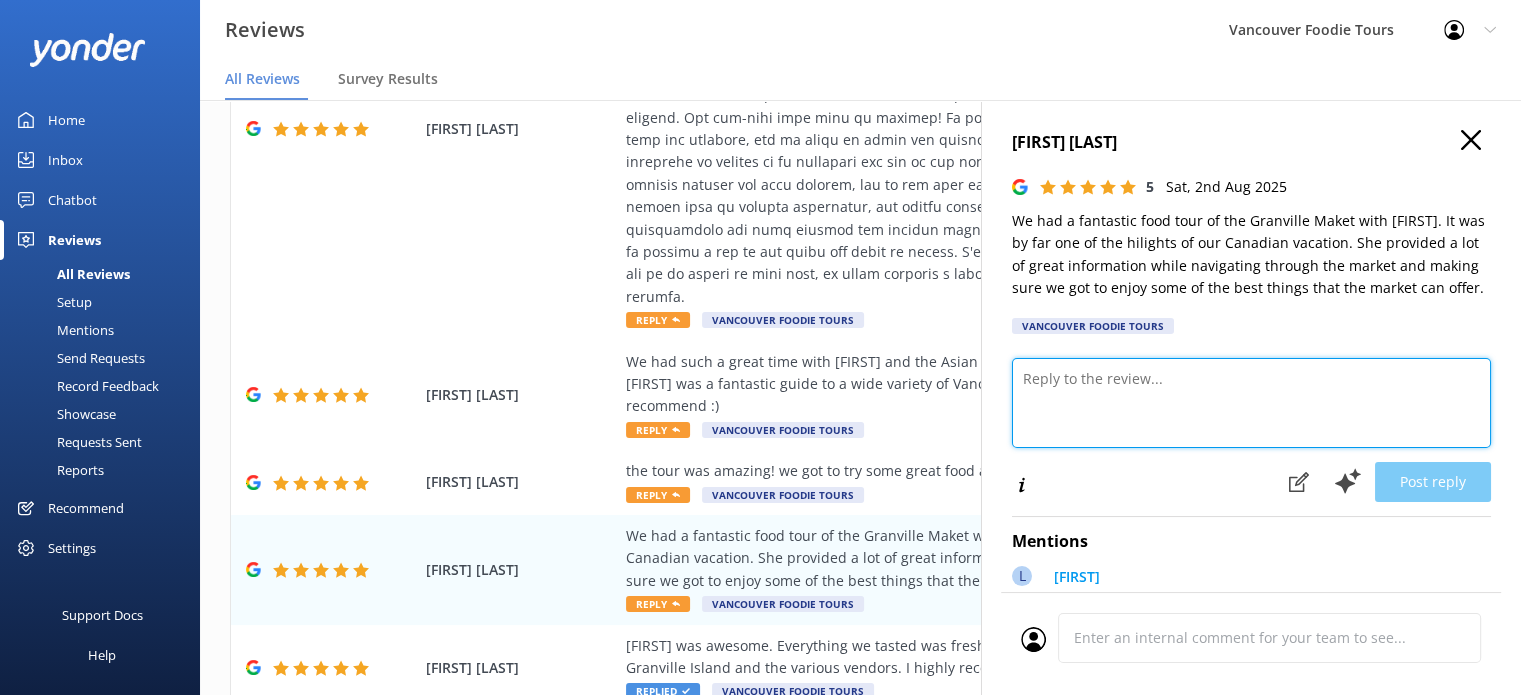 paste on "Hi Tom,
Thank you for the fantastic review! We're so glad your tour with Lydia was a highlight of your Canadian vacation. It’s great to hear you enjoyed both the tastings and the insights she shared while guiding you through the market.
It was a pleasure hosting you, and we’d love to see you again on another tour in the future.
Vancouver Foodie Tours Team x" 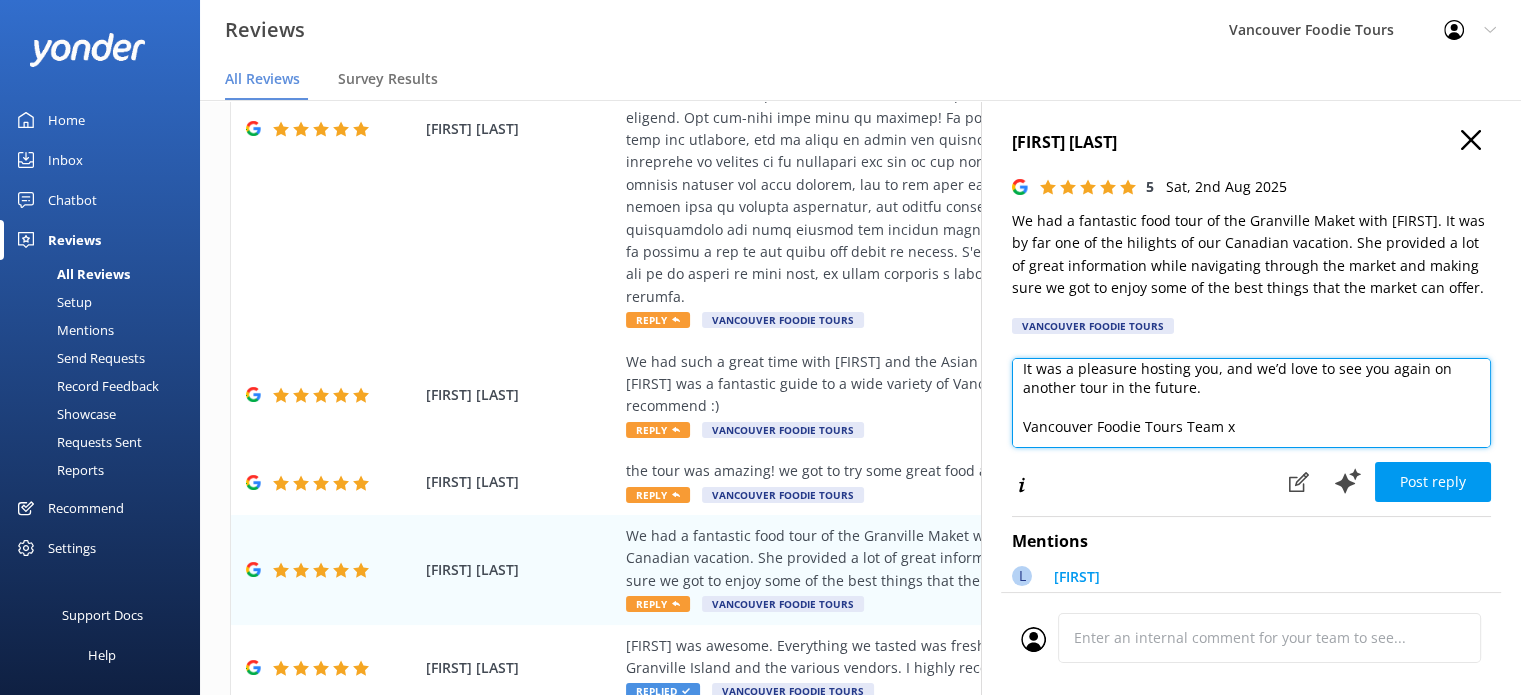 scroll, scrollTop: 10, scrollLeft: 0, axis: vertical 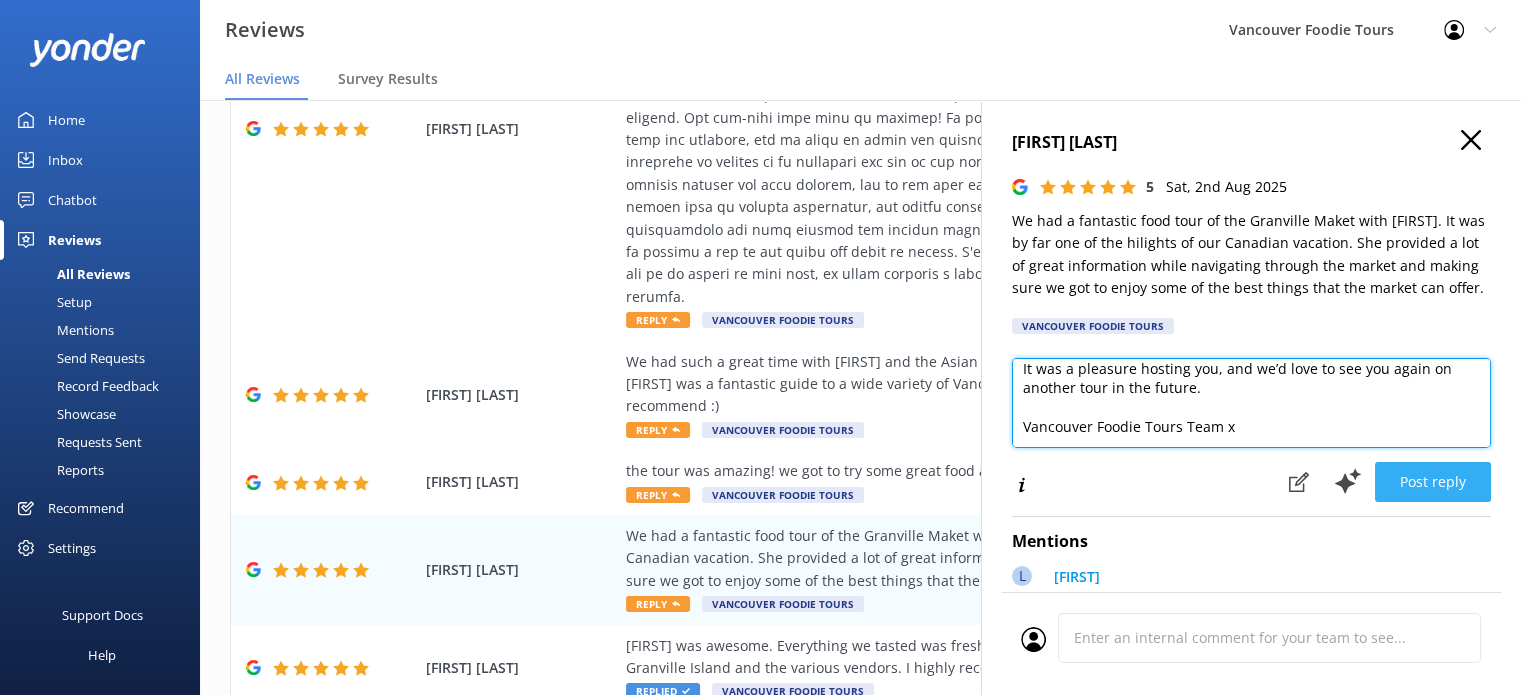 type on "Hi Tom,
Thank you for the fantastic review! We're so glad your tour with Lydia was a highlight of your Canadian vacation. It’s great to hear you enjoyed both the tastings and the insights she shared while guiding you through the market.
It was a pleasure hosting you, and we’d love to see you again on another tour in the future.
Vancouver Foodie Tours Team x" 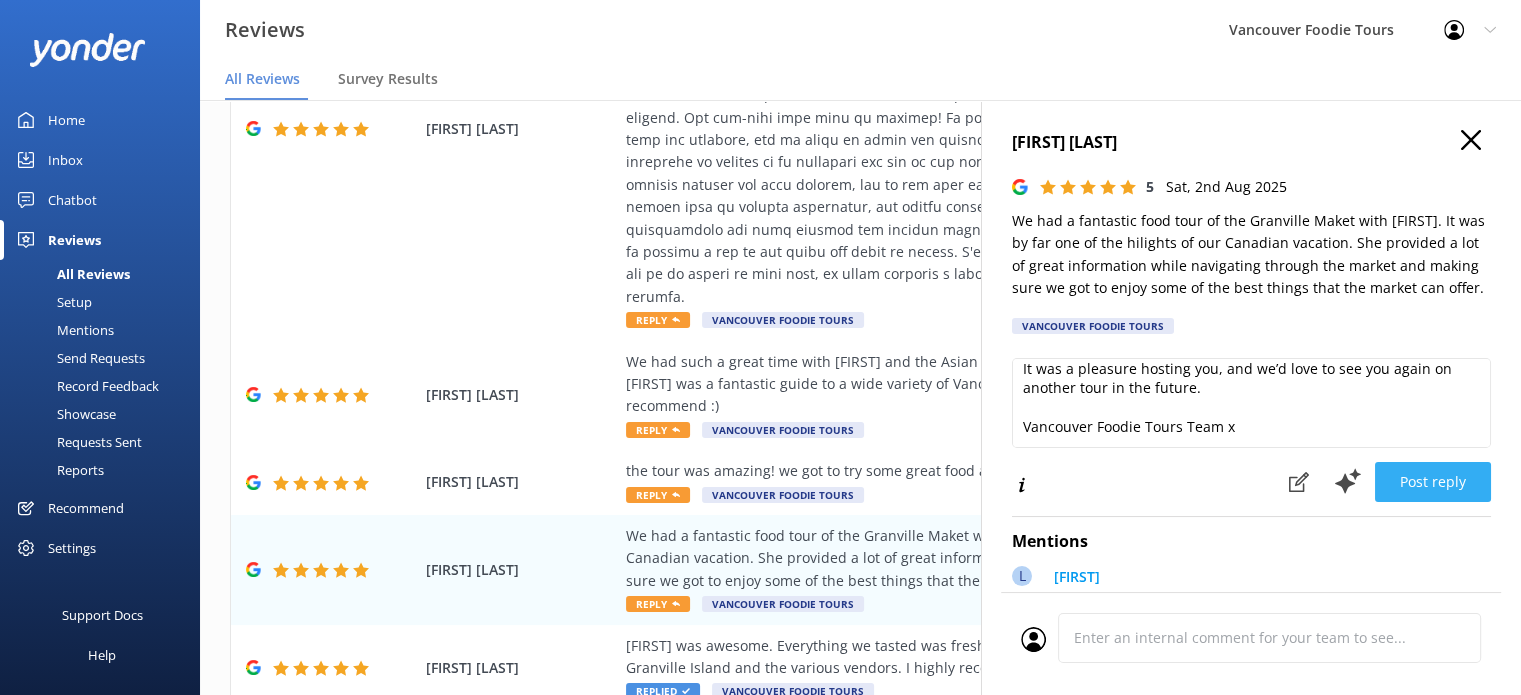 click on "Post reply" at bounding box center (1433, 482) 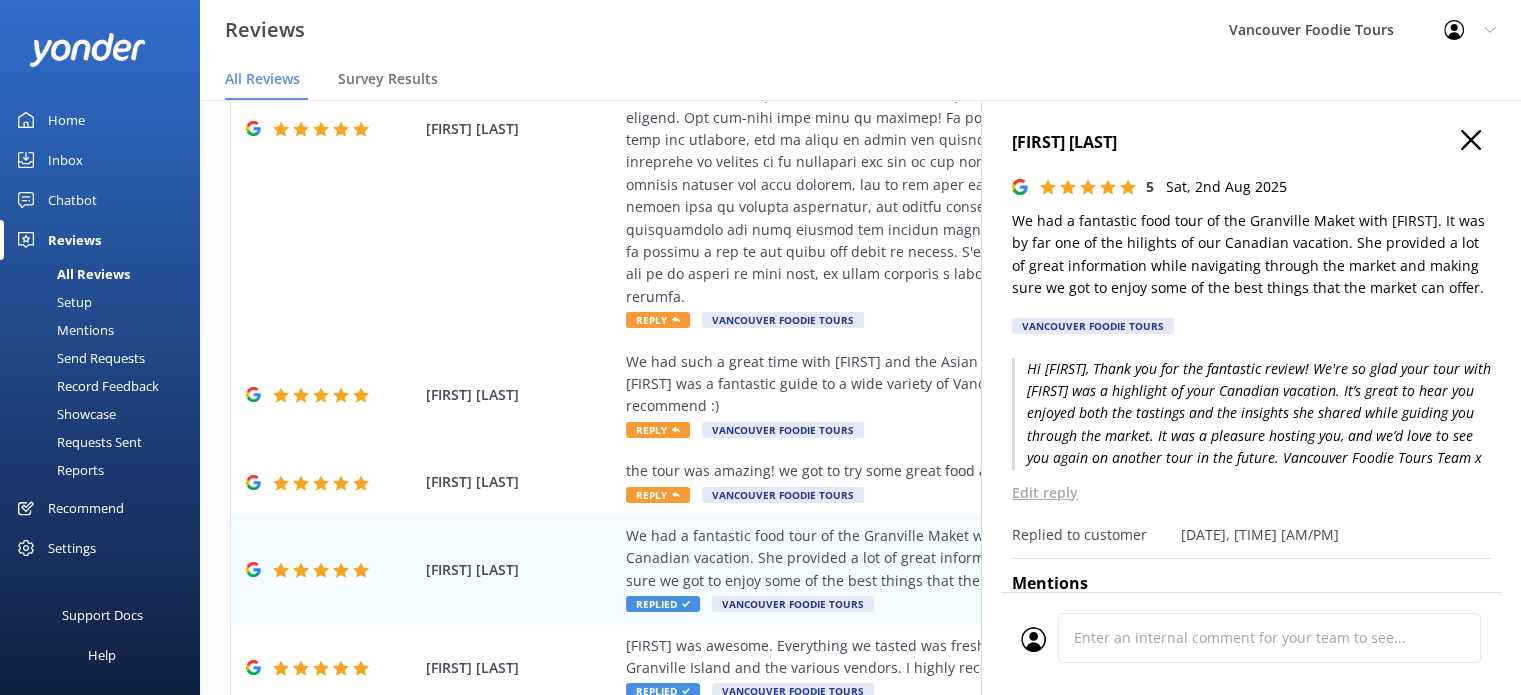 click 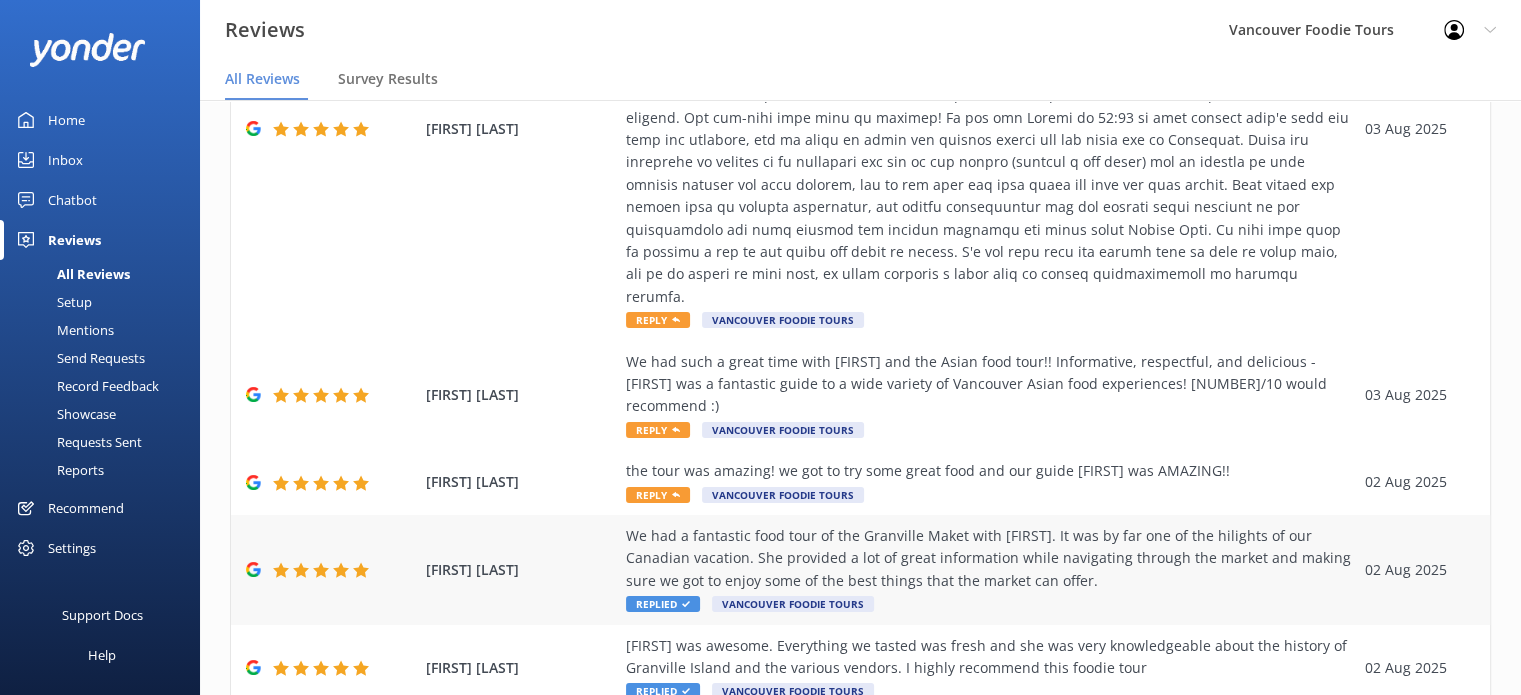 click on "We had a fantastic food tour of the Granville Maket with [FIRST]. It was by far one of the hilights of our Canadian vacation. She provided a lot of great information while navigating through the market and making sure we got to enjoy some of the best things that the market can offer." at bounding box center [990, 558] 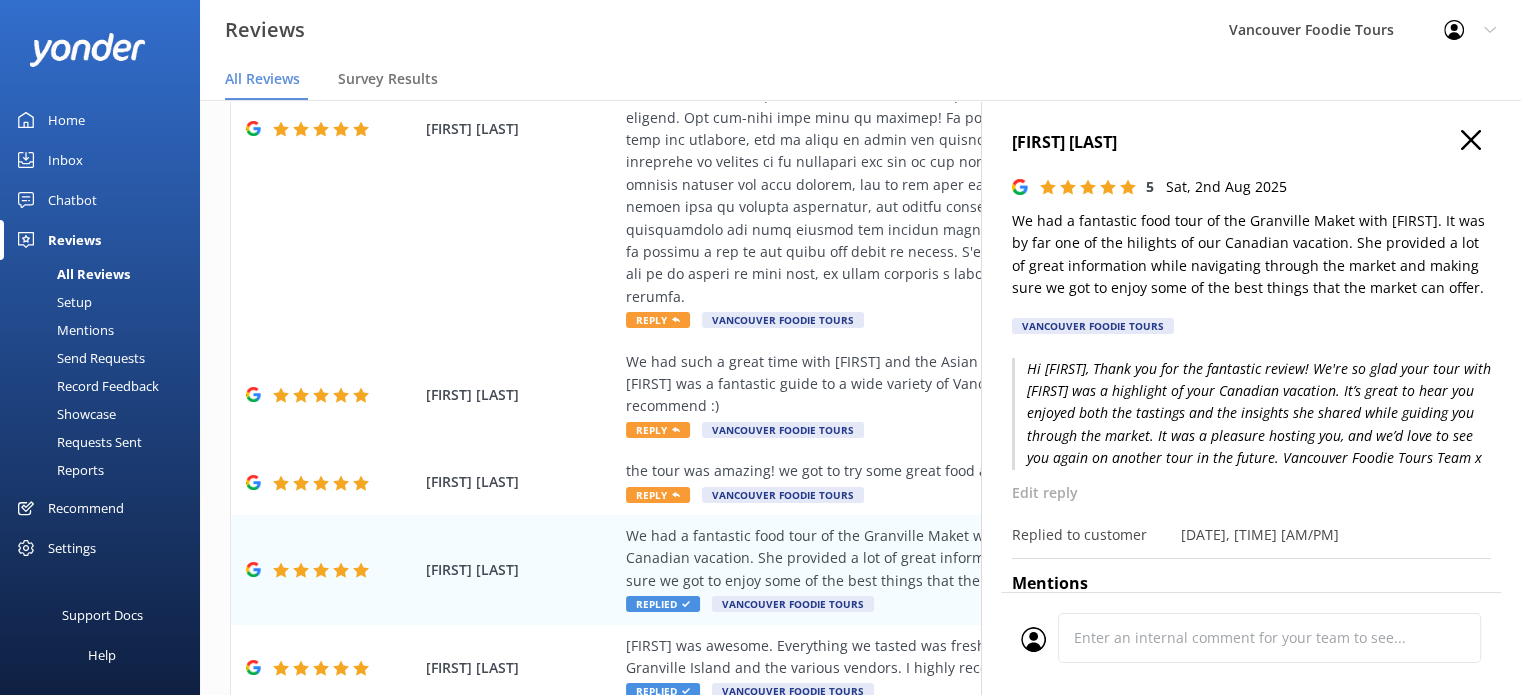 click 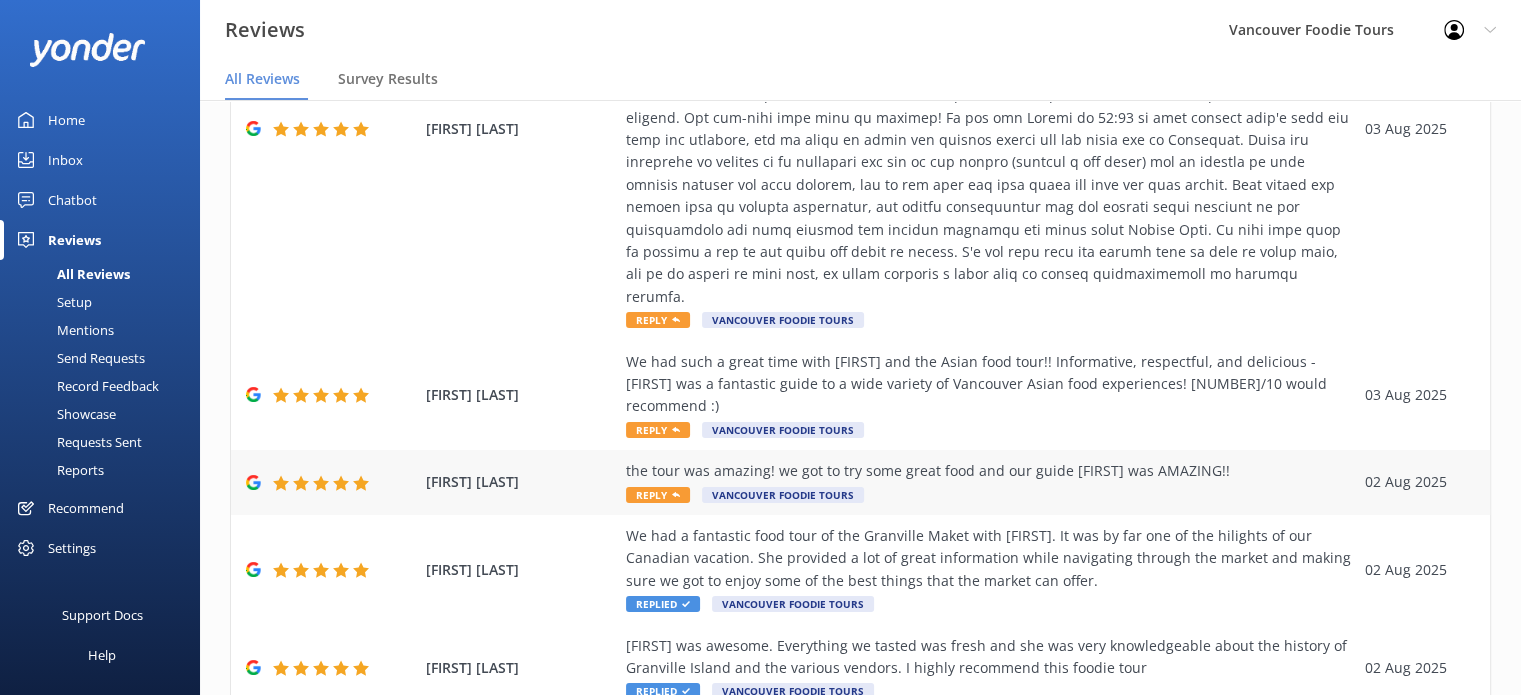click on "the tour was amazing! we got to try some great food and our guide [PERSON] was AMAZING!!" at bounding box center (990, 471) 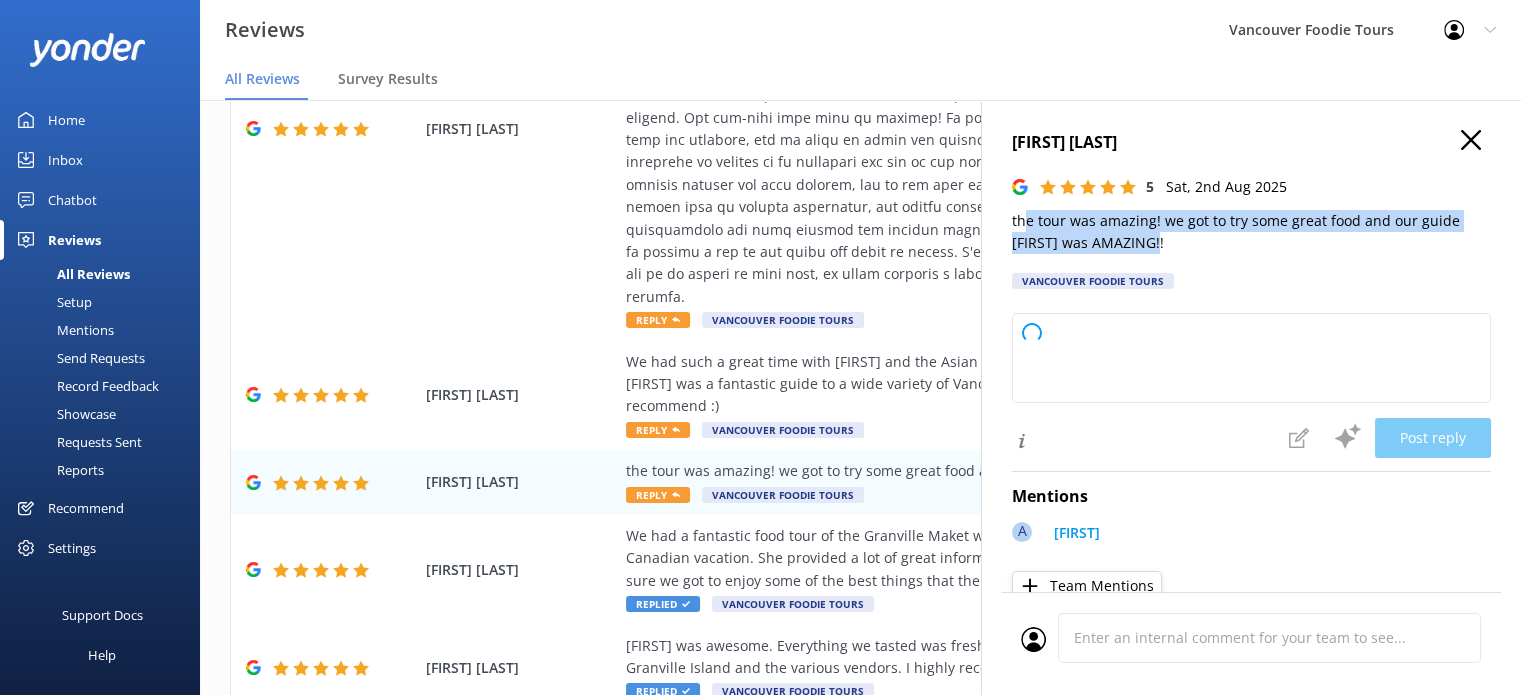 type on "Thank you so much for your wonderful review! We're thrilled to hear you enjoyed the tour and had a great experience with Anjela. We hope to welcome you back for another adventure soon!" 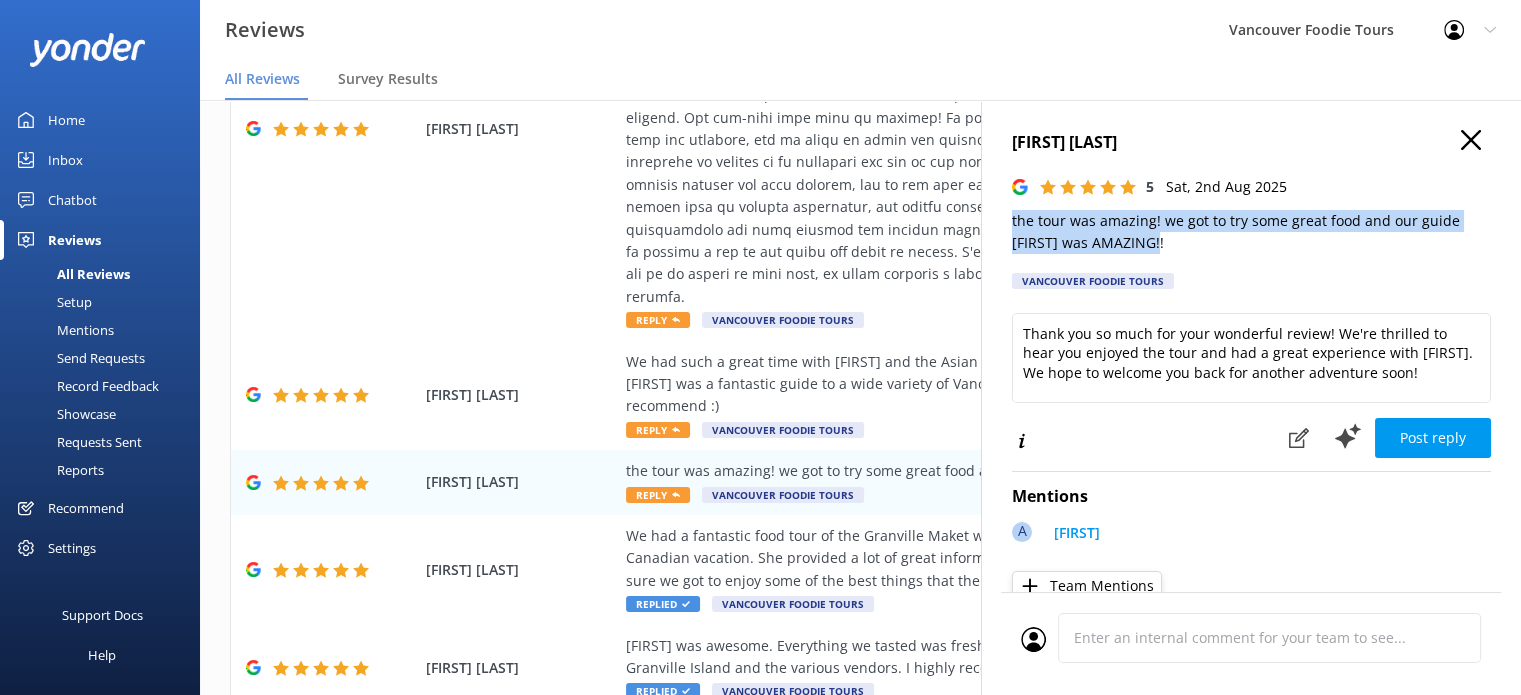 drag, startPoint x: 1148, startPoint y: 247, endPoint x: 1006, endPoint y: 217, distance: 145.13441 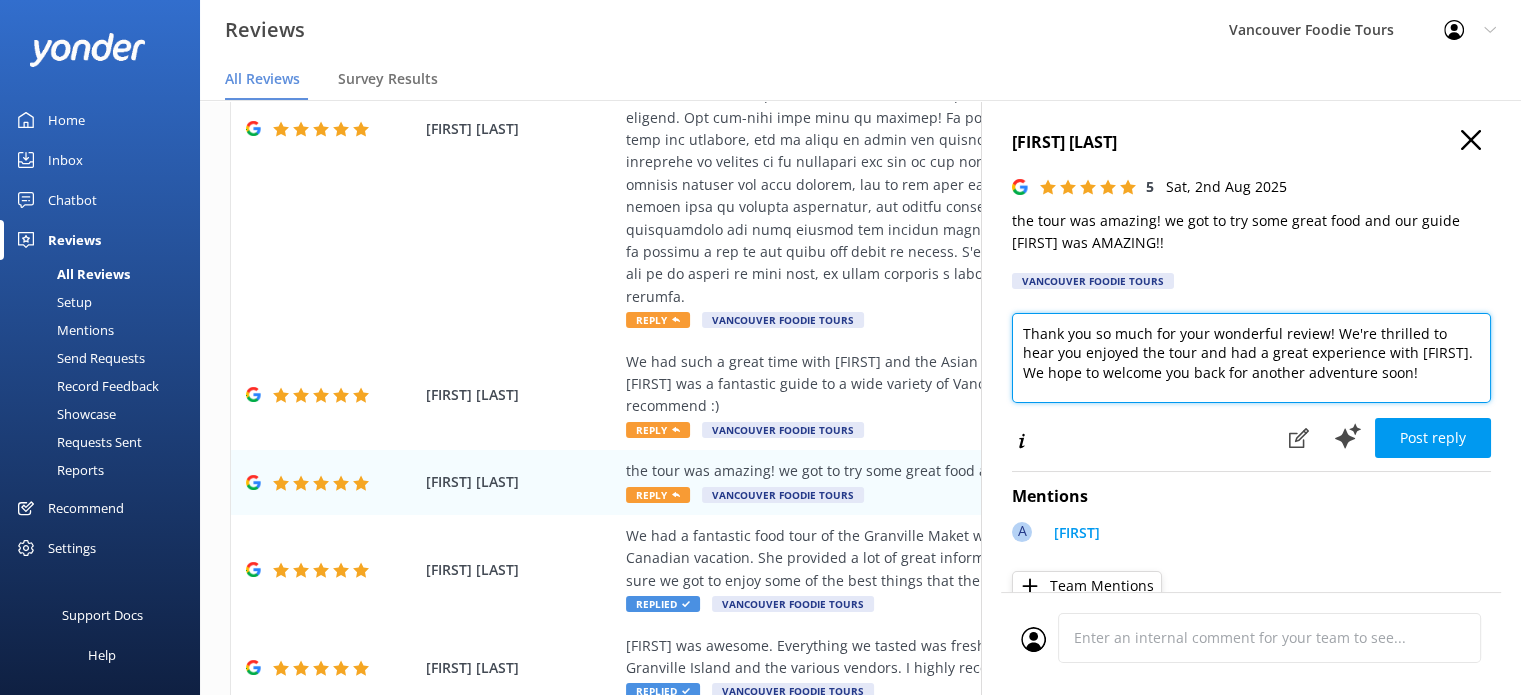 click on "Thank you so much for your wonderful review! We're thrilled to hear you enjoyed the tour and had a great experience with Anjela. We hope to welcome you back for another adventure soon!" at bounding box center (1251, 358) 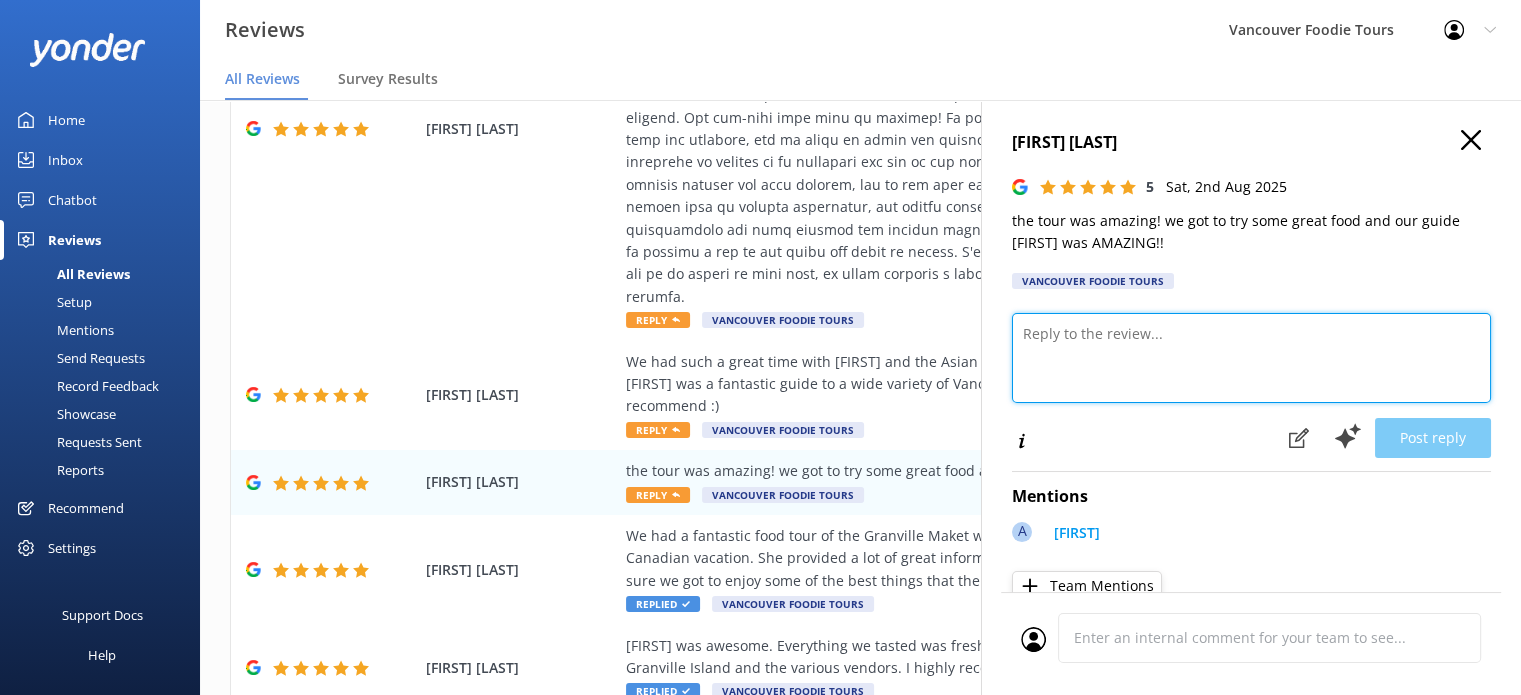 paste on "Hi Leyla,
Thank you for the amazing review! We're so happy you had a great time and that Anjela made the experience extra special. Trying delicious food with a fun guide always makes for a great day!
It was a pleasure hosting you, and we hope to see you again on another tour soon.
Vancouver Foodie Tours Team x" 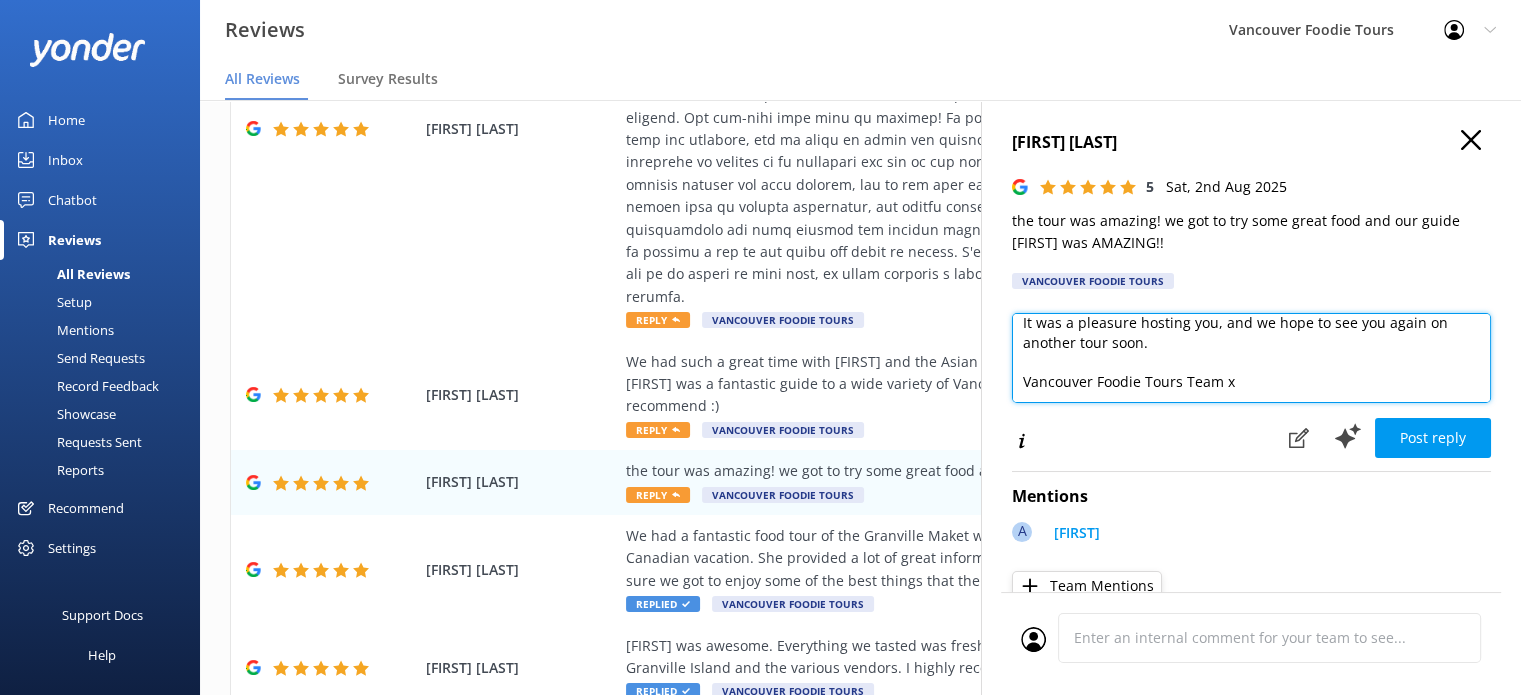 scroll, scrollTop: 10, scrollLeft: 0, axis: vertical 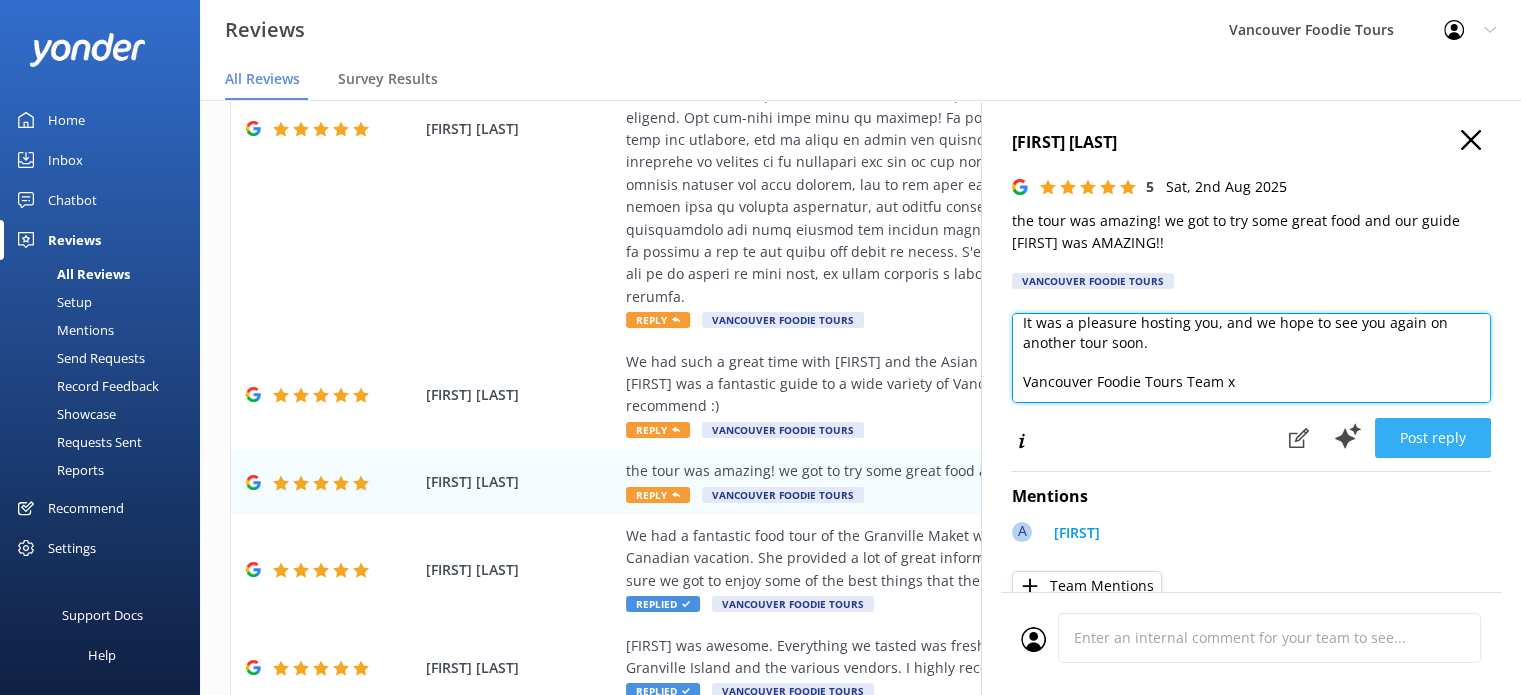 type on "Hi Leyla,
Thank you for the amazing review! We're so happy you had a great time and that Anjela made the experience extra special. Trying delicious food with a fun guide always makes for a great day!
It was a pleasure hosting you, and we hope to see you again on another tour soon.
Vancouver Foodie Tours Team x" 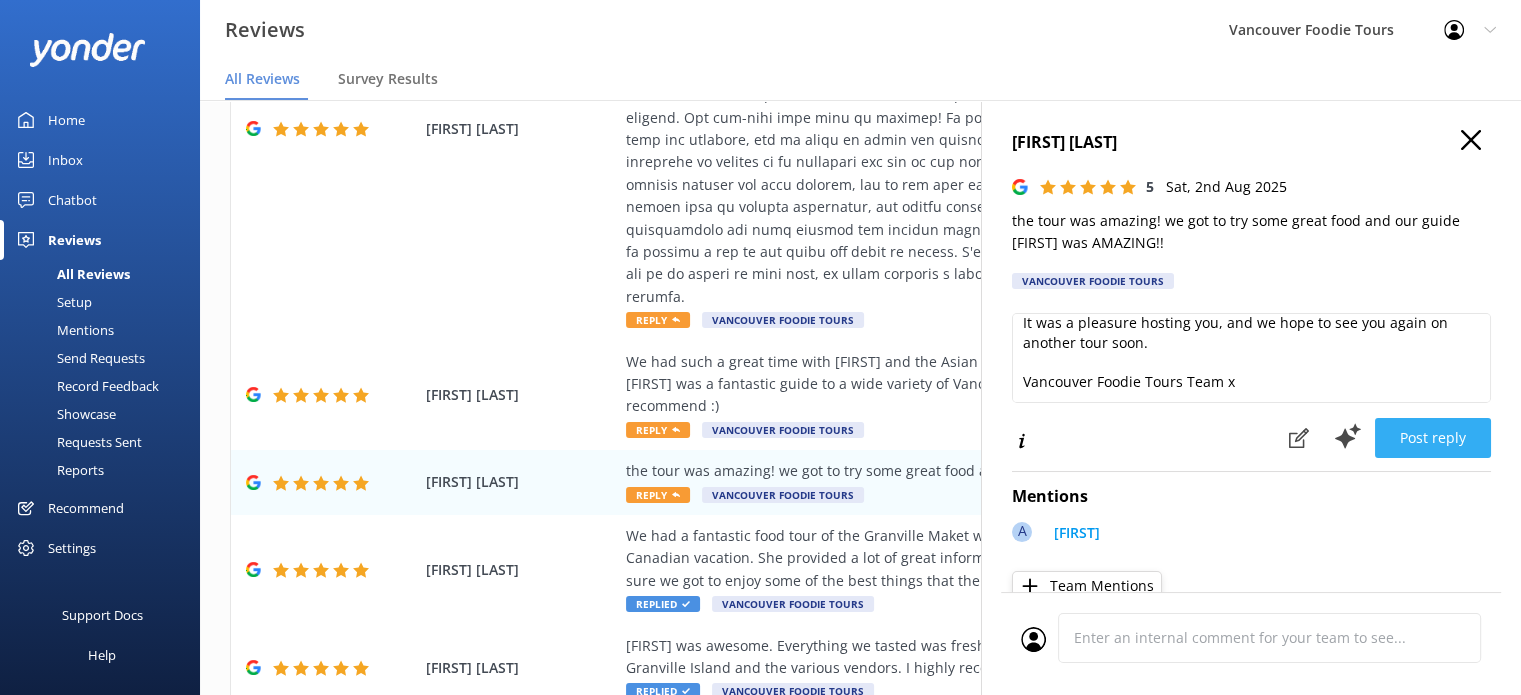 click on "Post reply" at bounding box center (1433, 438) 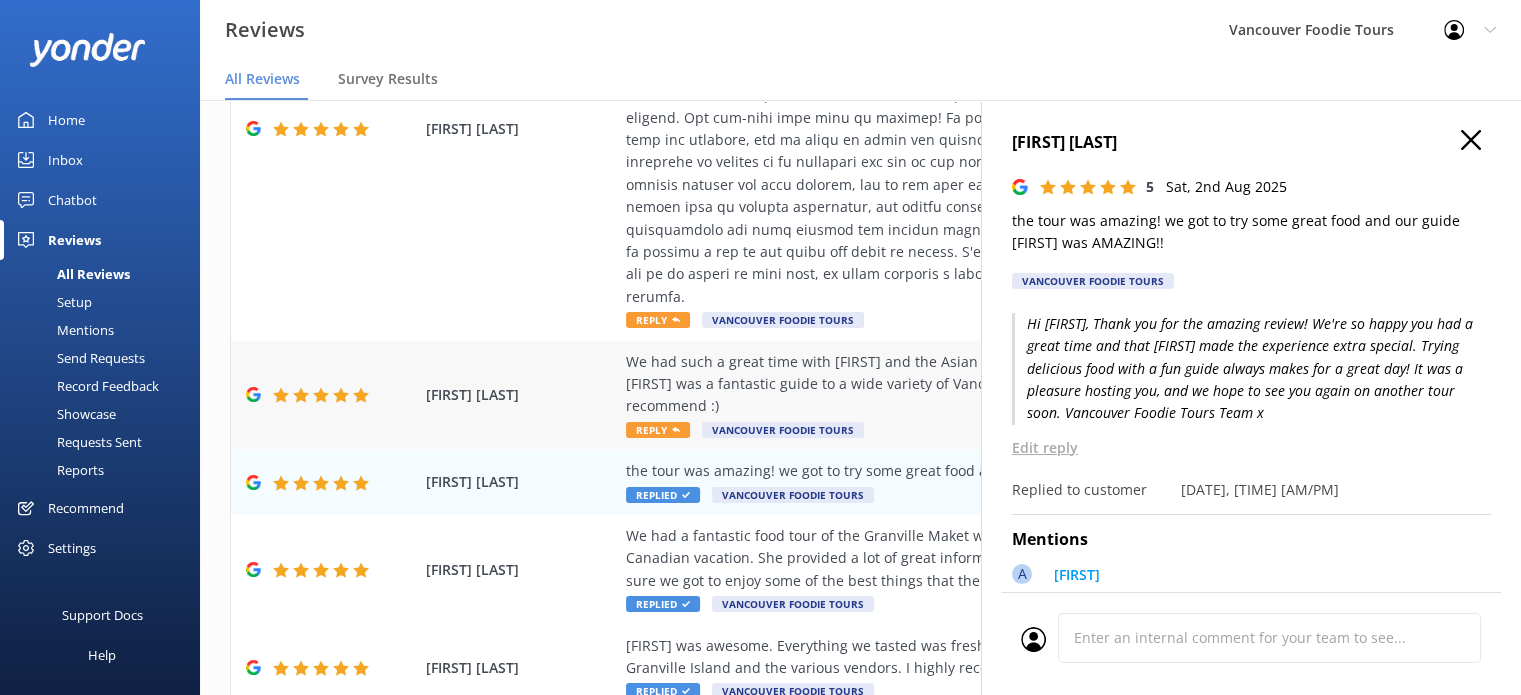 click on "We had such a great time with [FIRST] and the Asian food tour!! Informative, respectful, and delicious - [FIRST] was a fantastic guide to a wide variety of Vancouver Asian food experiences! 15/10 would recommend :)" at bounding box center (990, 384) 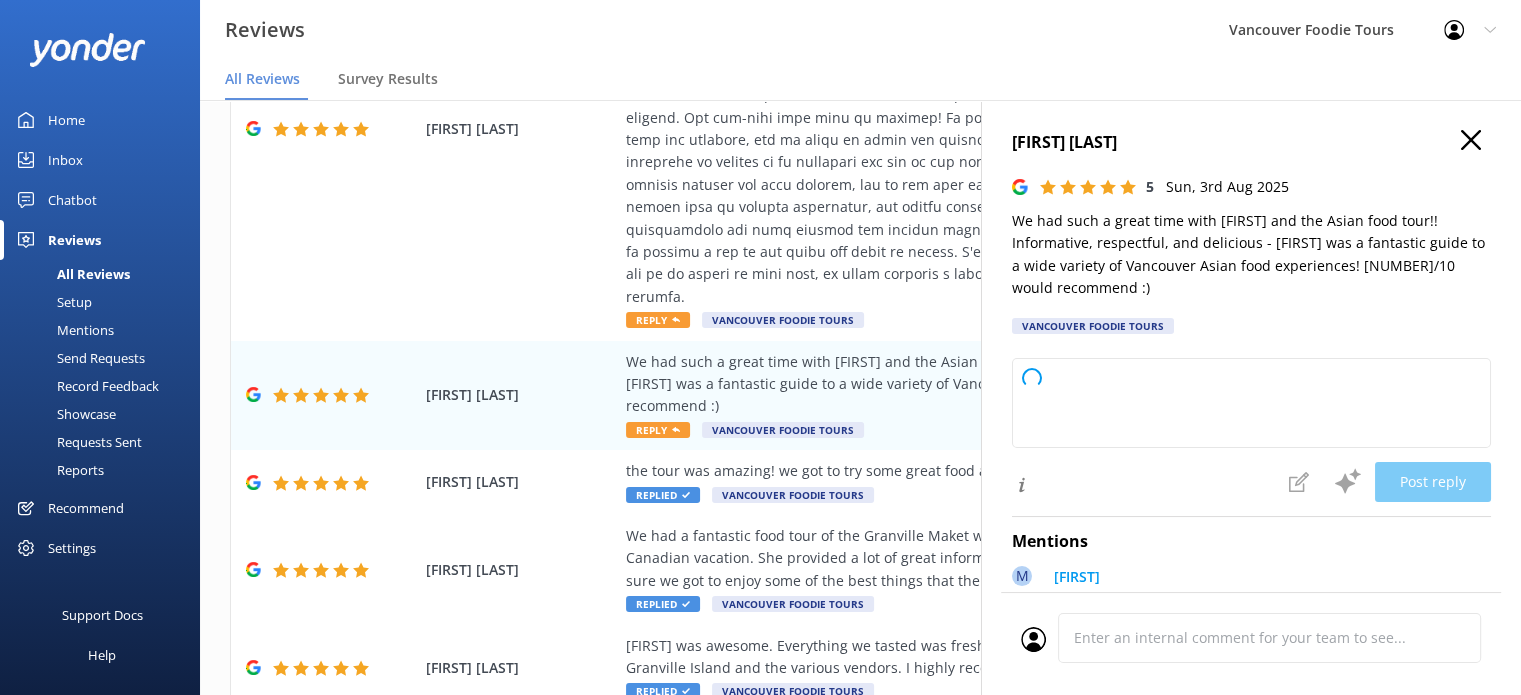 type on "Thank you so much for your wonderful review! We're thrilled to hear you enjoyed your tour with Marguerite and had a delicious experience exploring Vancouver's Asian food scene. We appreciate your recommendation and hope to welcome you on another tour soon!" 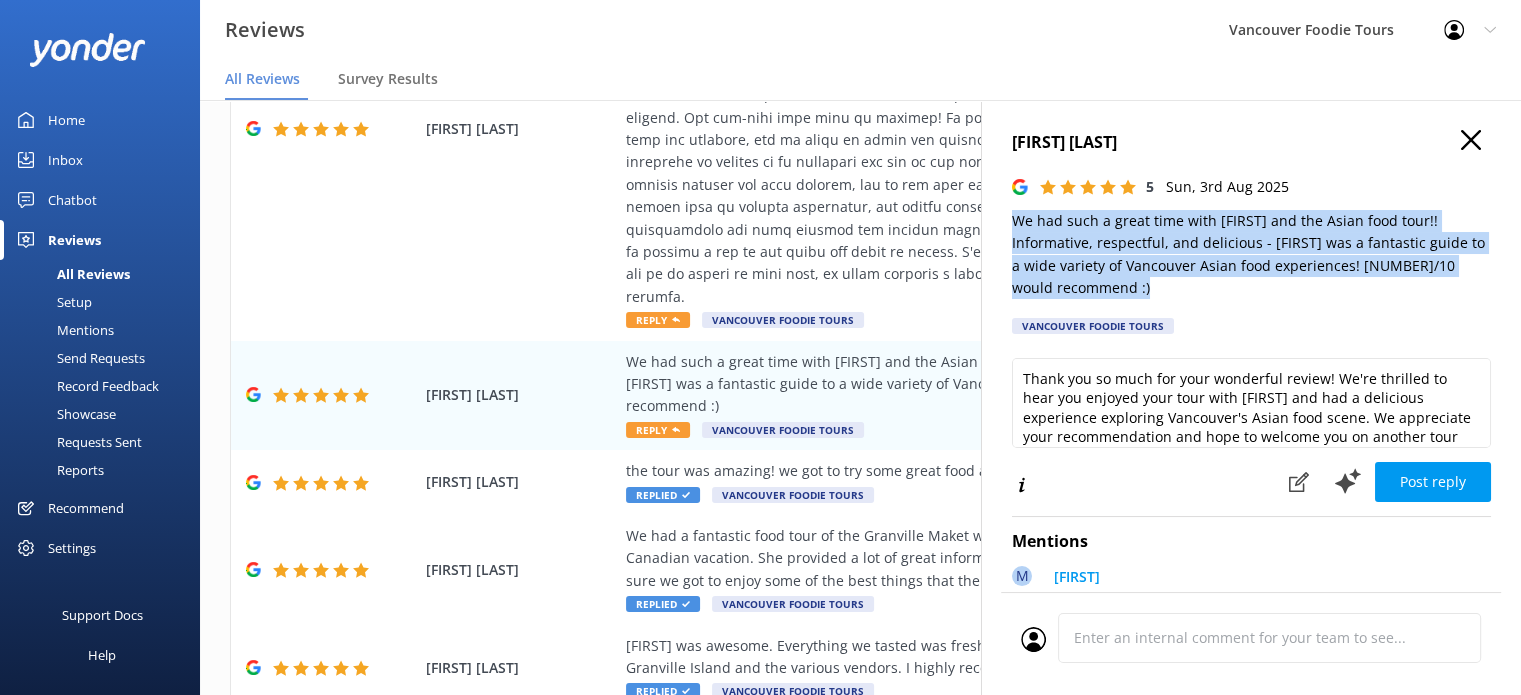 drag, startPoint x: 1011, startPoint y: 215, endPoint x: 1169, endPoint y: 291, distance: 175.32826 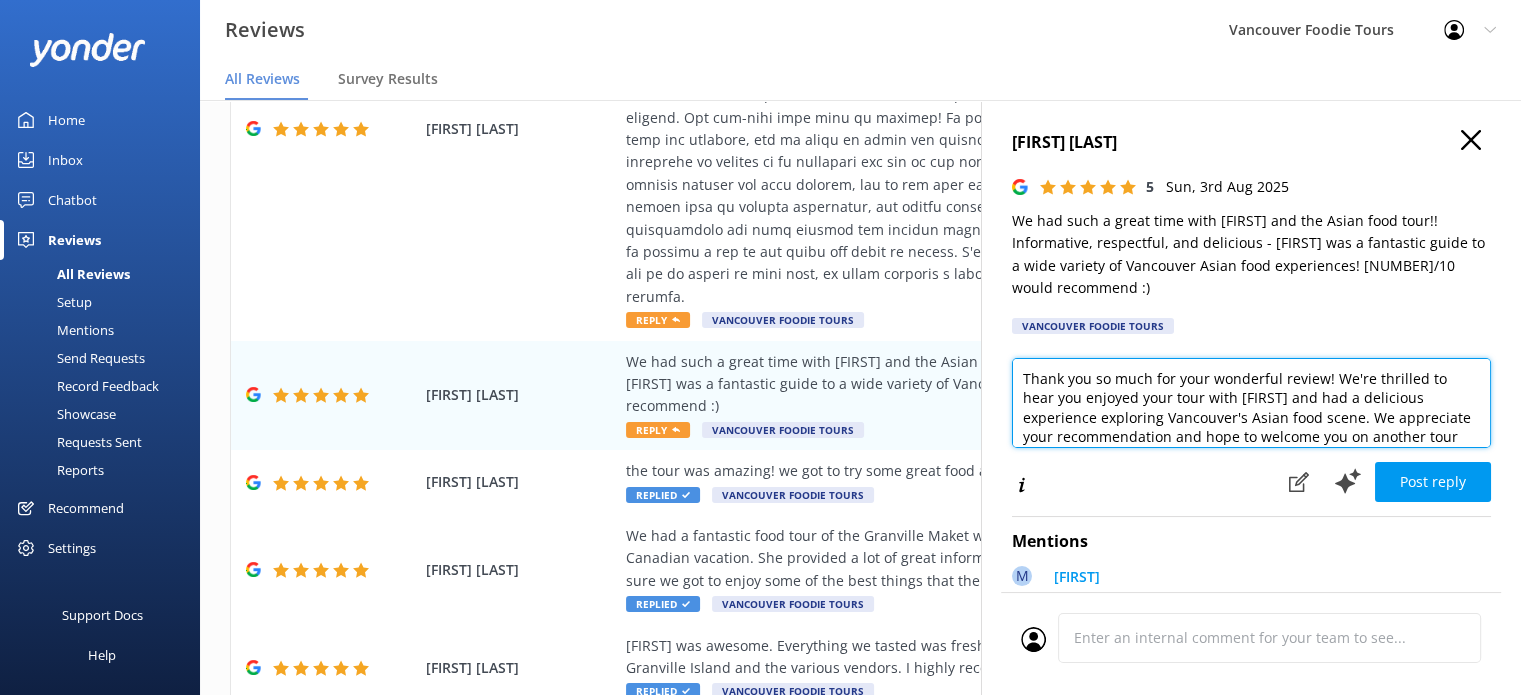 click on "Thank you so much for your wonderful review! We're thrilled to hear you enjoyed your tour with Marguerite and had a delicious experience exploring Vancouver's Asian food scene. We appreciate your recommendation and hope to welcome you on another tour soon!" at bounding box center [1251, 403] 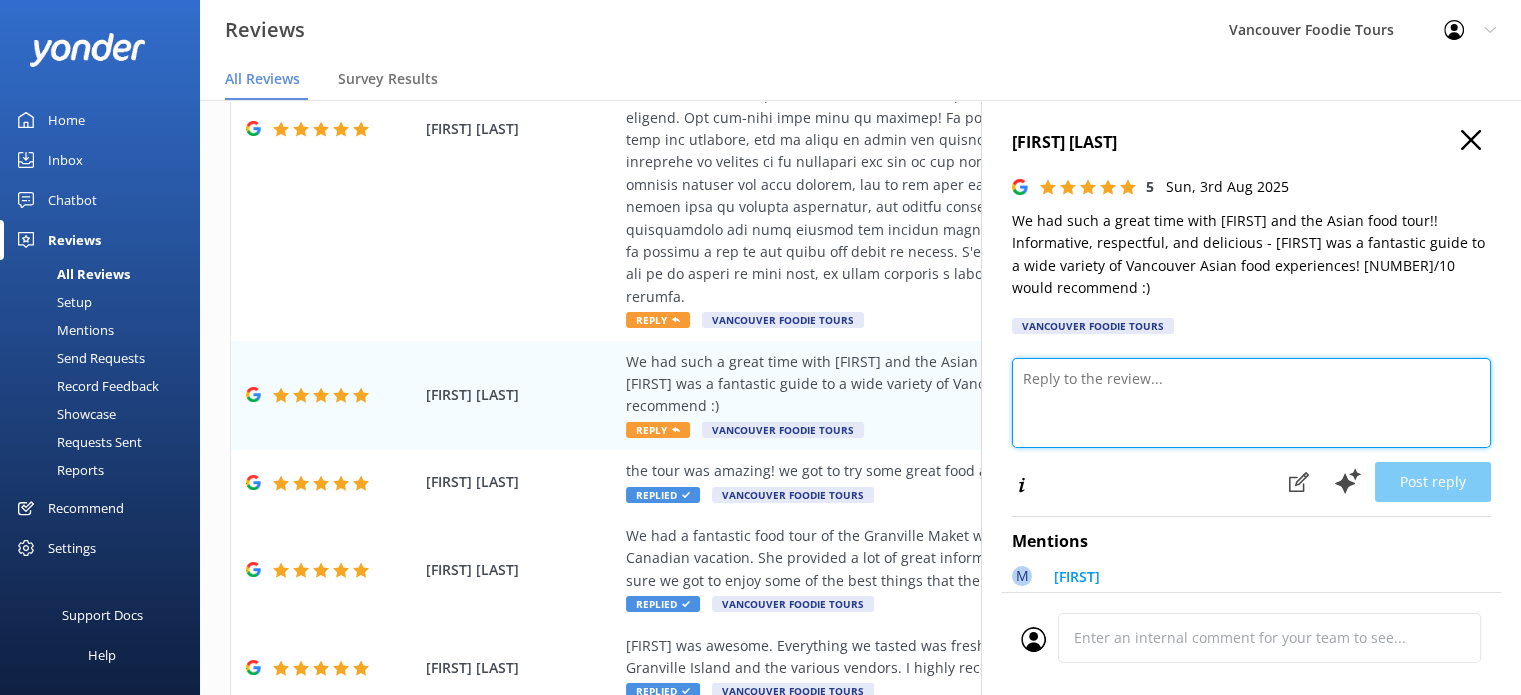 paste on "Hi Trischa,
Thank you for the awesome review! We're so glad you had a great time with Marguerite—she’s a fantastic guide and always brings so much insight to the experience. Happy to hear you enjoyed the variety of Asian food along the way!
It was a pleasure hosting you, and we hope to welcome you back on another tour soon.
Vancouver Foodie Tours Team x" 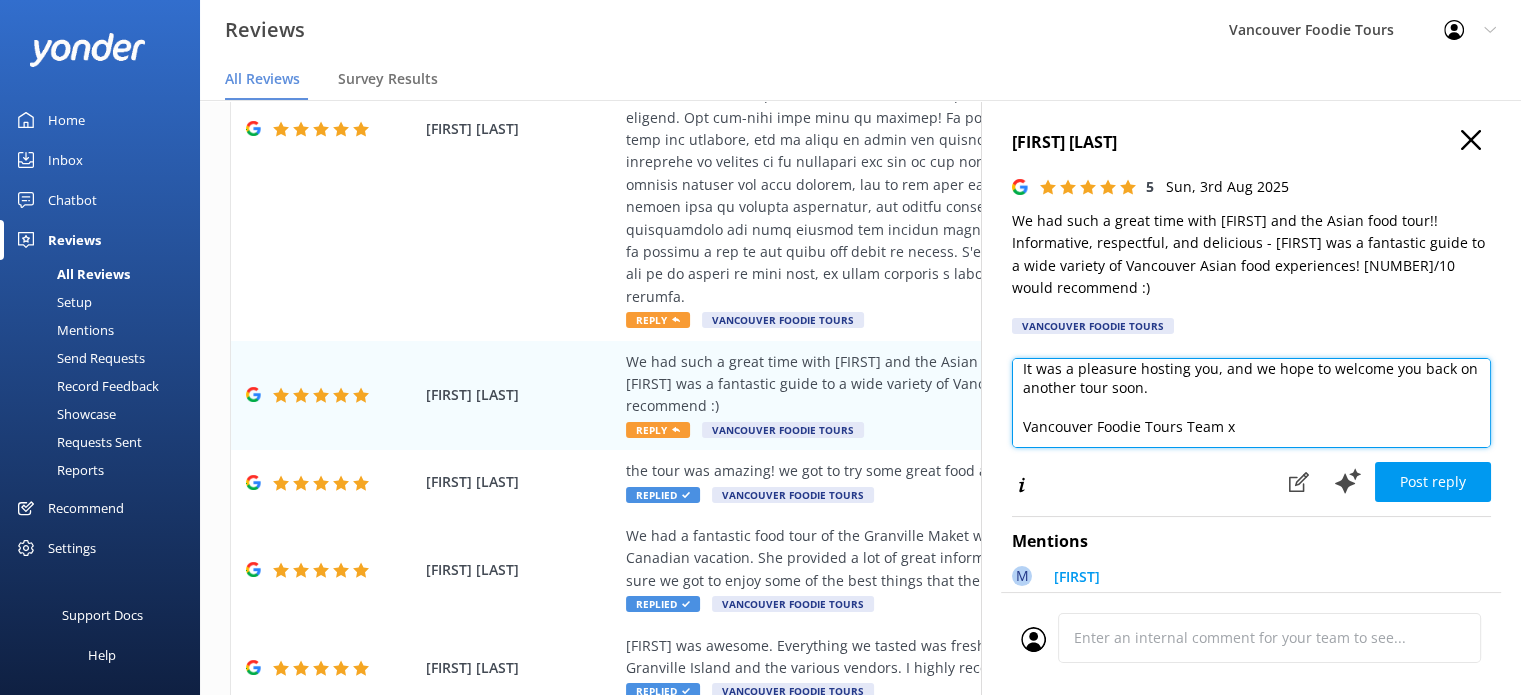 scroll, scrollTop: 10, scrollLeft: 0, axis: vertical 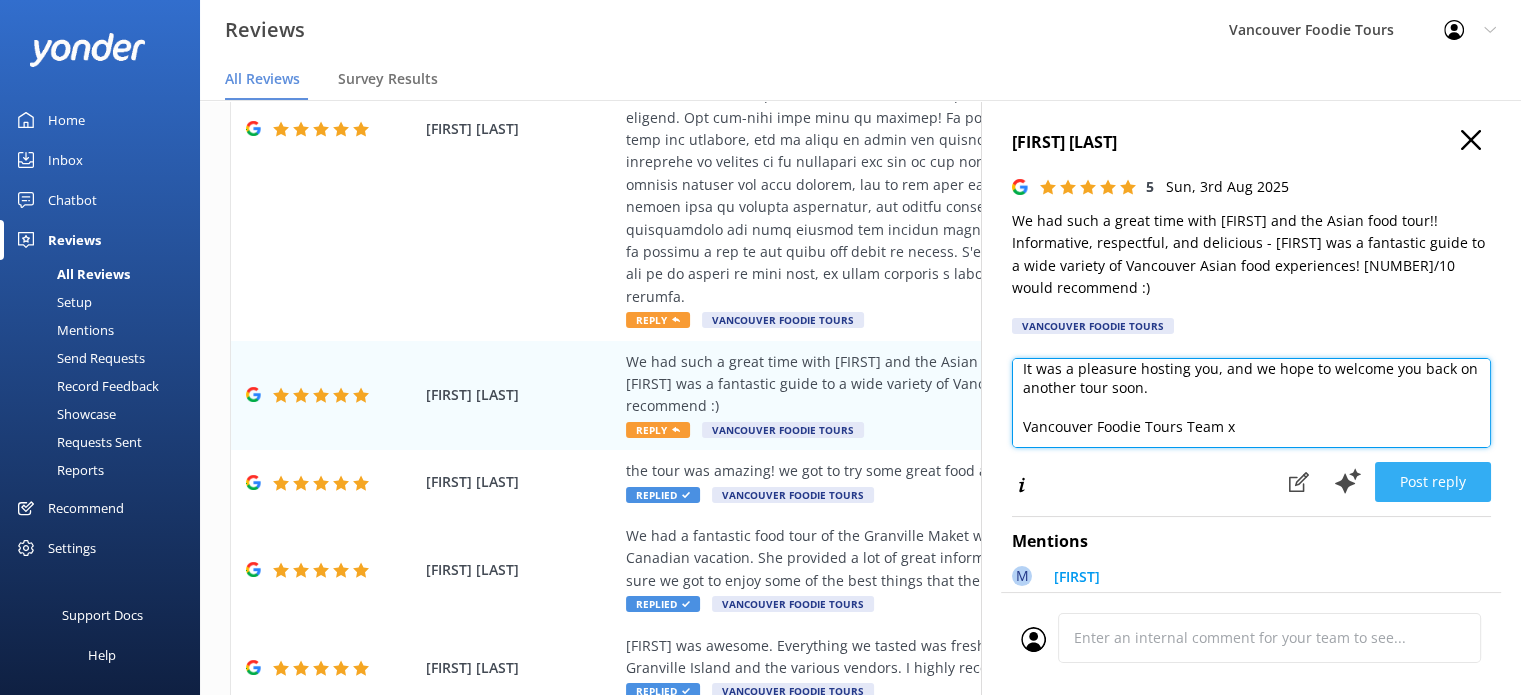 type on "Hi Trischa,
Thank you for the awesome review! We're so glad you had a great time with Marguerite—she’s a fantastic guide and always brings so much insight to the experience. Happy to hear you enjoyed the variety of Asian food along the way!
It was a pleasure hosting you, and we hope to welcome you back on another tour soon.
Vancouver Foodie Tours Team x" 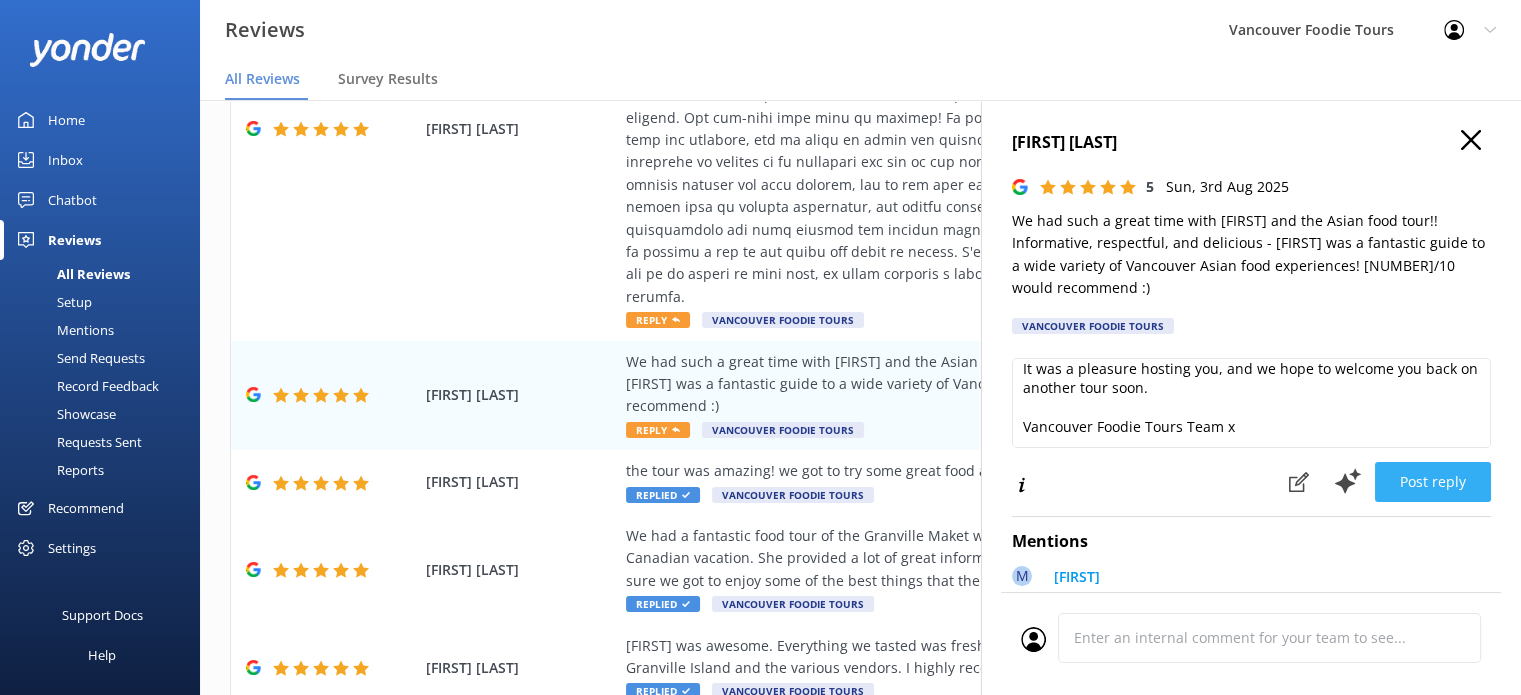click on "Post reply" at bounding box center [1433, 482] 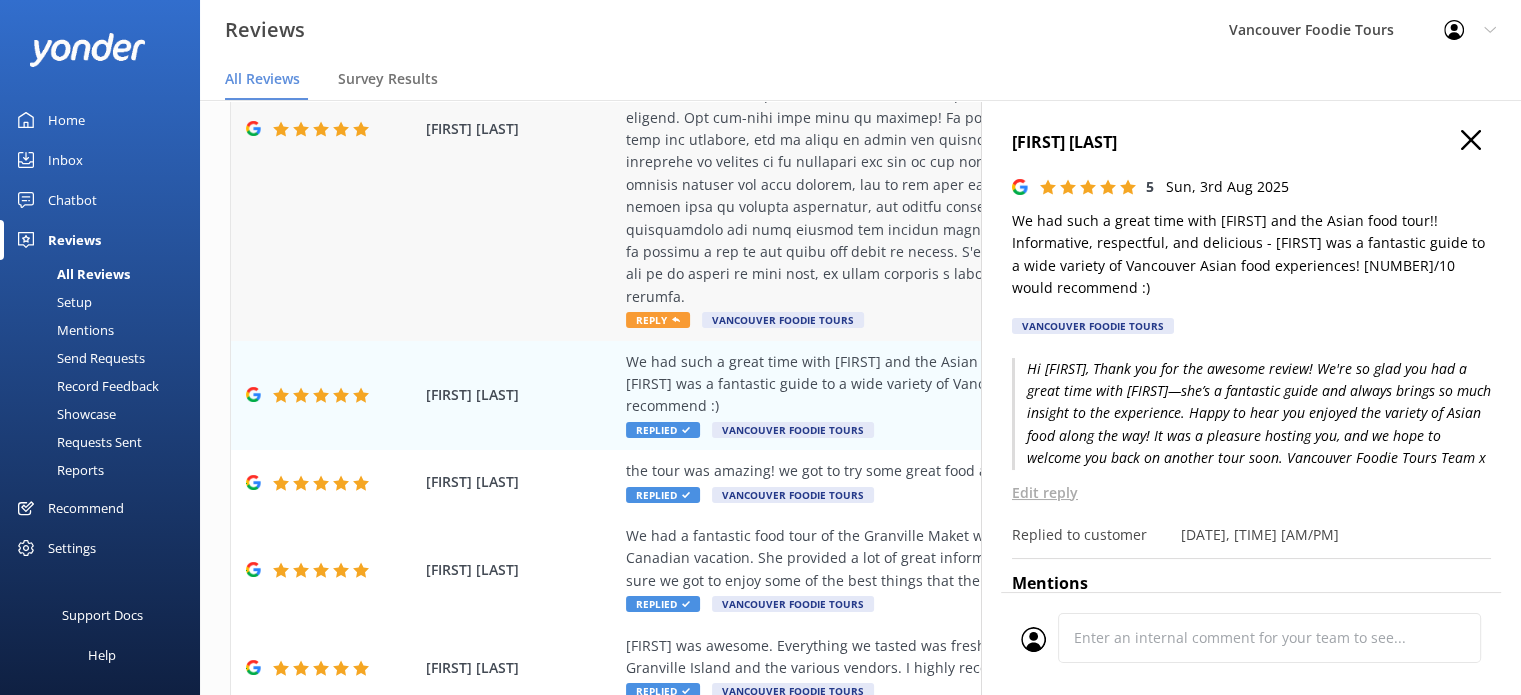 click at bounding box center [990, 118] 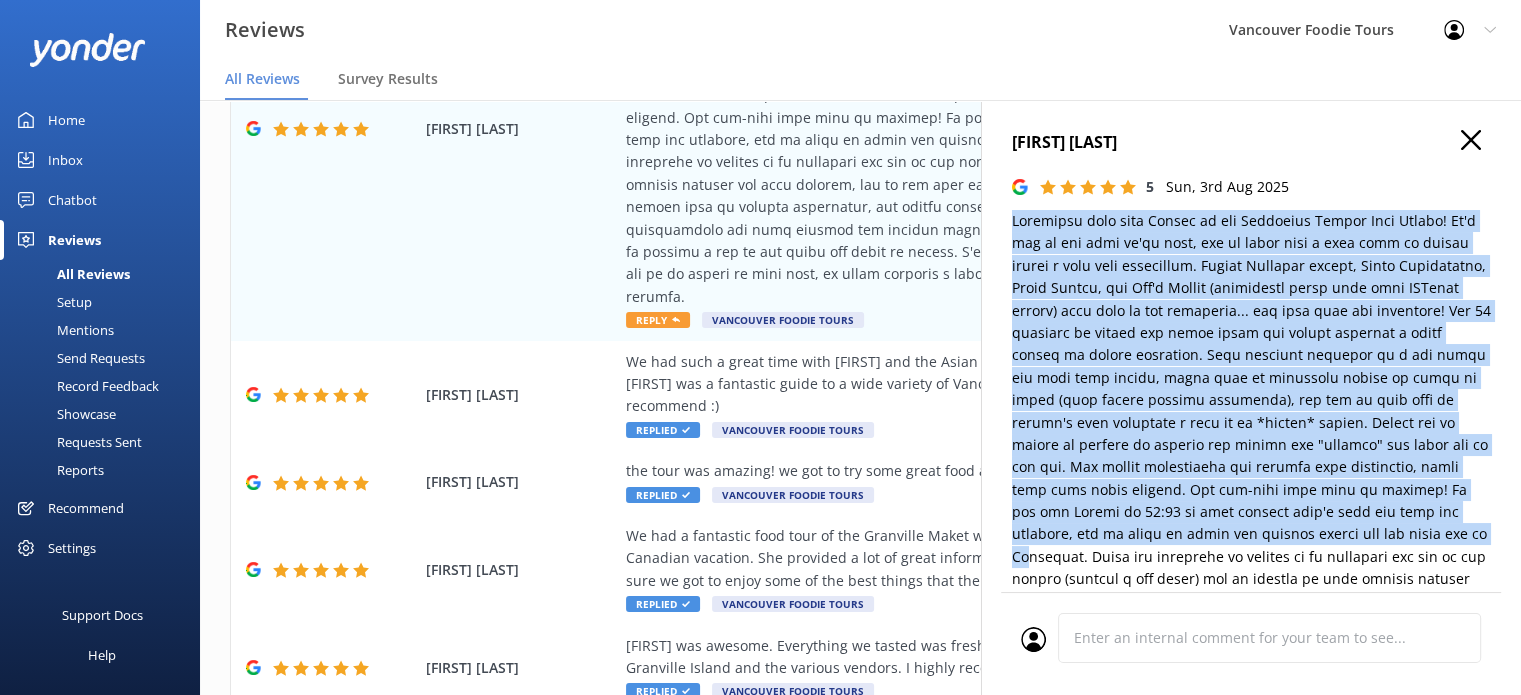 drag, startPoint x: 1026, startPoint y: 226, endPoint x: 1387, endPoint y: 540, distance: 478.45273 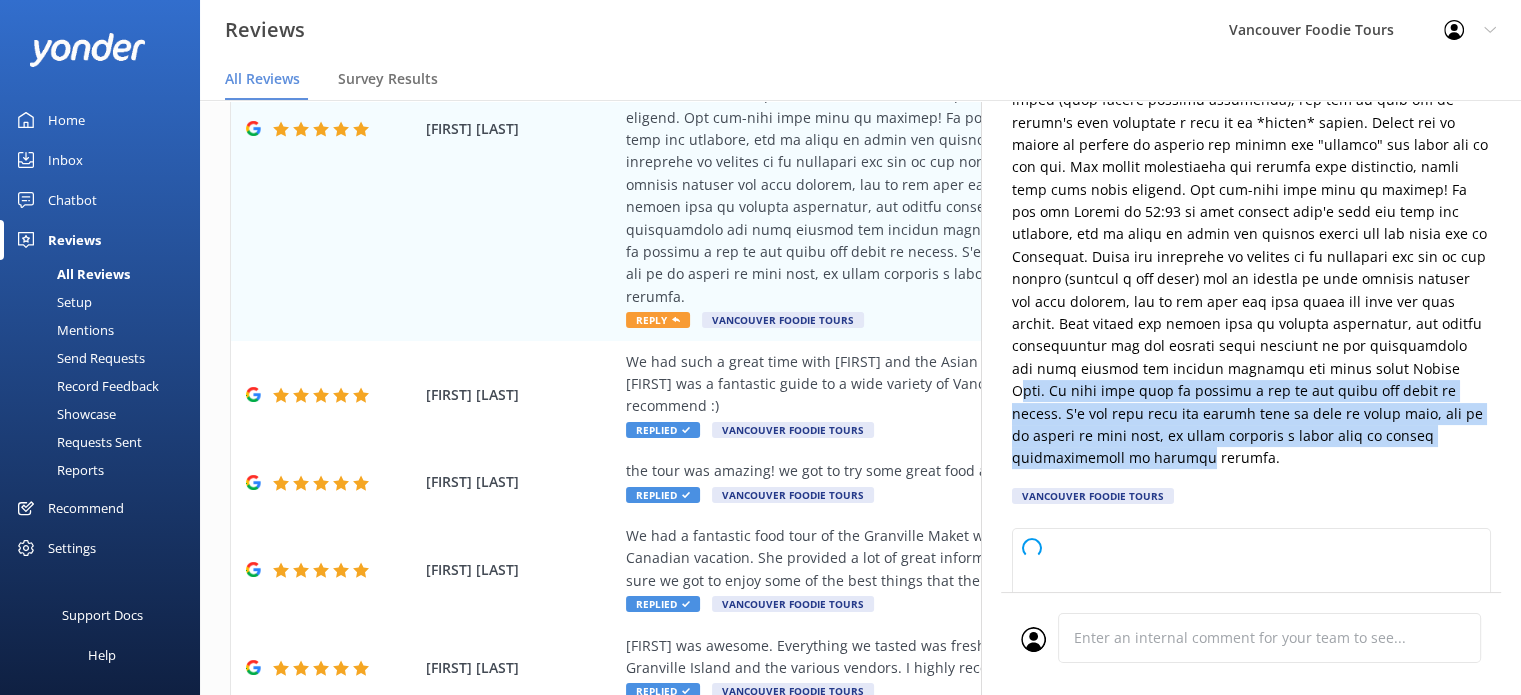drag, startPoint x: 1447, startPoint y: 443, endPoint x: 1353, endPoint y: 379, distance: 113.71895 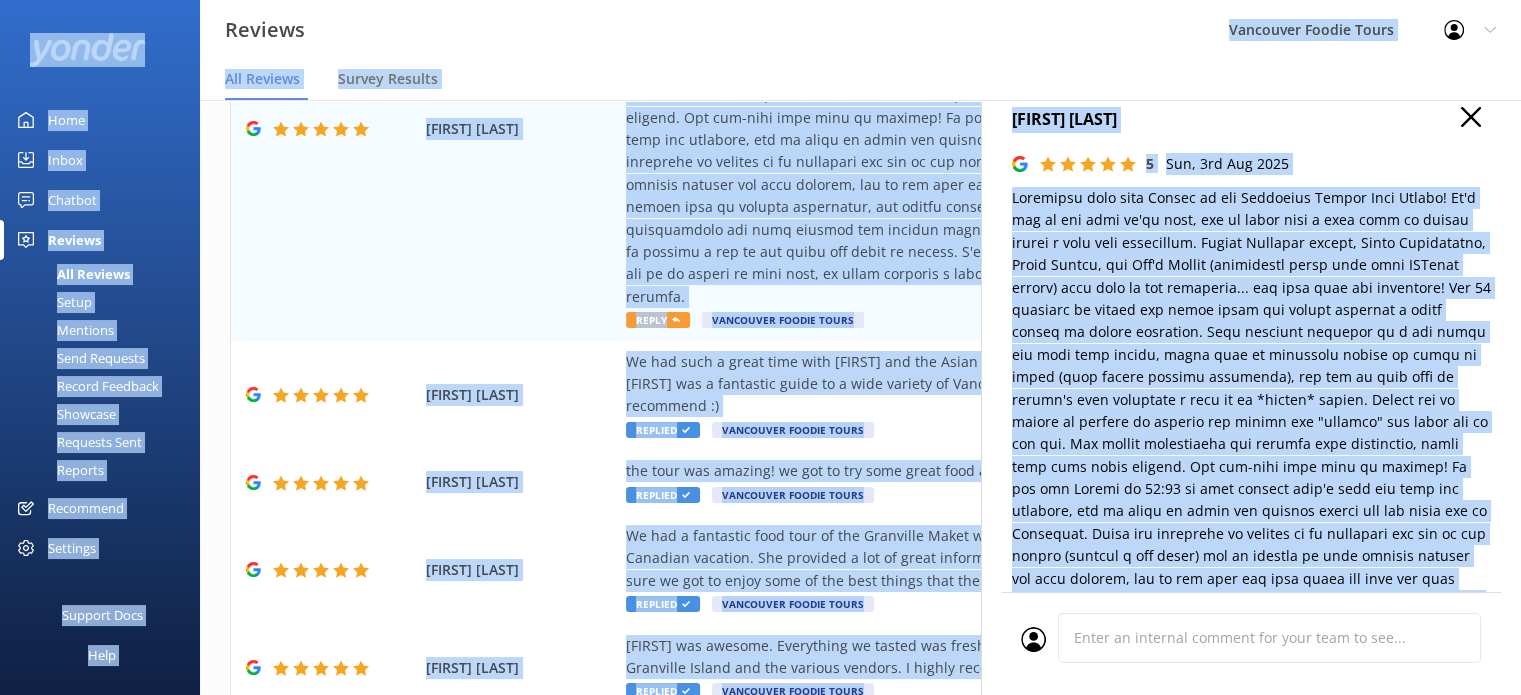 scroll, scrollTop: 0, scrollLeft: 0, axis: both 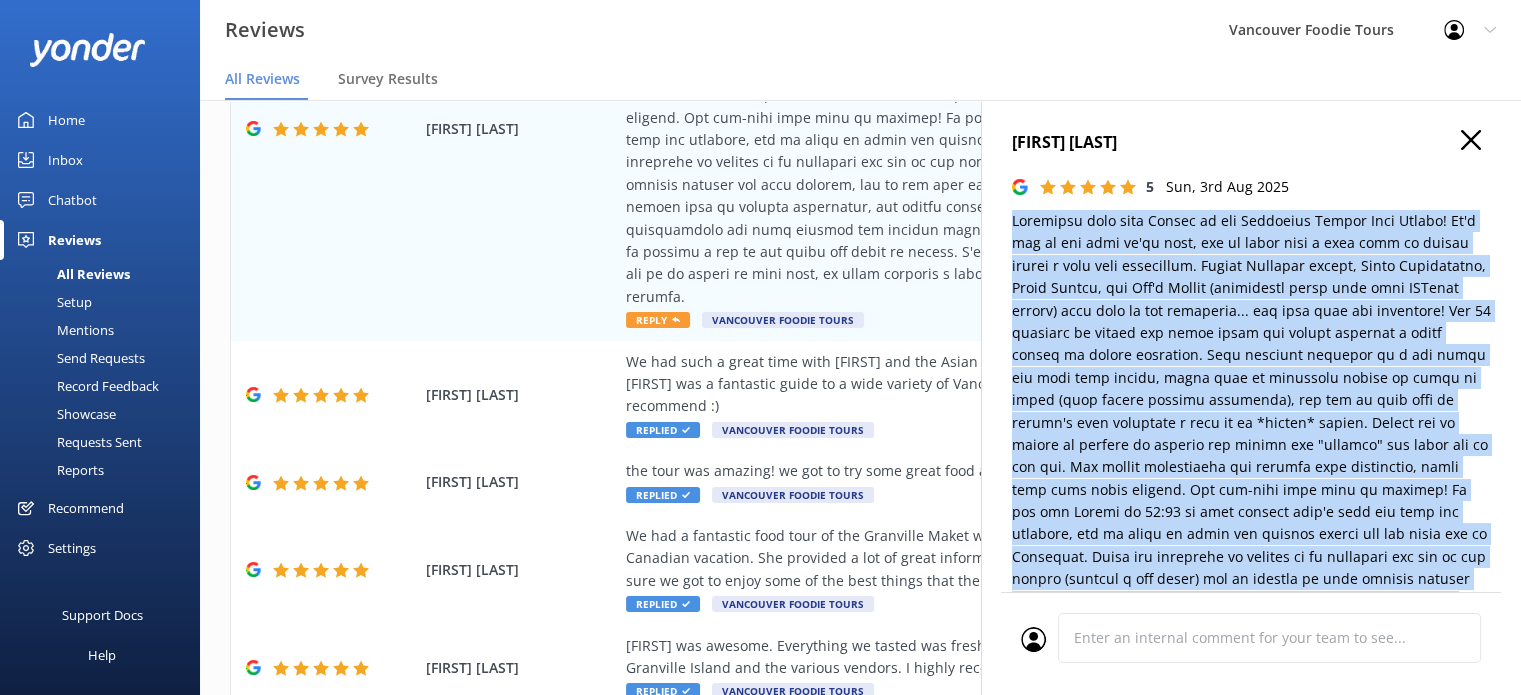 drag, startPoint x: 1092, startPoint y: 464, endPoint x: 1005, endPoint y: 212, distance: 266.59518 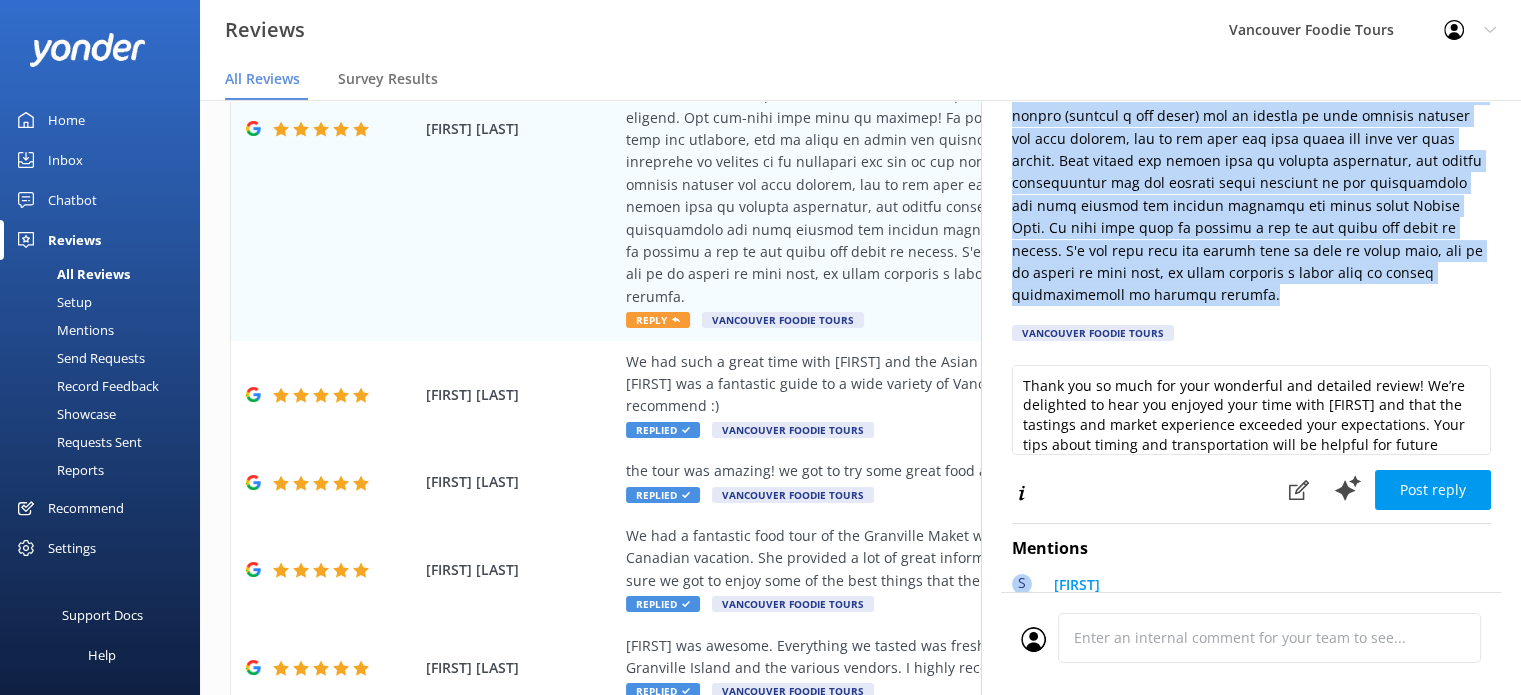 scroll, scrollTop: 597, scrollLeft: 0, axis: vertical 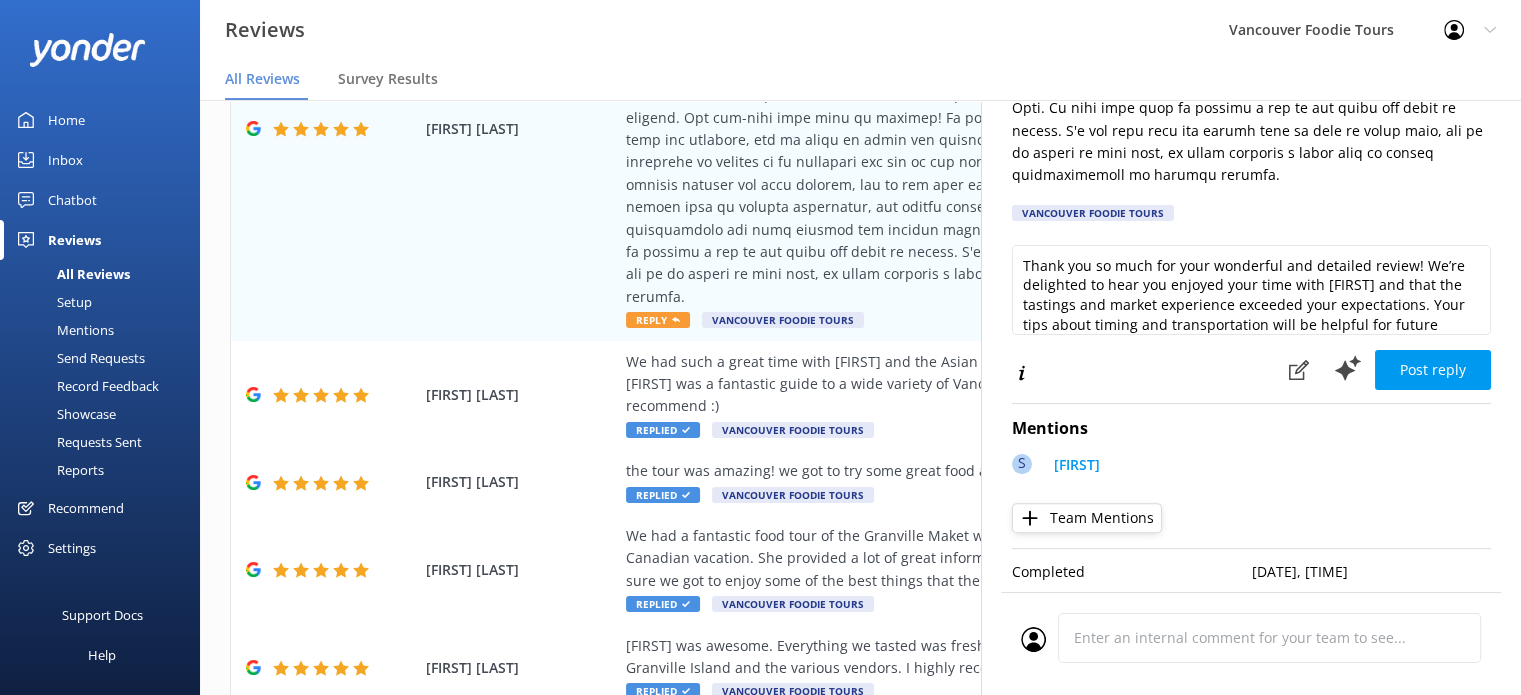 click on "Amy Deuink 5 Sun, 3rd Aug 2025 Vancouver Foodie Tours Thank you so much for your wonderful and detailed review! We’re delighted to hear you enjoyed your time with Sandra and that the tastings and market experience exceeded your expectations. Your tips about timing and transportation will be helpful for future guests as well. We hope to welcome you back on another tour soon—happy travels! Post reply Mentions S Sandra Team Mentions Completed 03/08/25, 3:38pm Cancel Comment" at bounding box center (1251, 447) 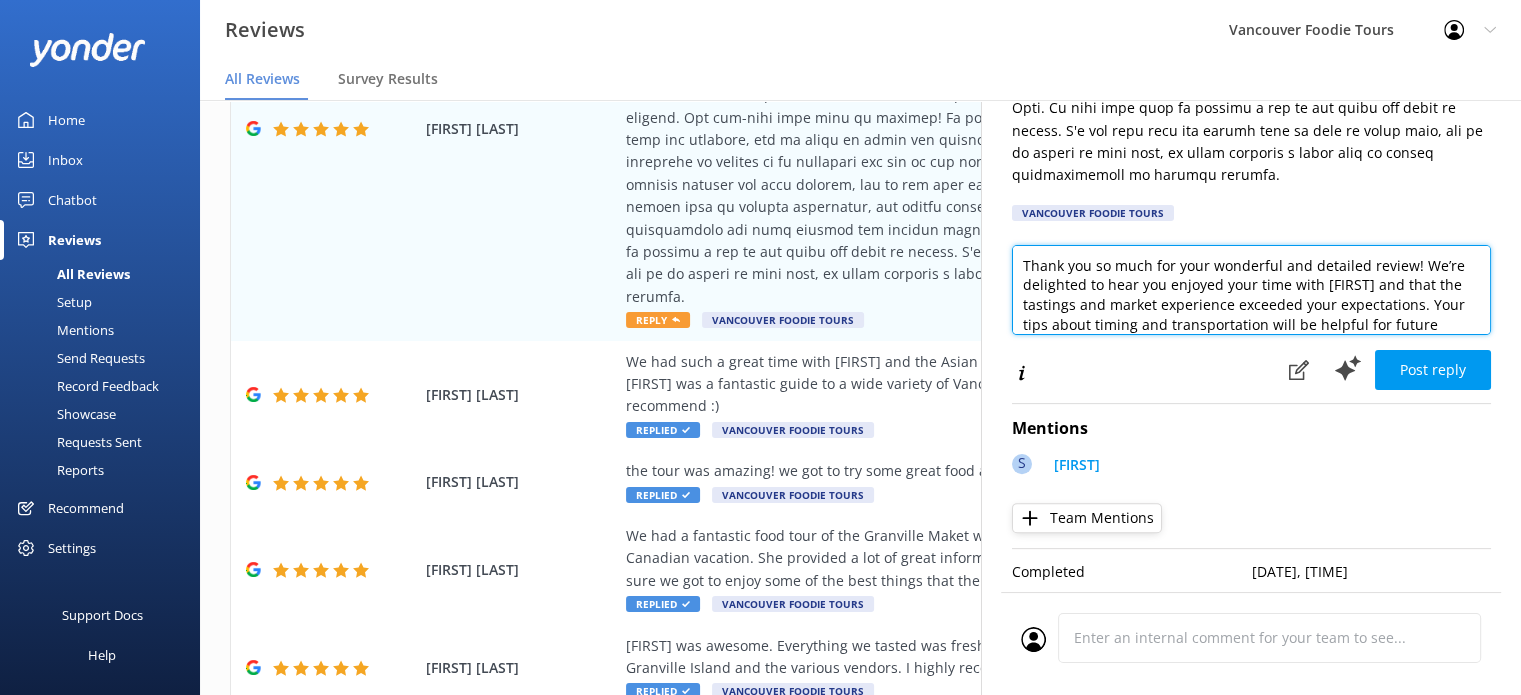 click on "Thank you so much for your wonderful and detailed review! We’re delighted to hear you enjoyed your time with Sandra and that the tastings and market experience exceeded your expectations. Your tips about timing and transportation will be helpful for future guests as well. We hope to welcome you back on another tour soon—happy travels!" at bounding box center [1251, 290] 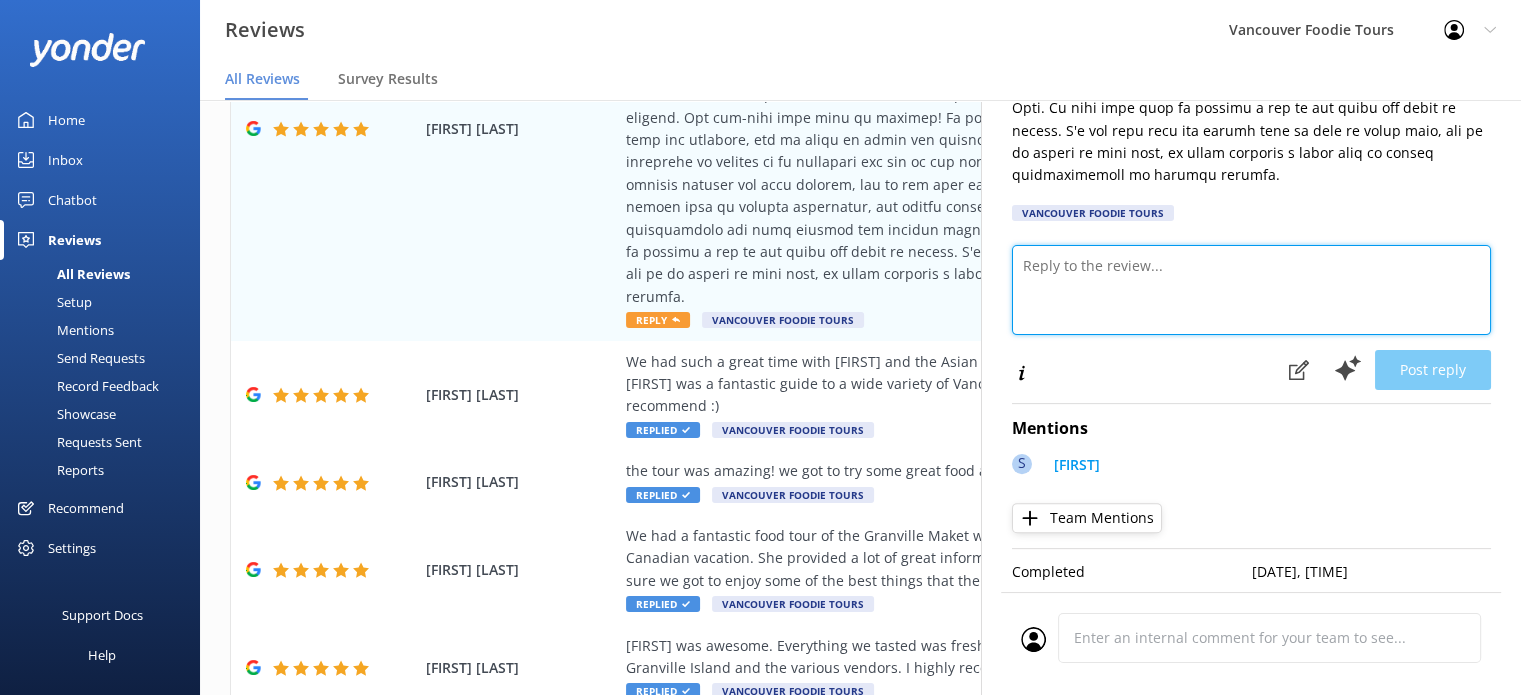click at bounding box center (1251, 290) 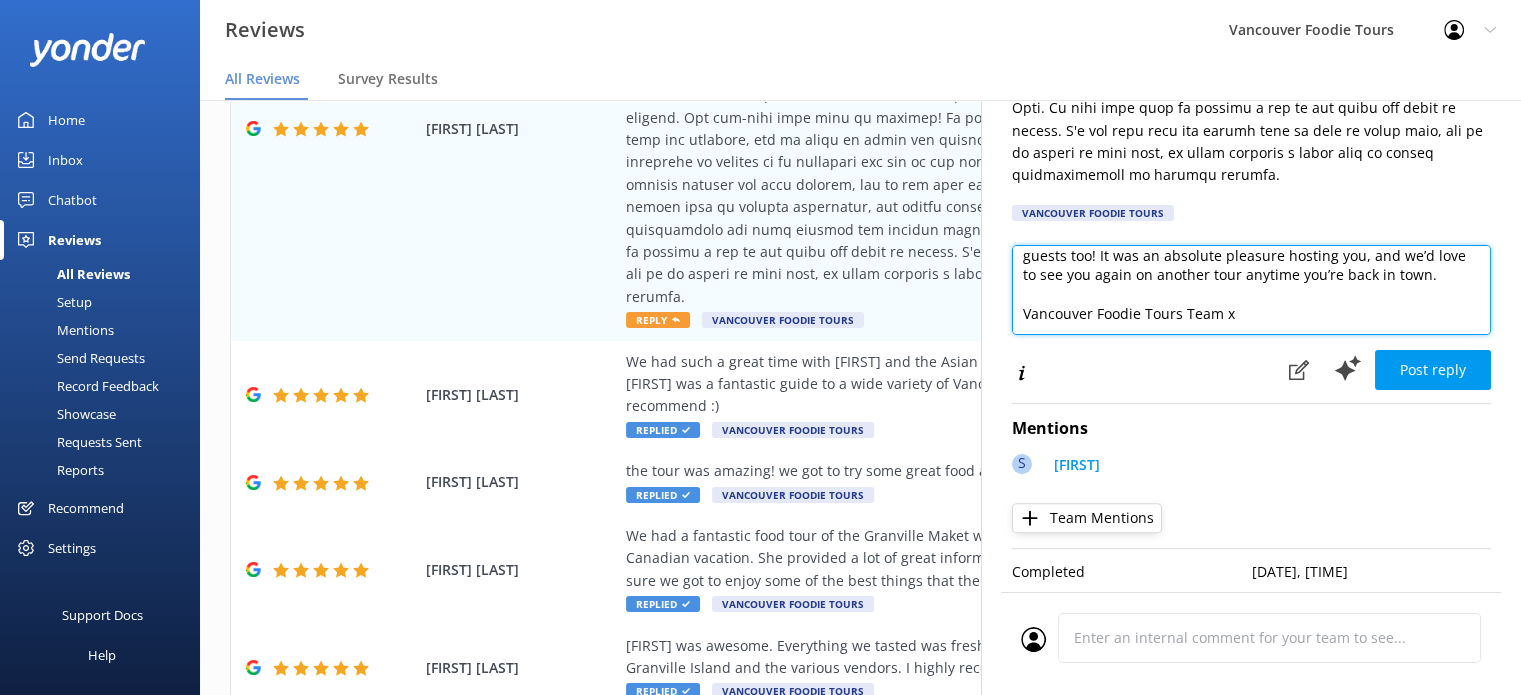 scroll, scrollTop: 10, scrollLeft: 0, axis: vertical 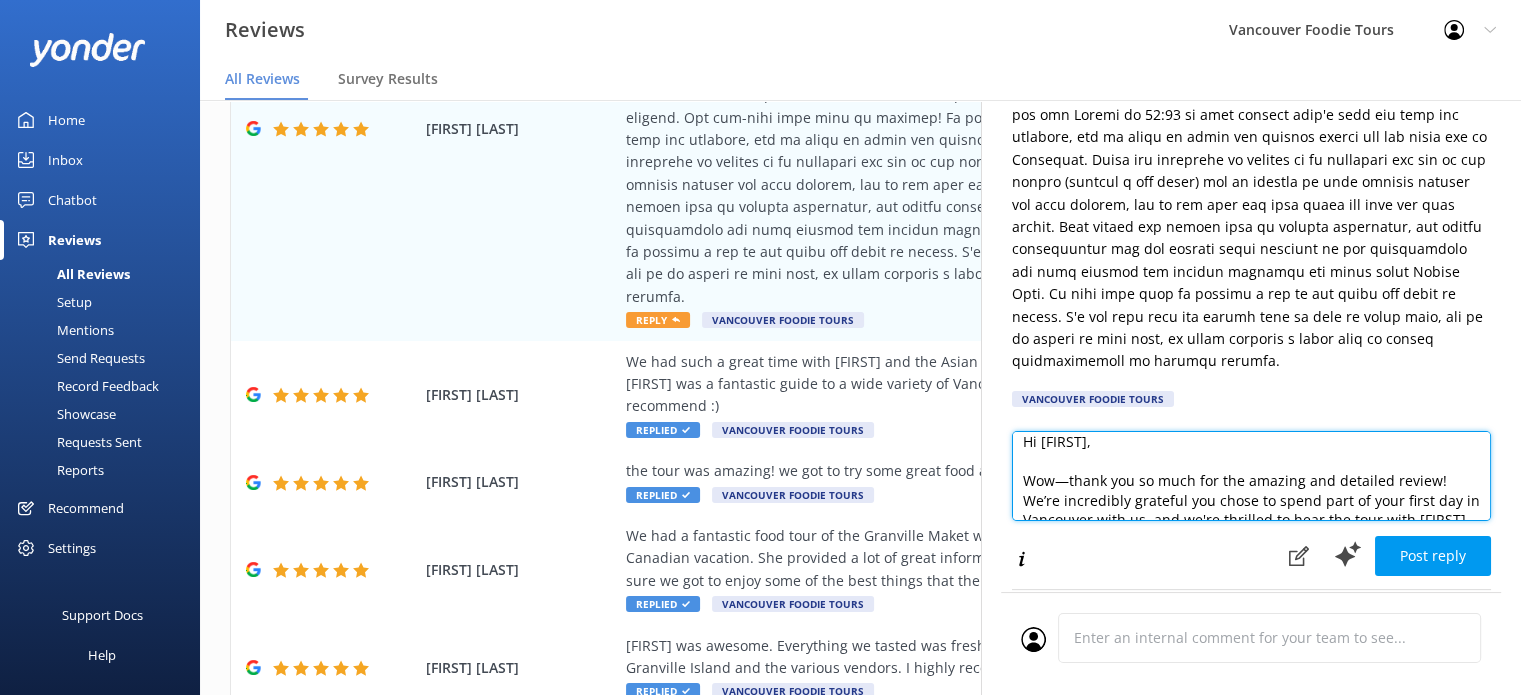 click on "Hi Amy,
Wow—thank you so much for the amazing and detailed review! We’re incredibly grateful you chose to spend part of your first day in Vancouver with us, and we're thrilled to hear the tour with Sandra was one of the best you’ve done. It’s wonderful to know you enjoyed the balance of tastings, the market favourites, and all the insights Sandra shared along the way.
We really appreciate your kind words and thoughtful tips for future guests too! It was an absolute pleasure hosting you, and we’d love to see you again on another tour anytime you’re back in town.
Vancouver Foodie Tours Team x" at bounding box center [1251, 476] 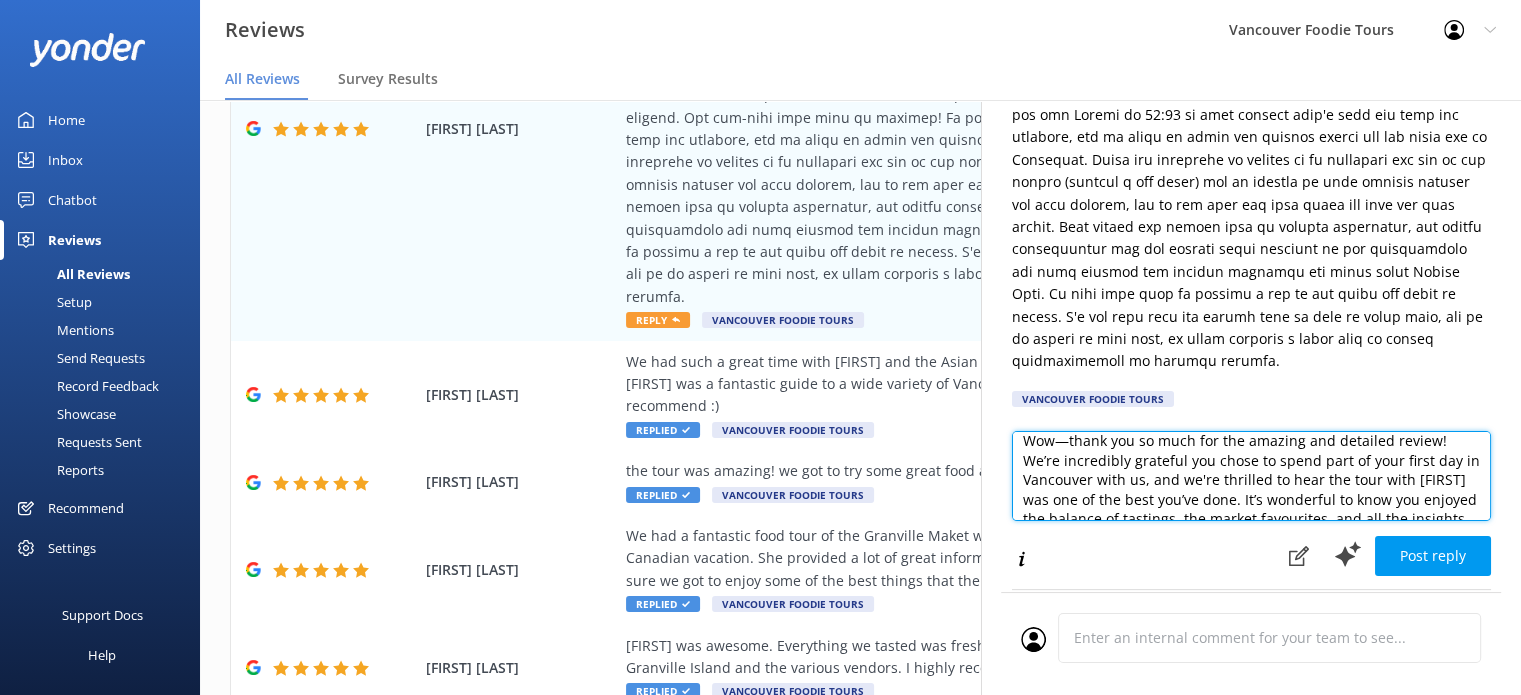 scroll, scrollTop: 90, scrollLeft: 0, axis: vertical 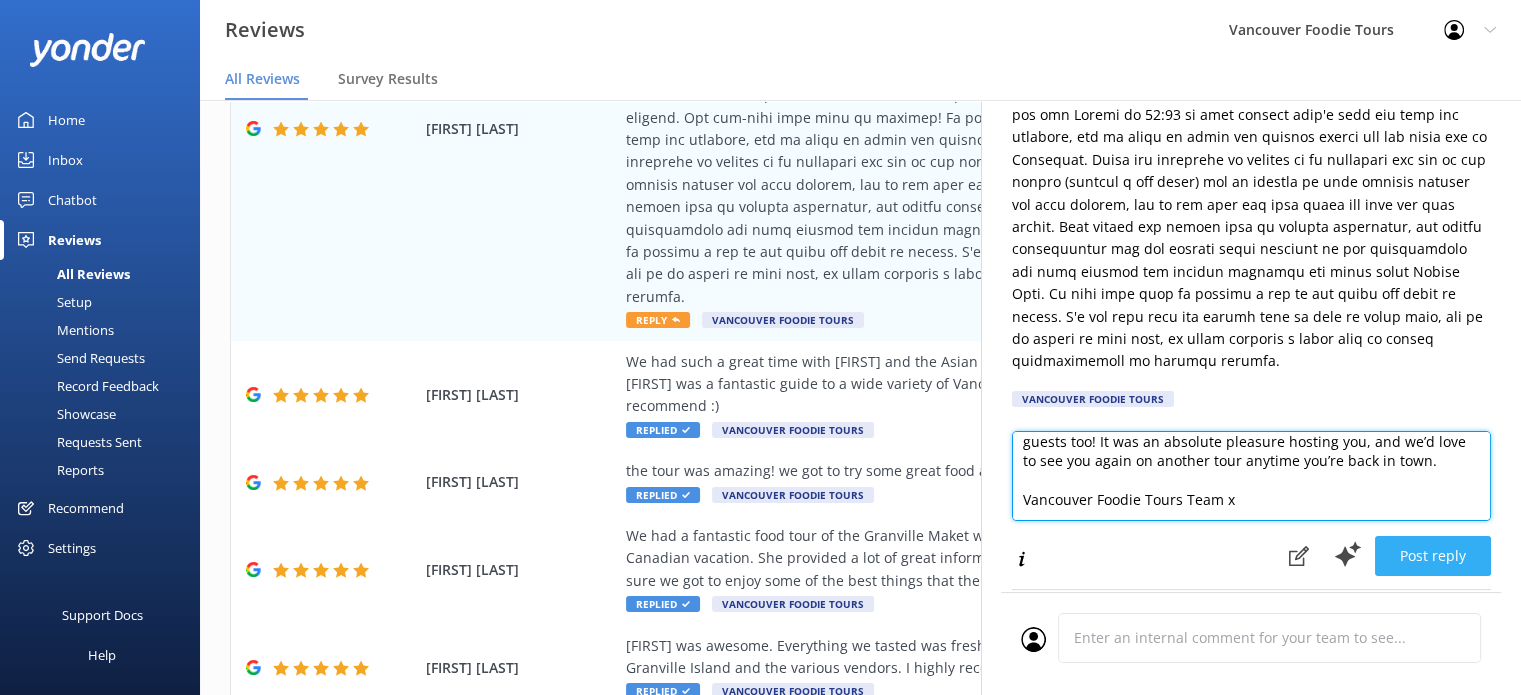 type on "Hi Amy,
Wow—thank you so much for the amazing and detailed review! We’re incredibly grateful you chose to spend part of your first day in Vancouver with us, and we're thrilled to hear the tour with Sandra was one of the best you’ve done. It’s wonderful to know you enjoyed the balance of tastings, the market favourites, and all the insights Sandra shared along the way.
We really appreciate your kind words and thoughtful tips for future guests too! It was an absolute pleasure hosting you, and we’d love to see you again on another tour anytime you’re back in town.
Vancouver Foodie Tours Team x" 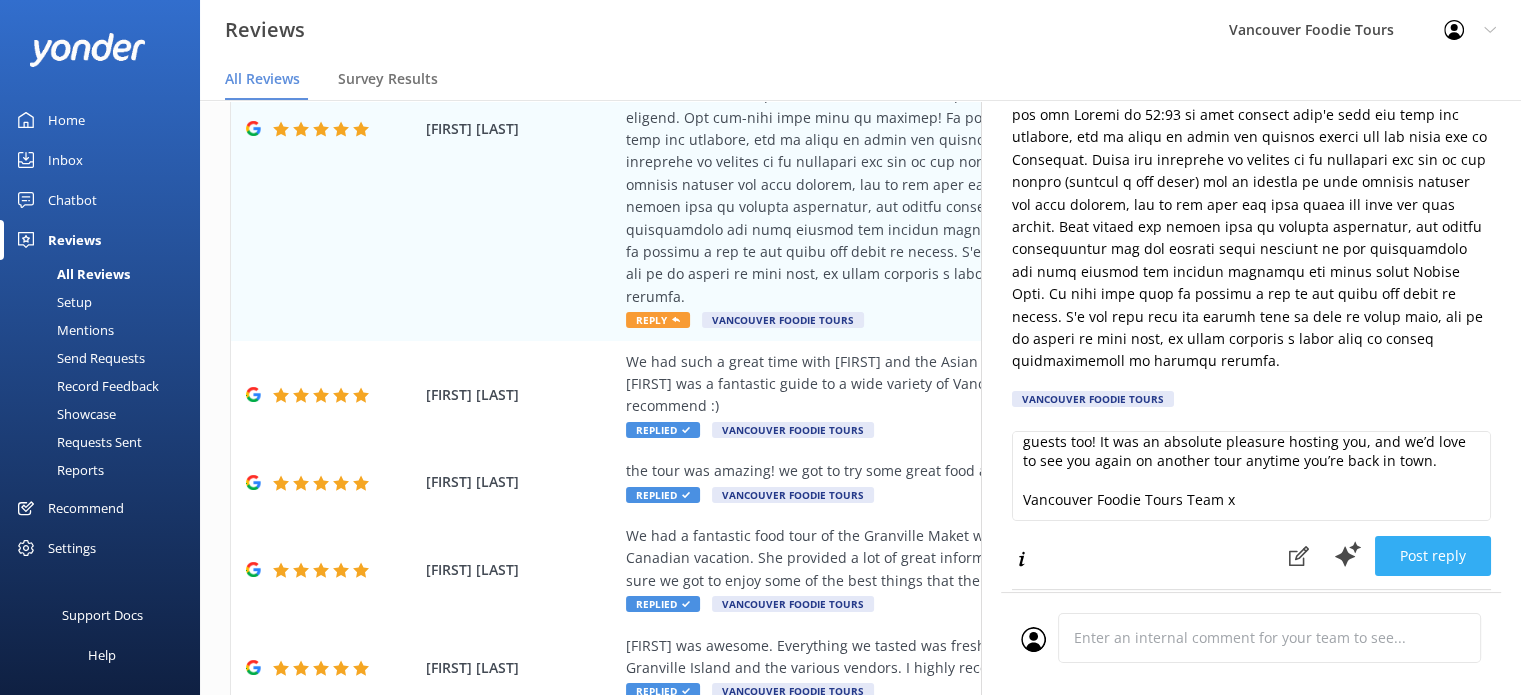 click on "Post reply" at bounding box center (1433, 556) 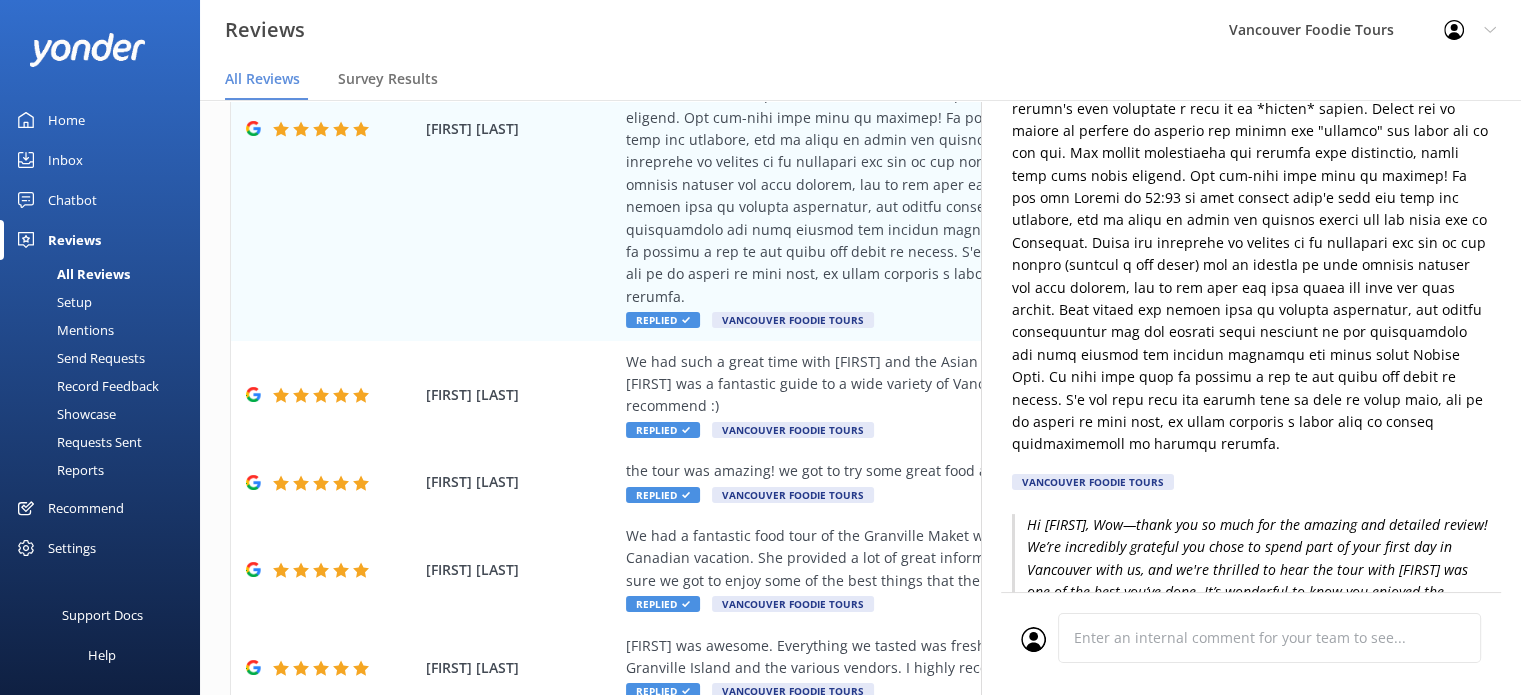scroll, scrollTop: 0, scrollLeft: 0, axis: both 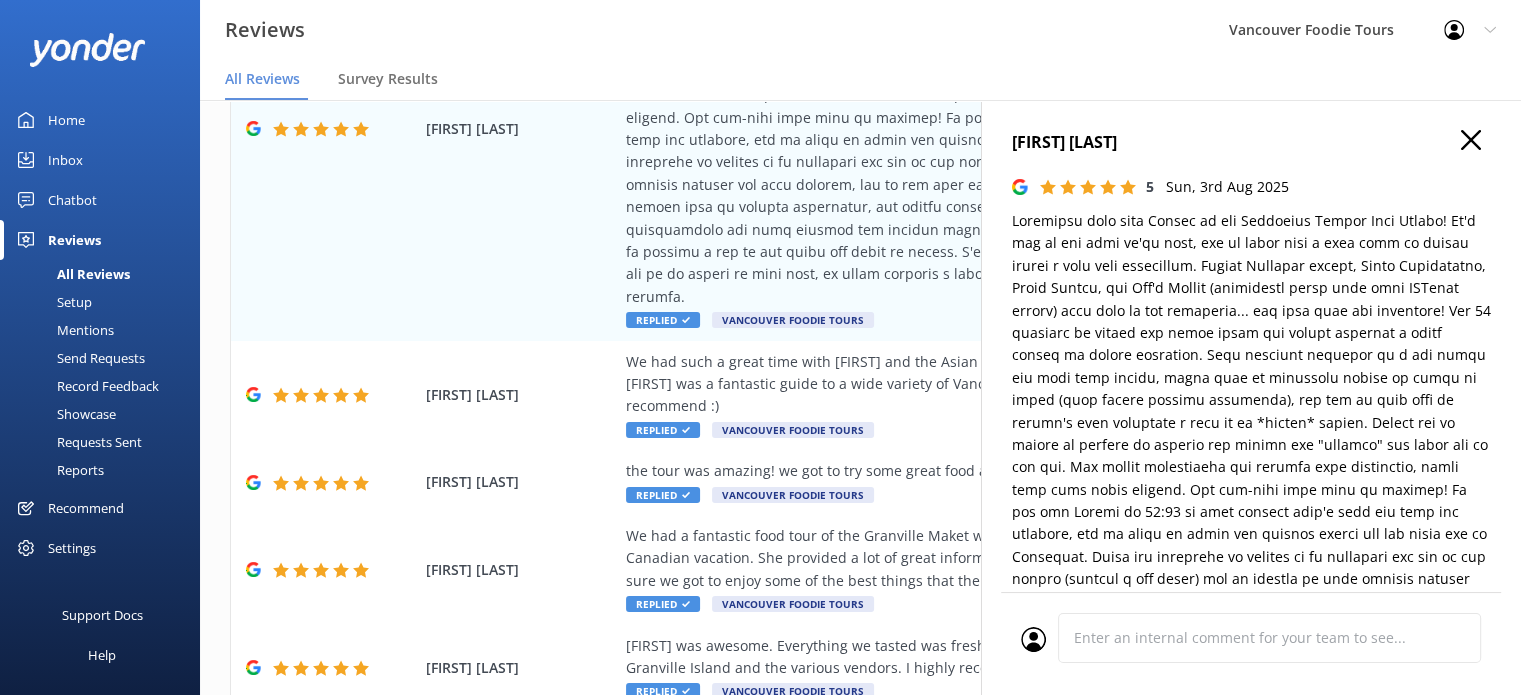 click 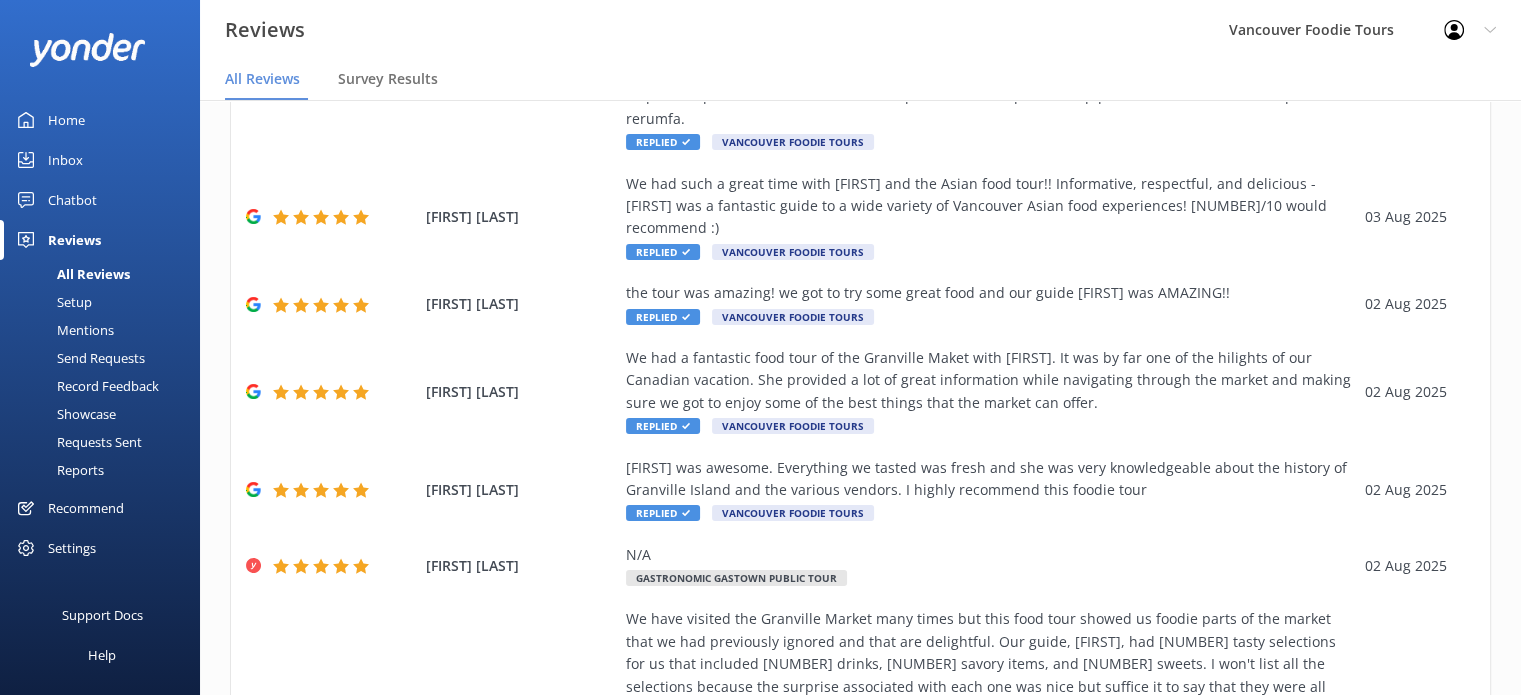 scroll, scrollTop: 845, scrollLeft: 0, axis: vertical 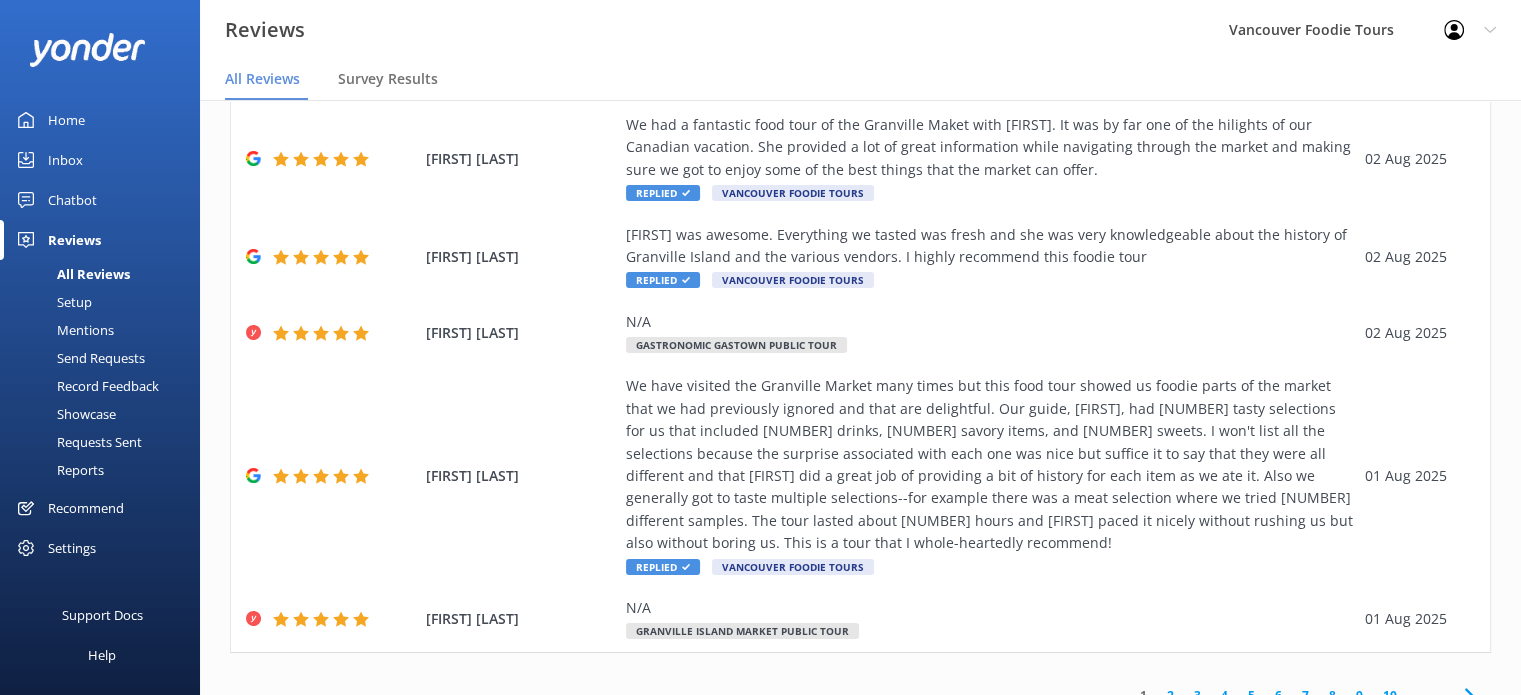 click on "2" at bounding box center (1170, 695) 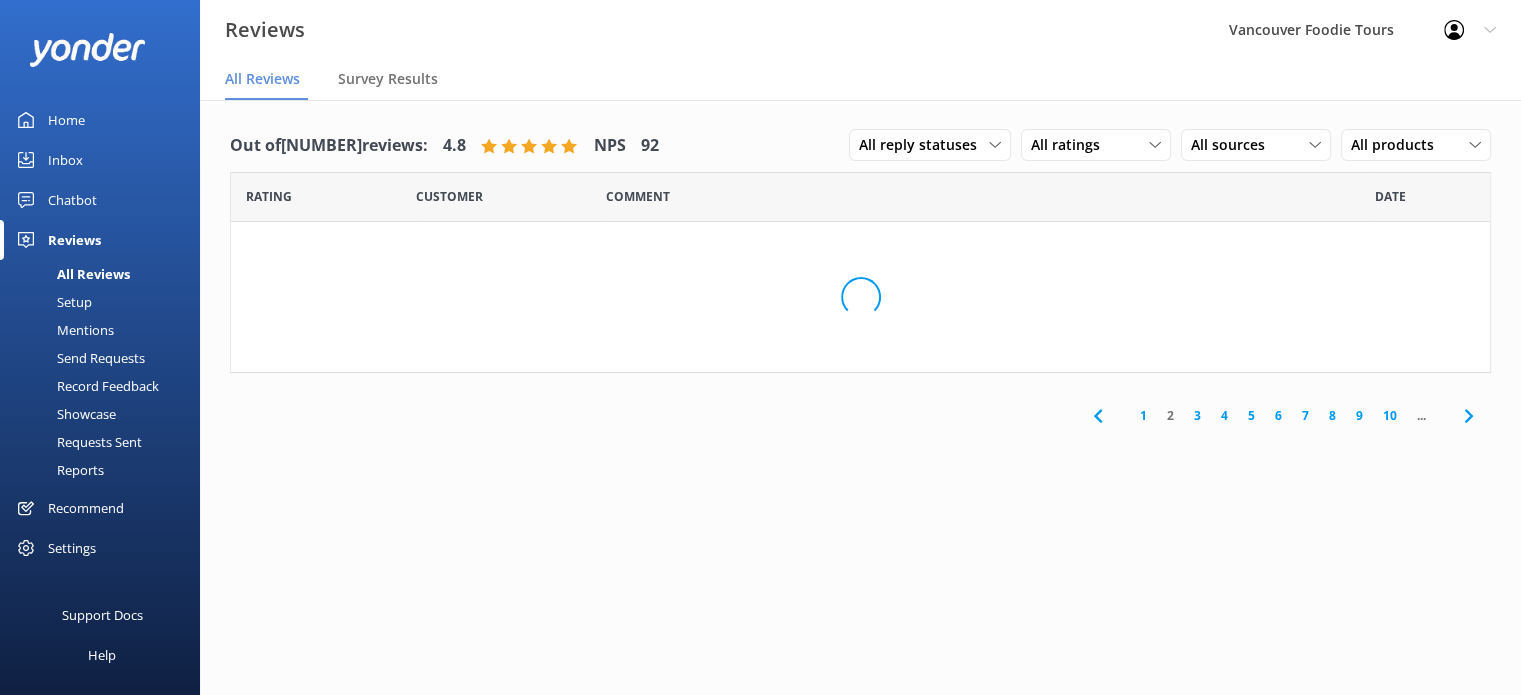 scroll, scrollTop: 0, scrollLeft: 0, axis: both 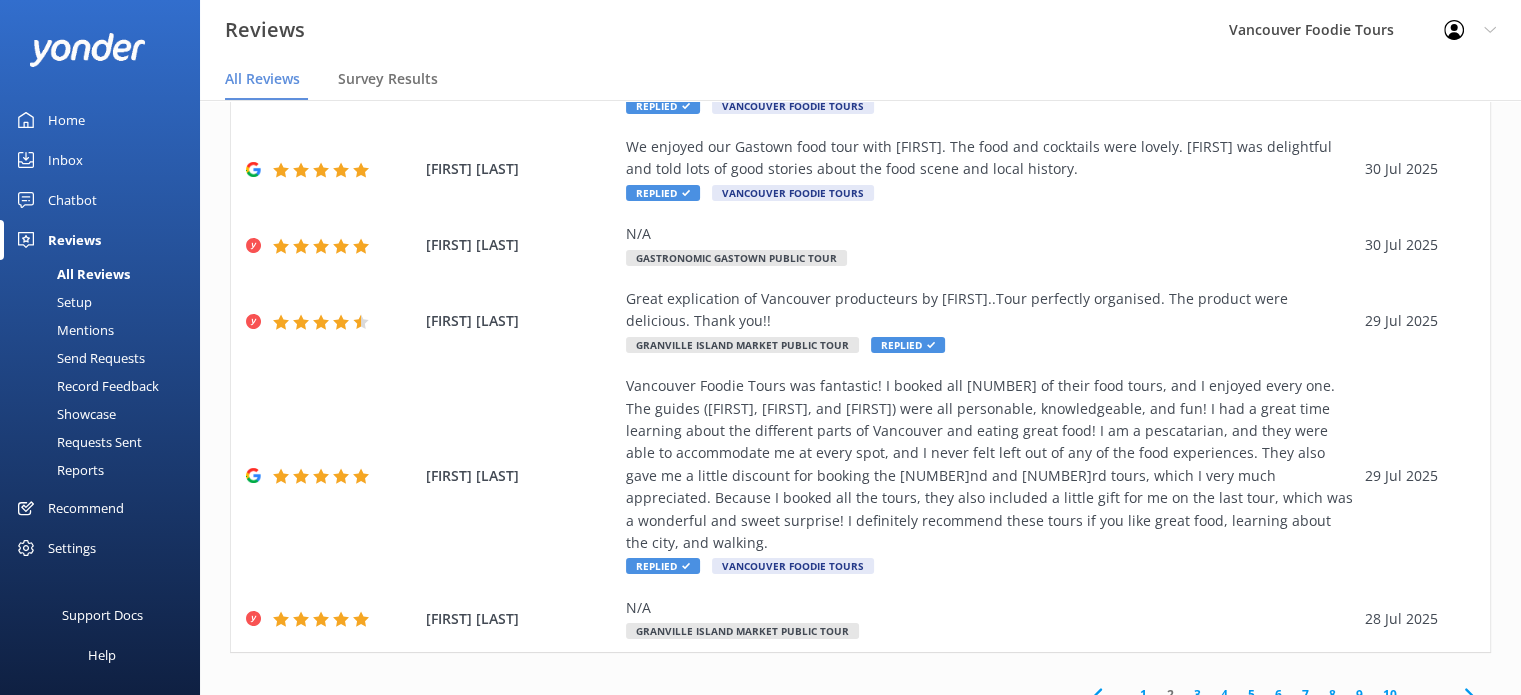 click on "Inbox" at bounding box center [100, 160] 